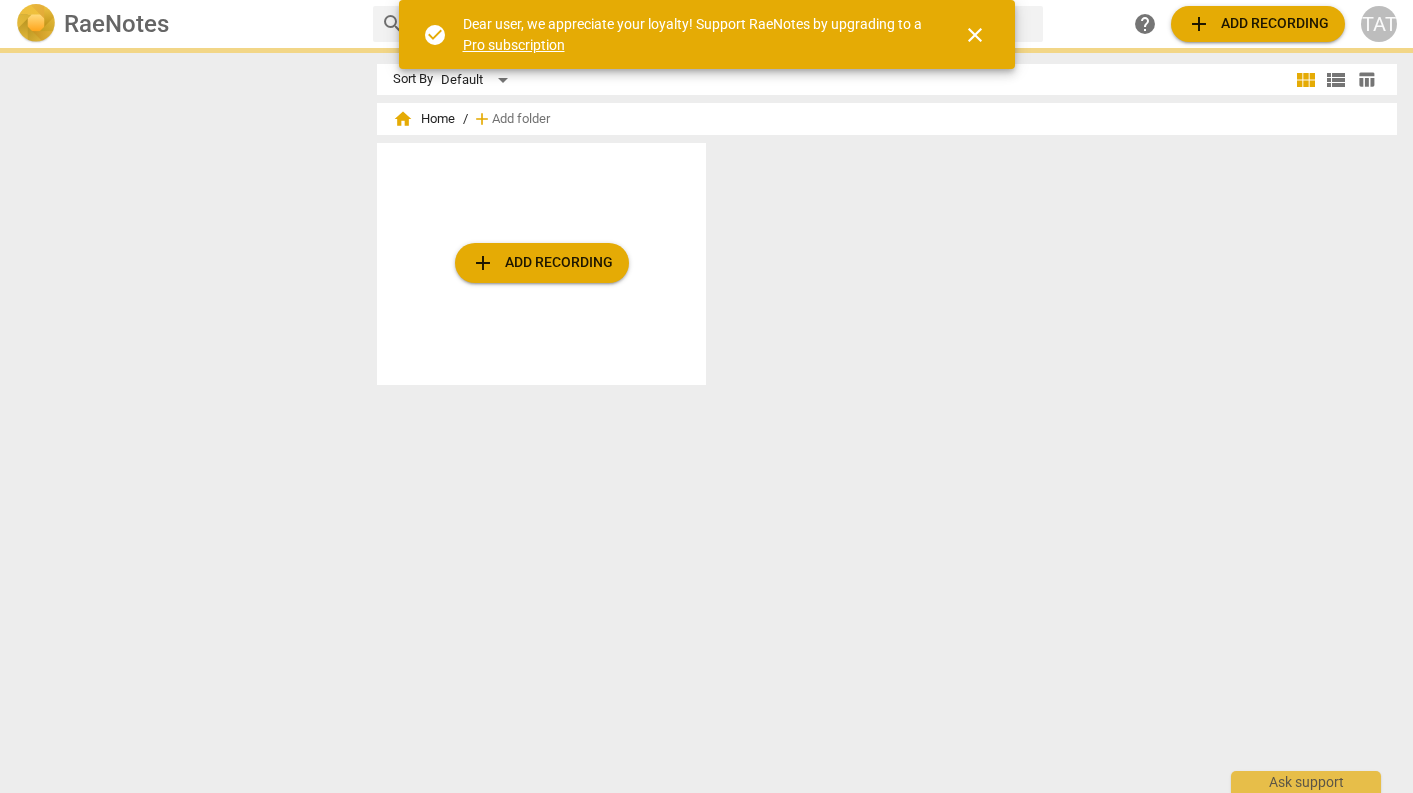 scroll, scrollTop: 0, scrollLeft: 0, axis: both 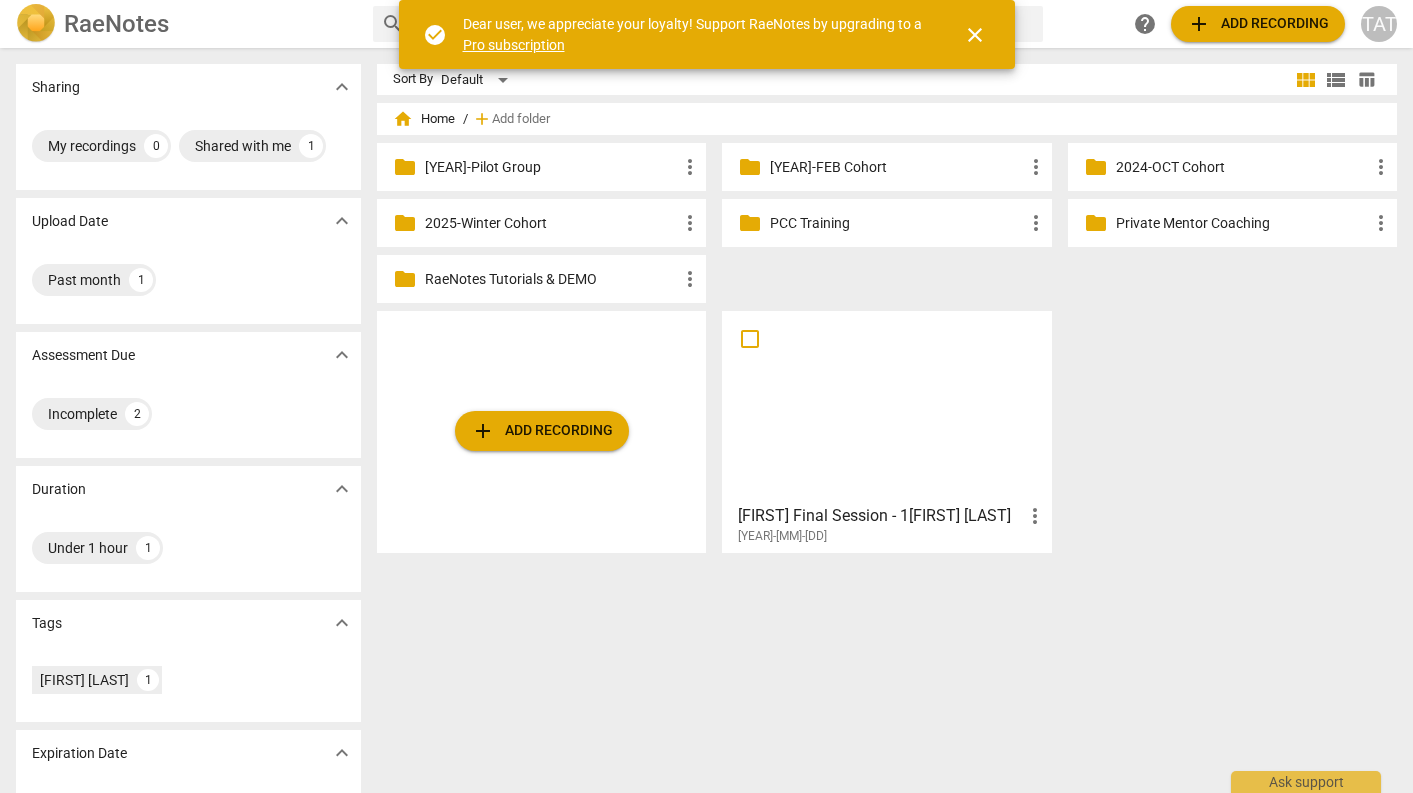 click at bounding box center (886, 406) 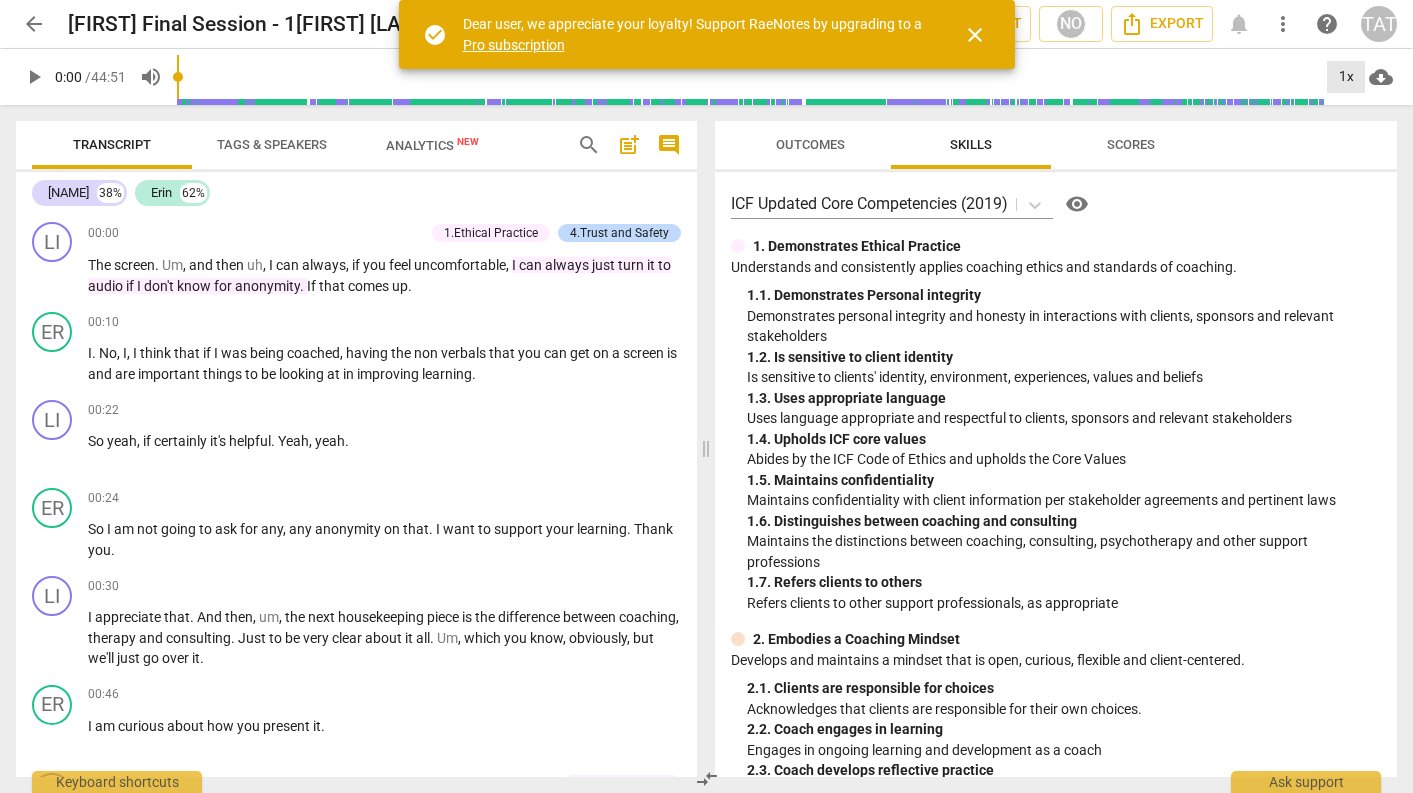 click on "1x" at bounding box center (1346, 77) 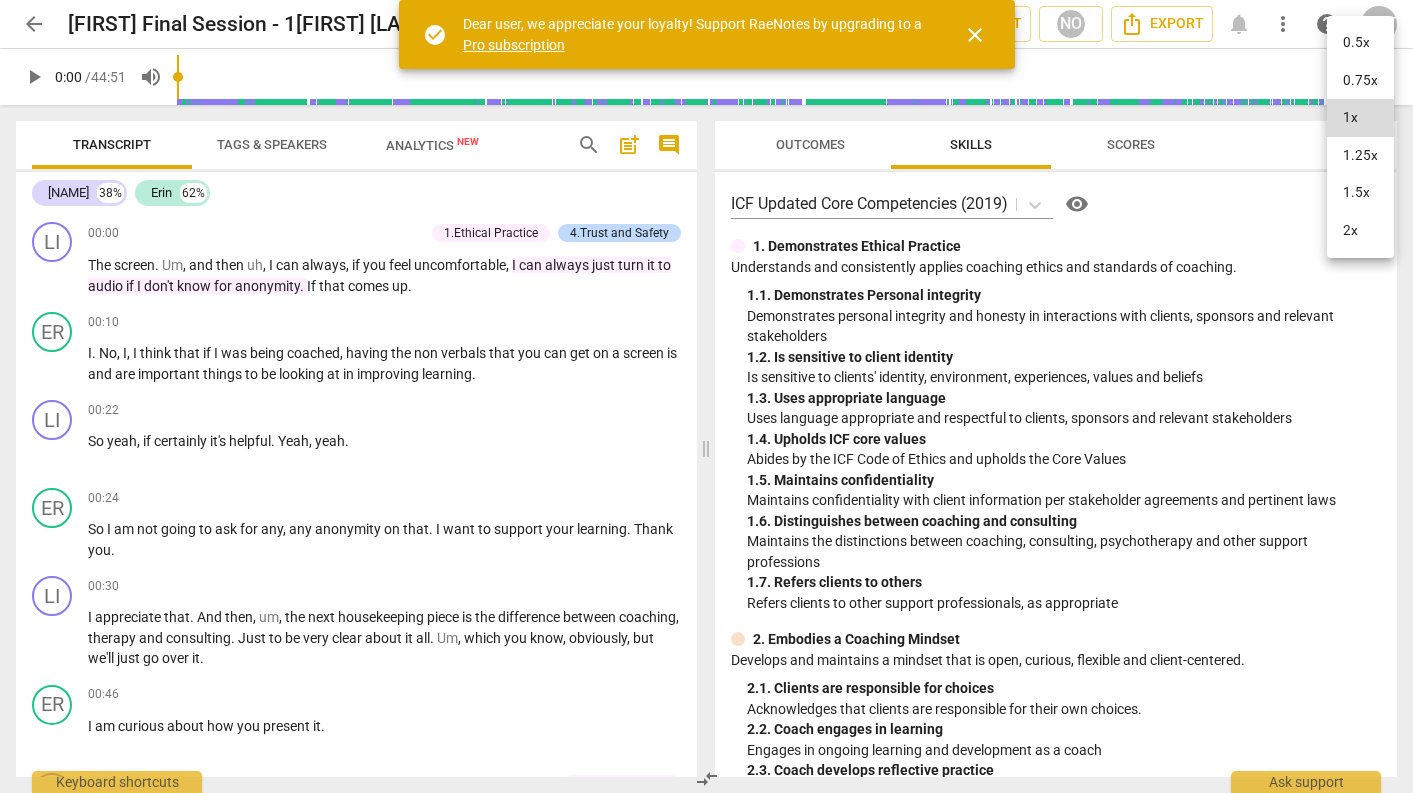click on "1.25x" at bounding box center (1360, 156) 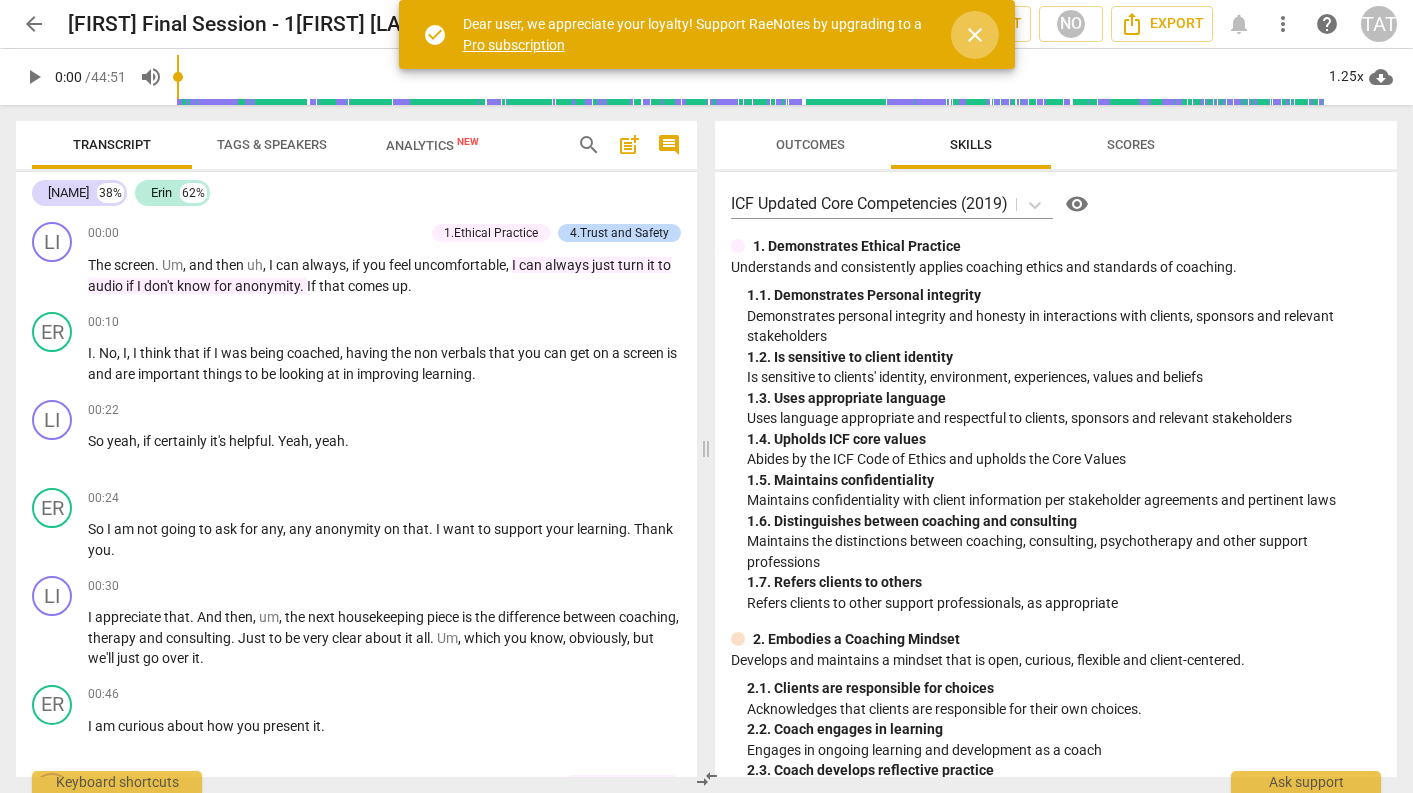 click on "close" at bounding box center (975, 35) 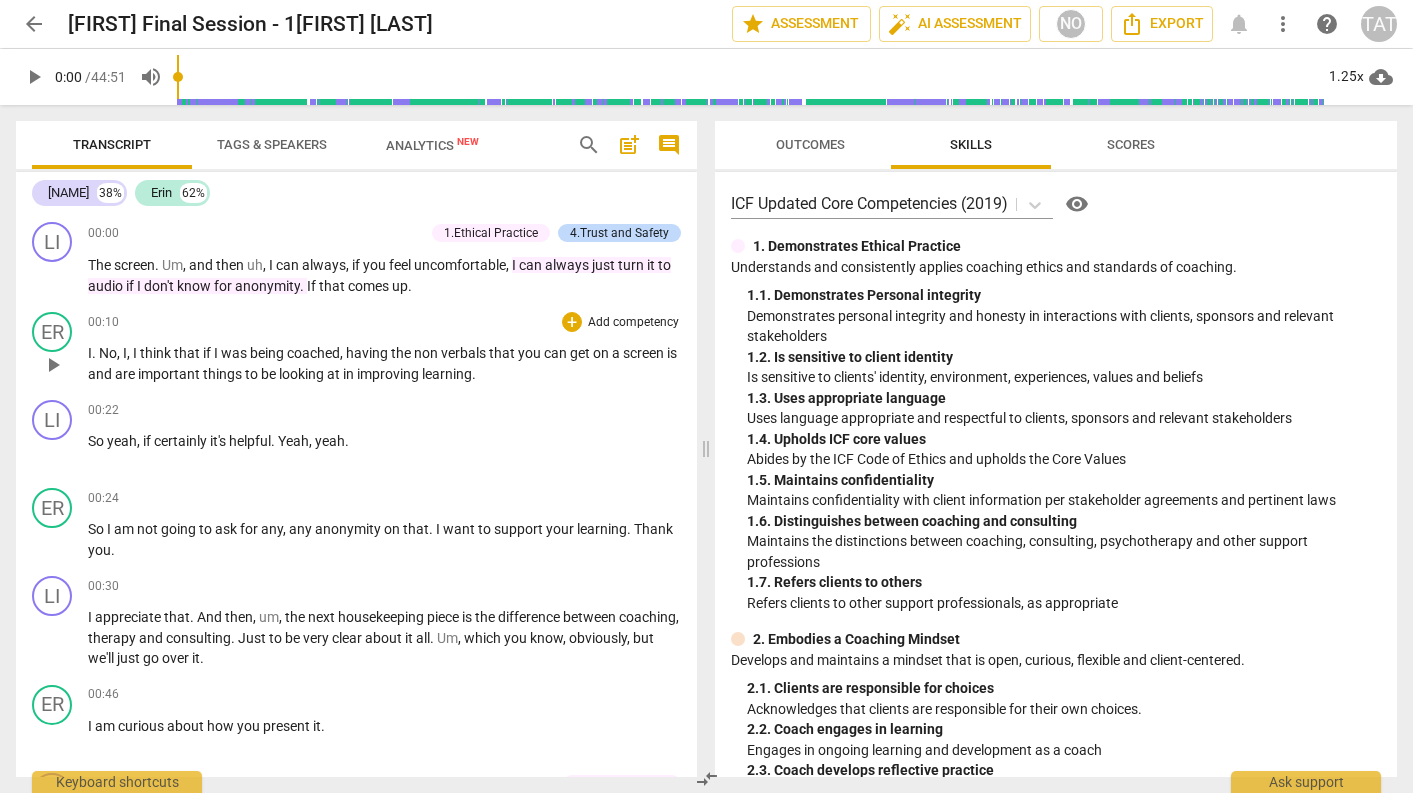 scroll, scrollTop: 0, scrollLeft: 0, axis: both 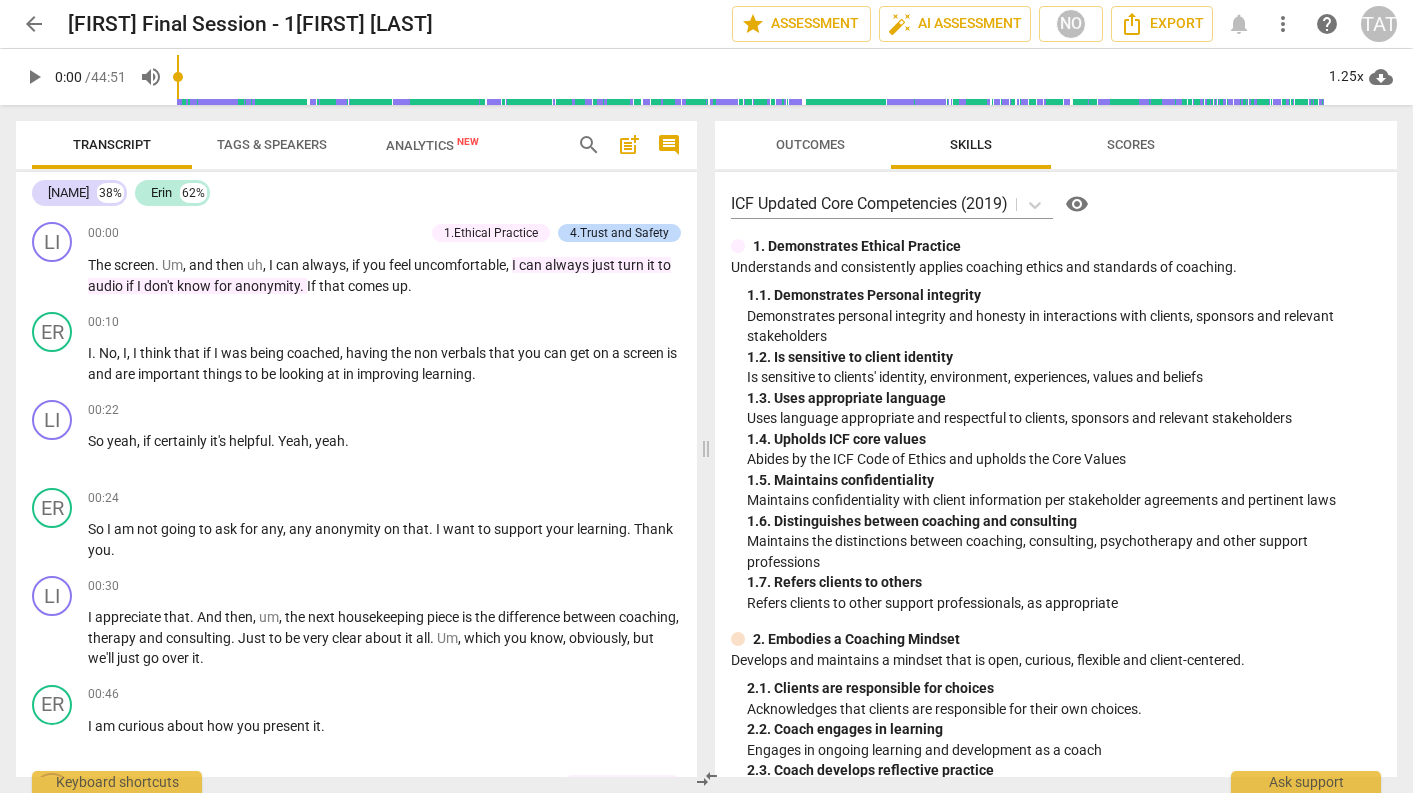 click on "comment" at bounding box center [669, 145] 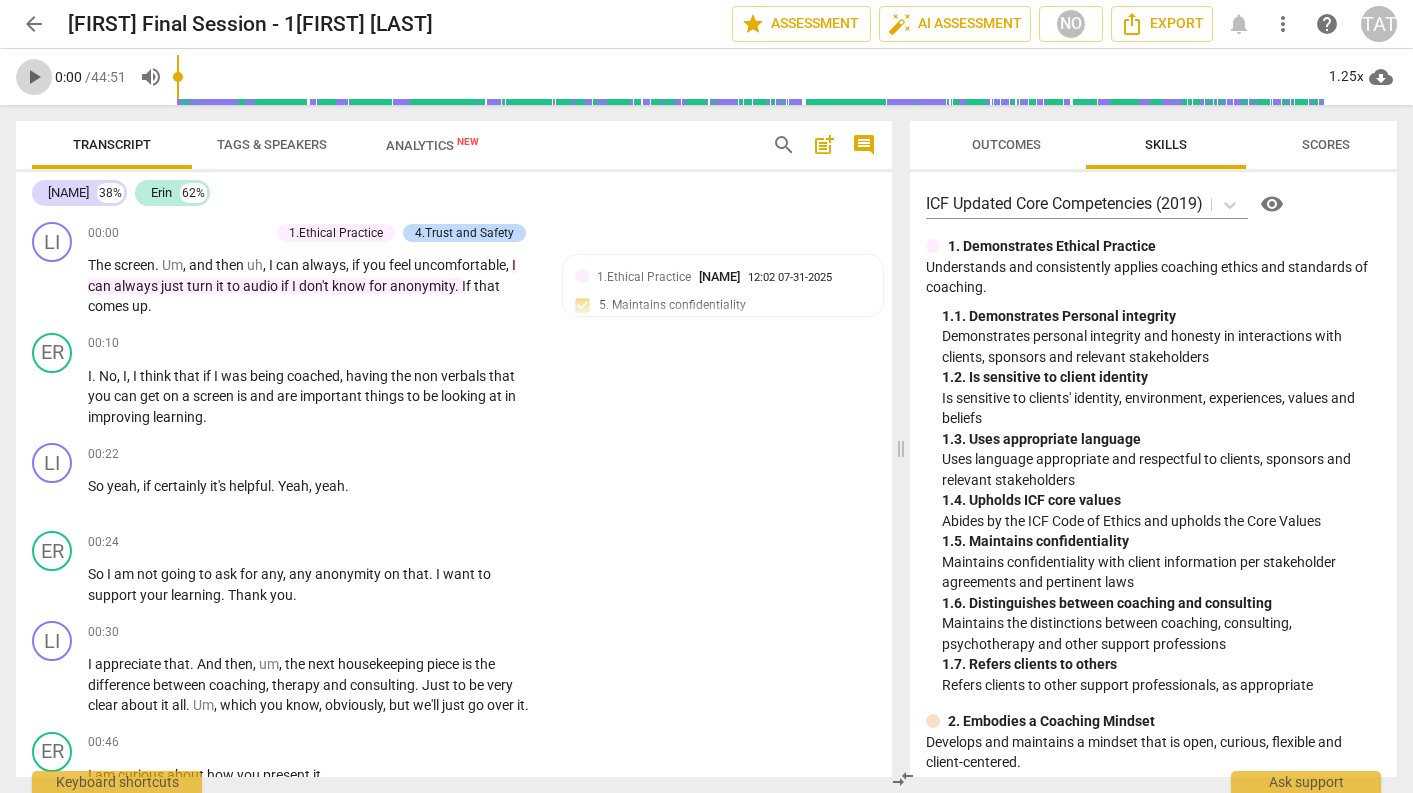 click on "play_arrow" at bounding box center [34, 77] 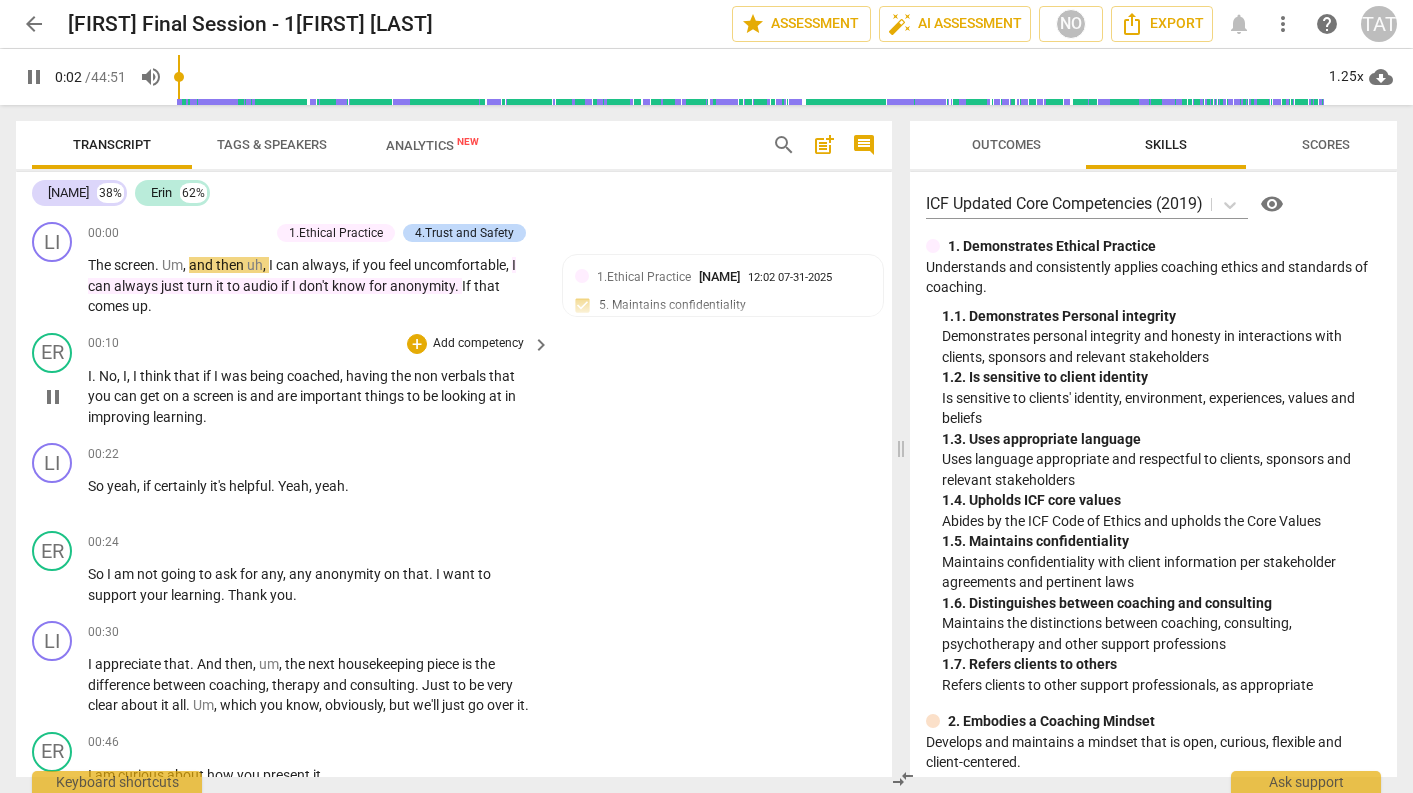 scroll, scrollTop: 0, scrollLeft: 0, axis: both 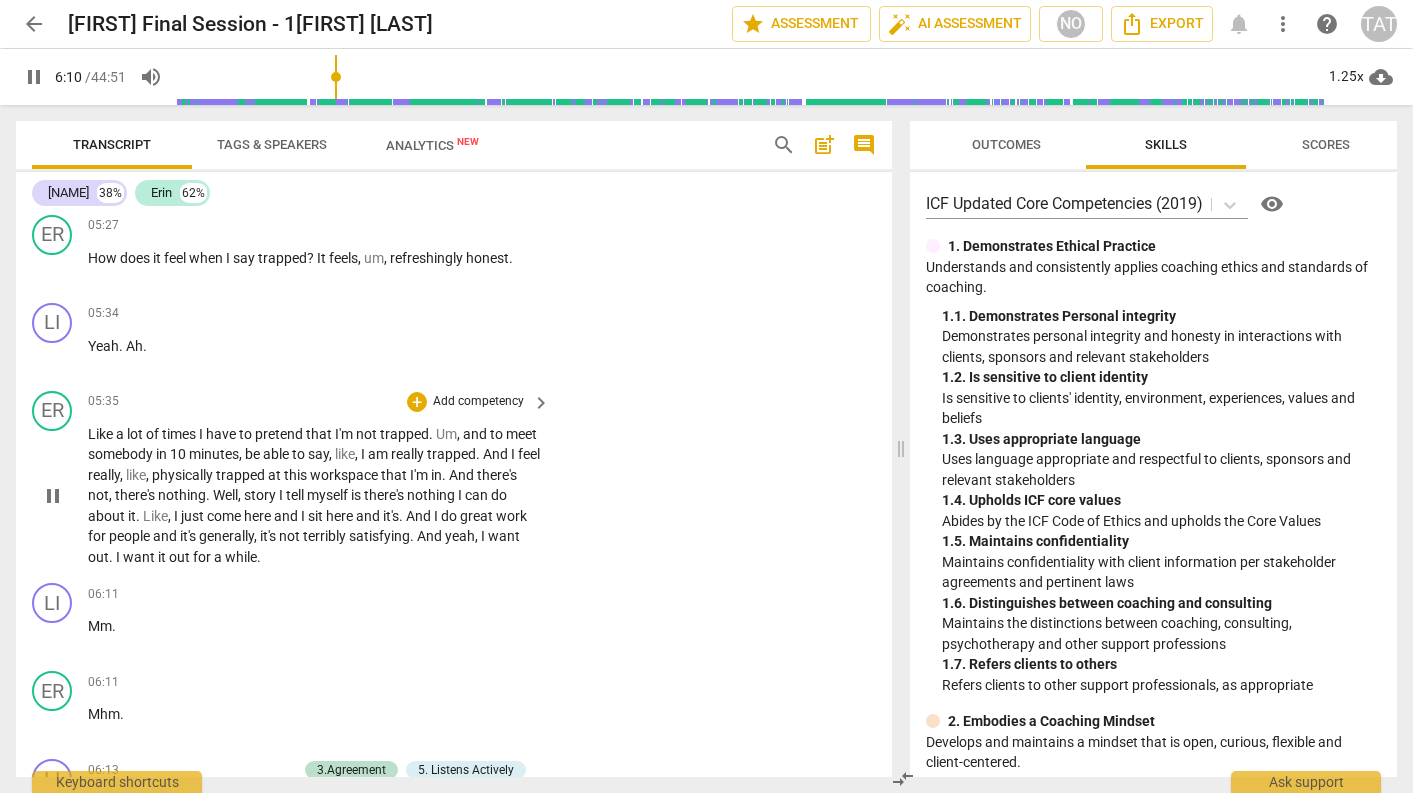 click on "pause" at bounding box center [53, 496] 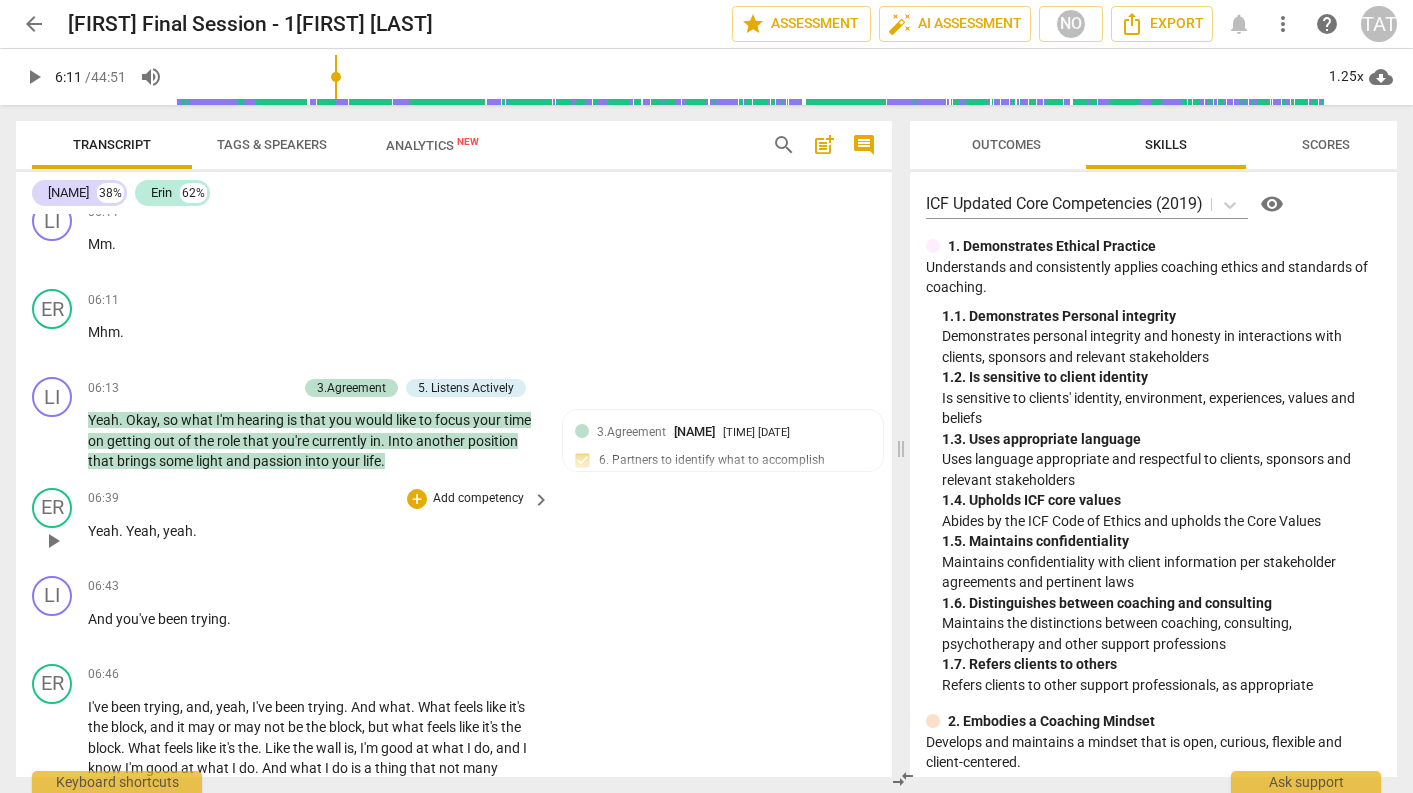 scroll, scrollTop: 2481, scrollLeft: 0, axis: vertical 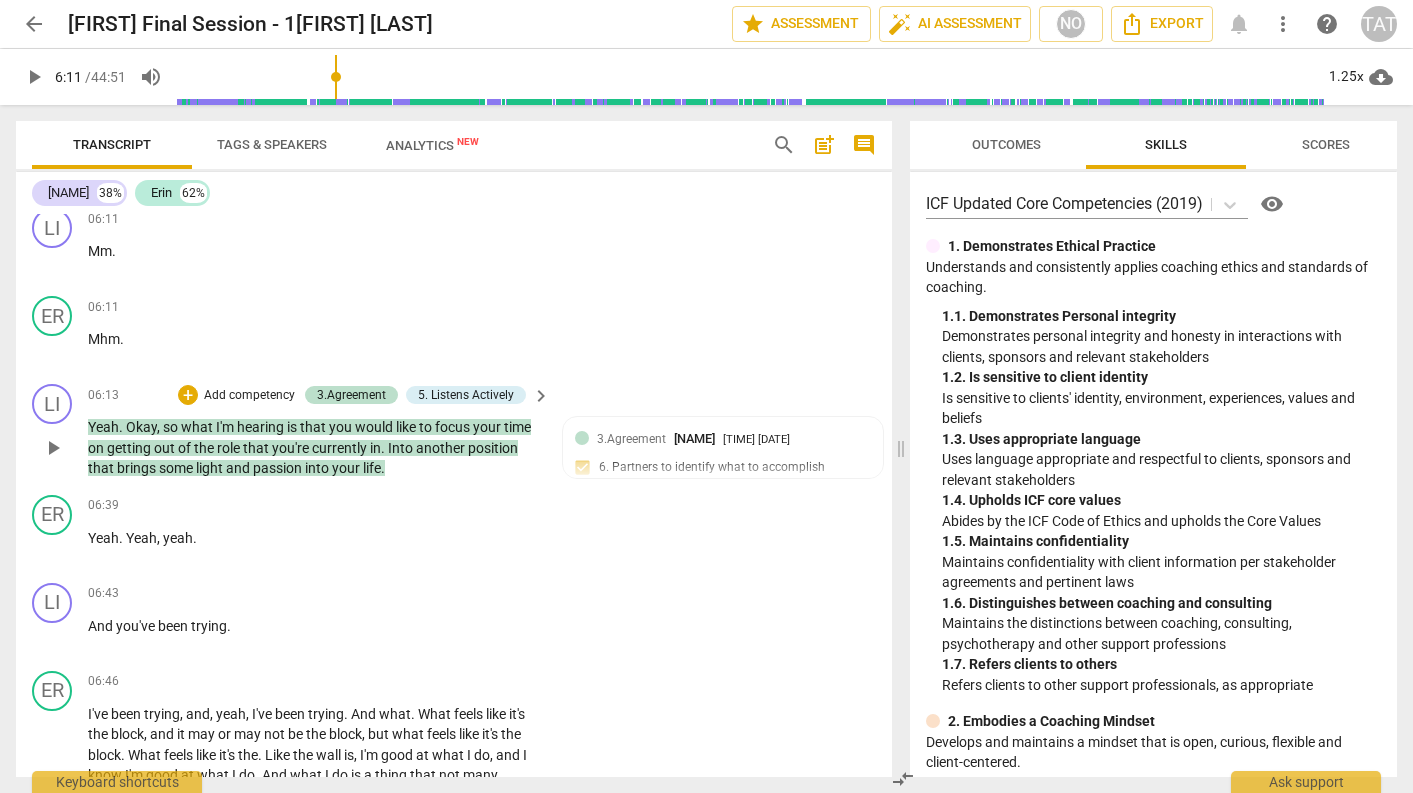 click on "play_arrow" at bounding box center [53, 448] 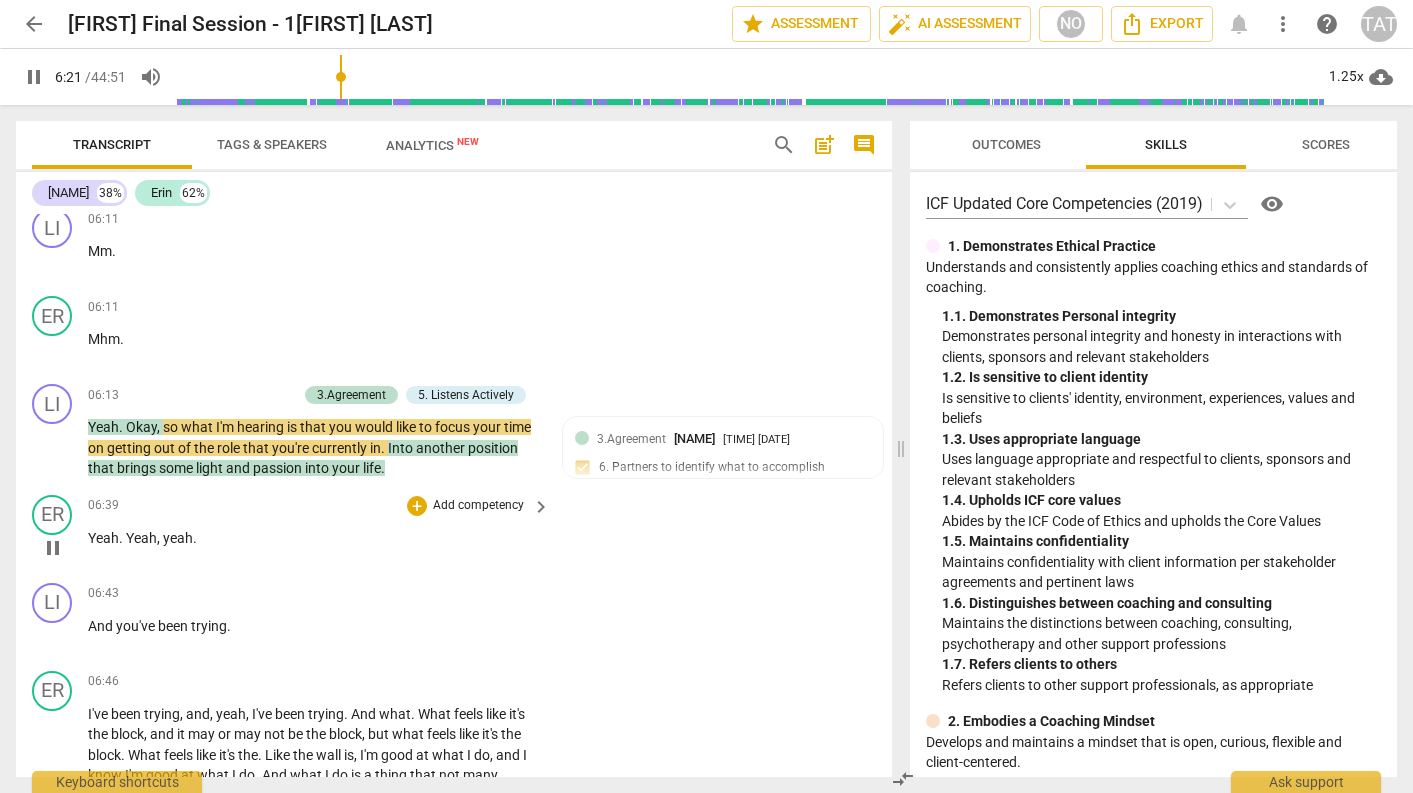 scroll, scrollTop: 2458, scrollLeft: 0, axis: vertical 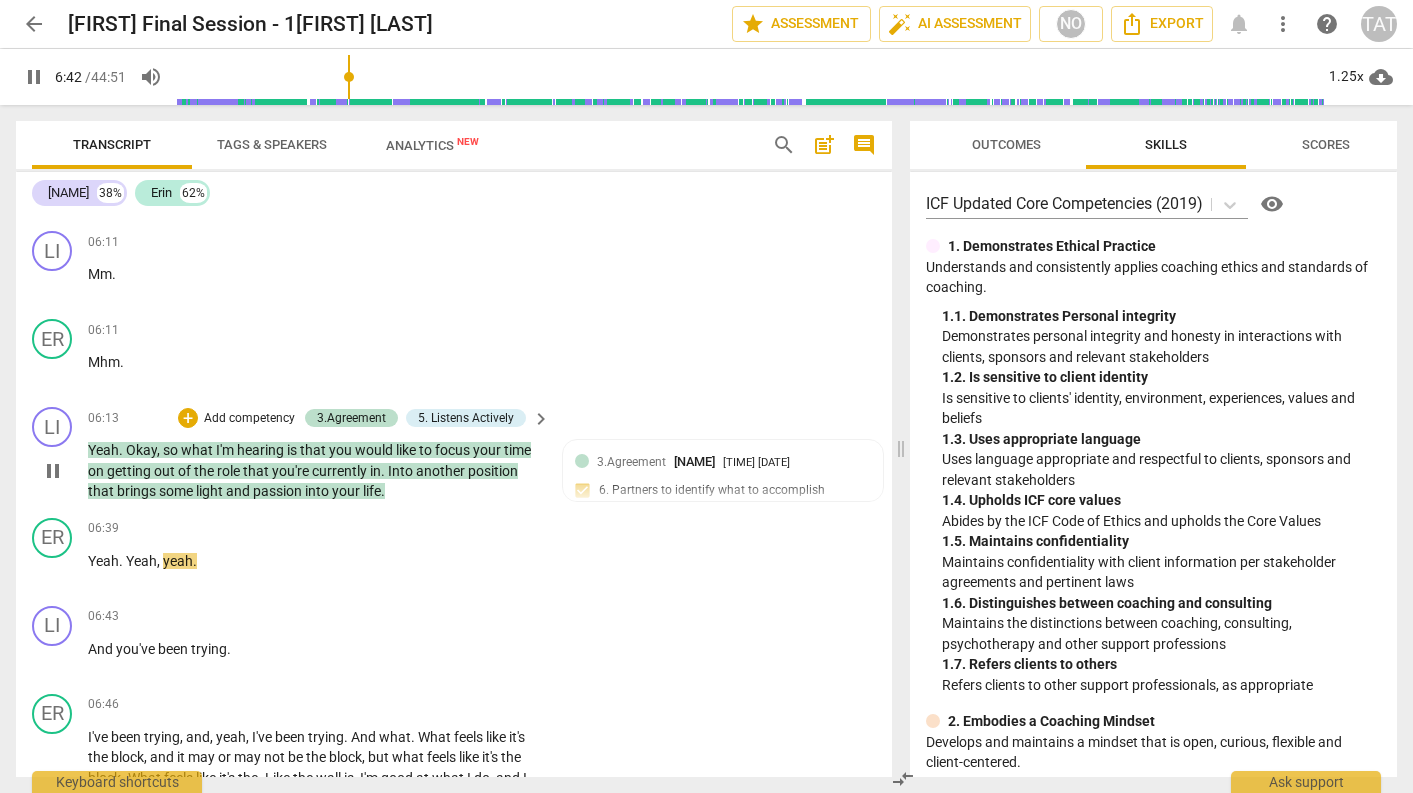 click on "pause" at bounding box center [53, 471] 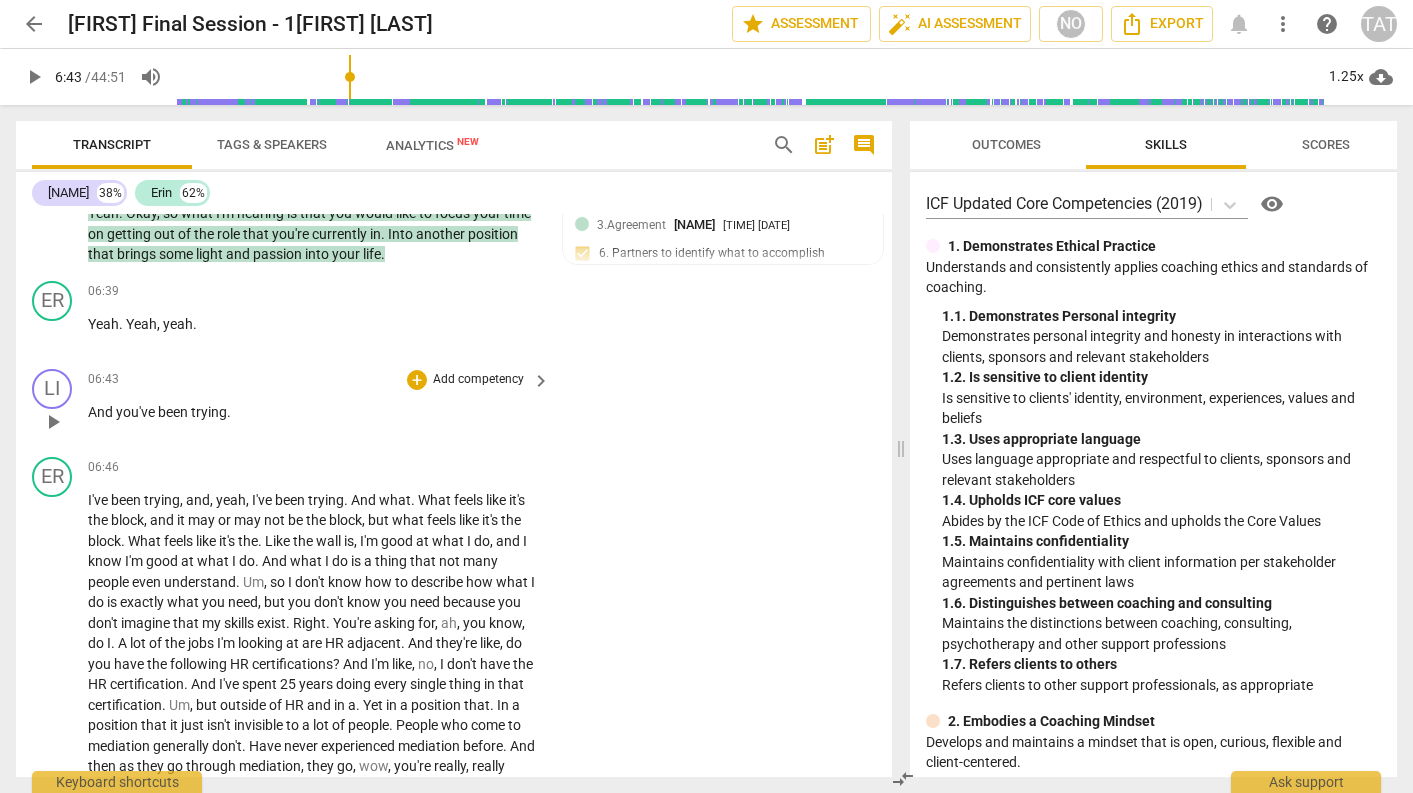 scroll, scrollTop: 2724, scrollLeft: 0, axis: vertical 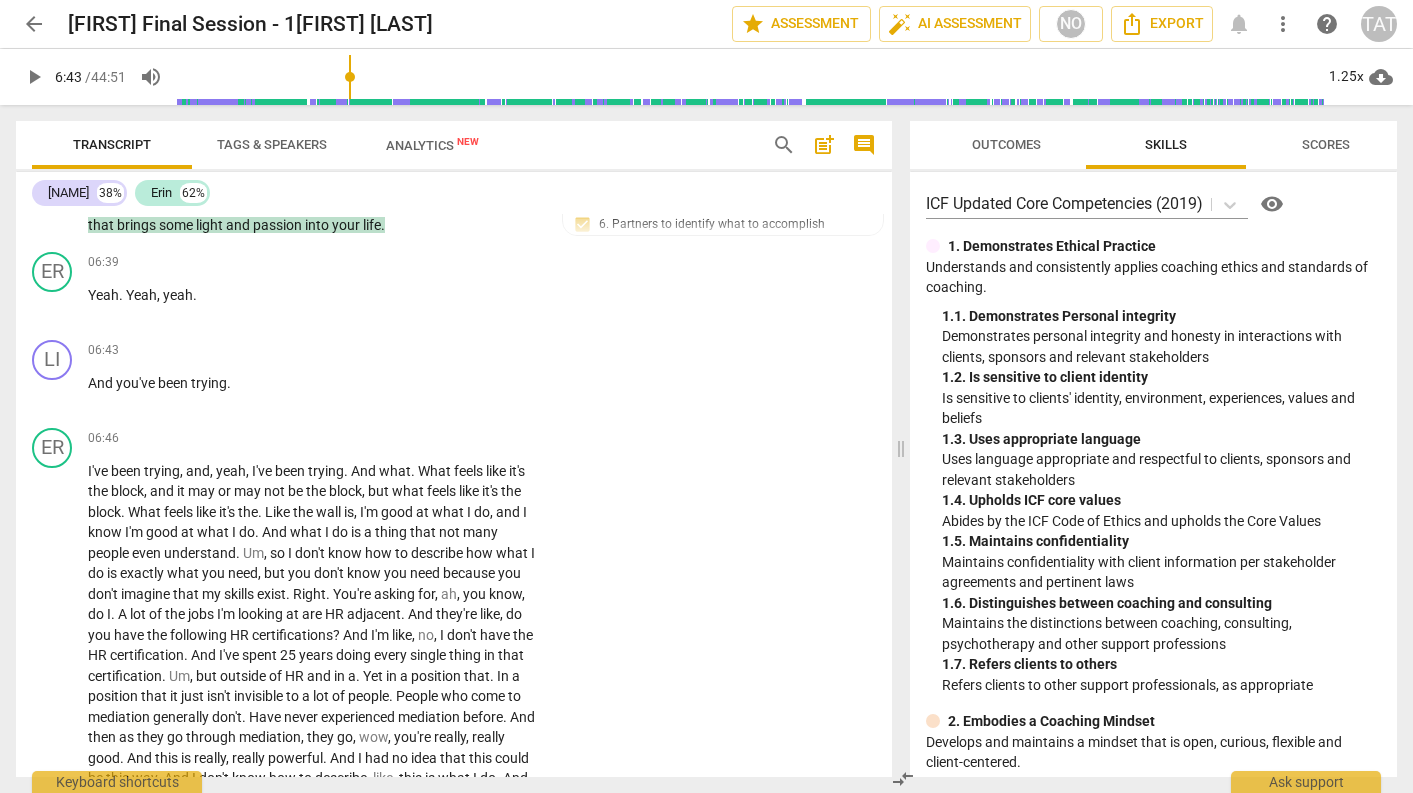 click on "play_arrow" at bounding box center [34, 77] 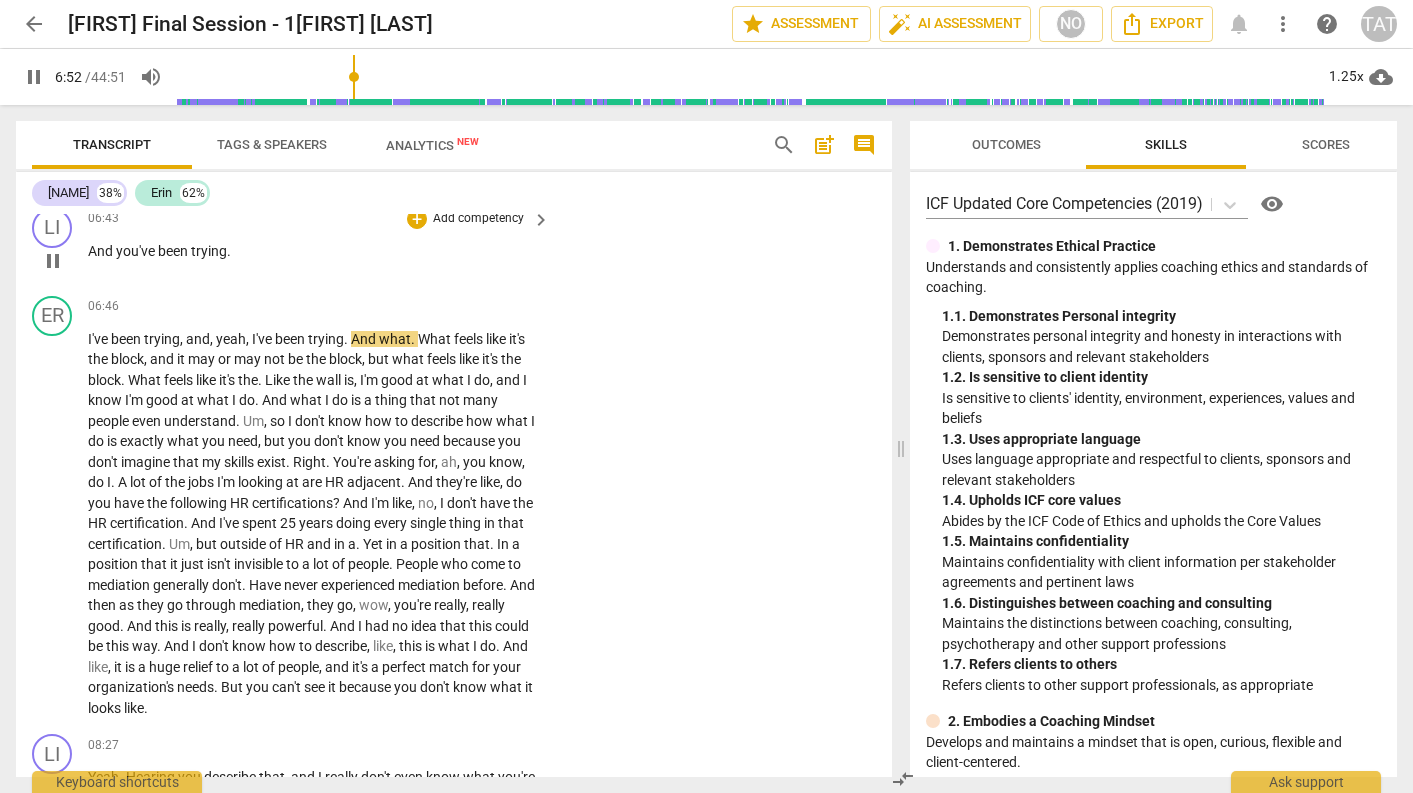 scroll, scrollTop: 2860, scrollLeft: 0, axis: vertical 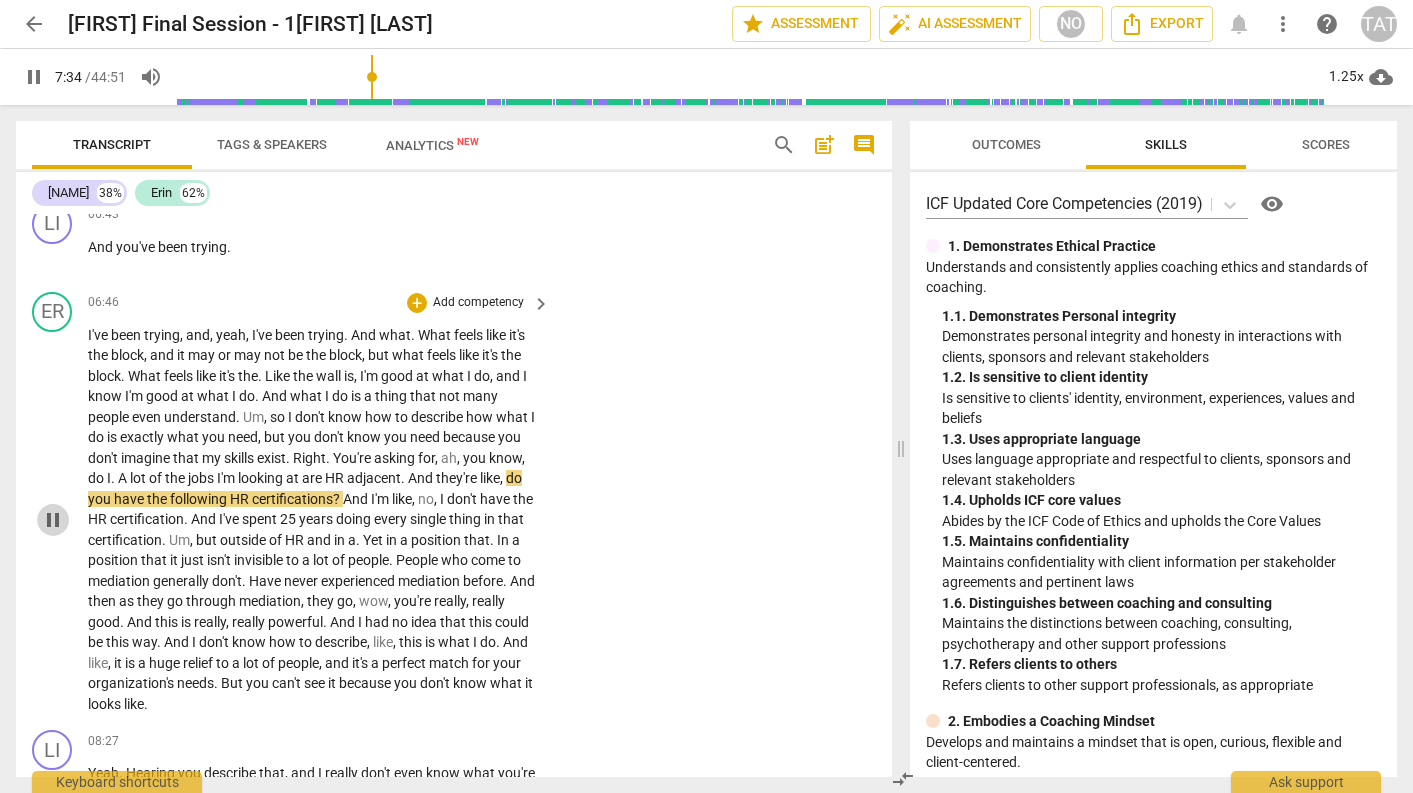 click on "pause" at bounding box center [53, 520] 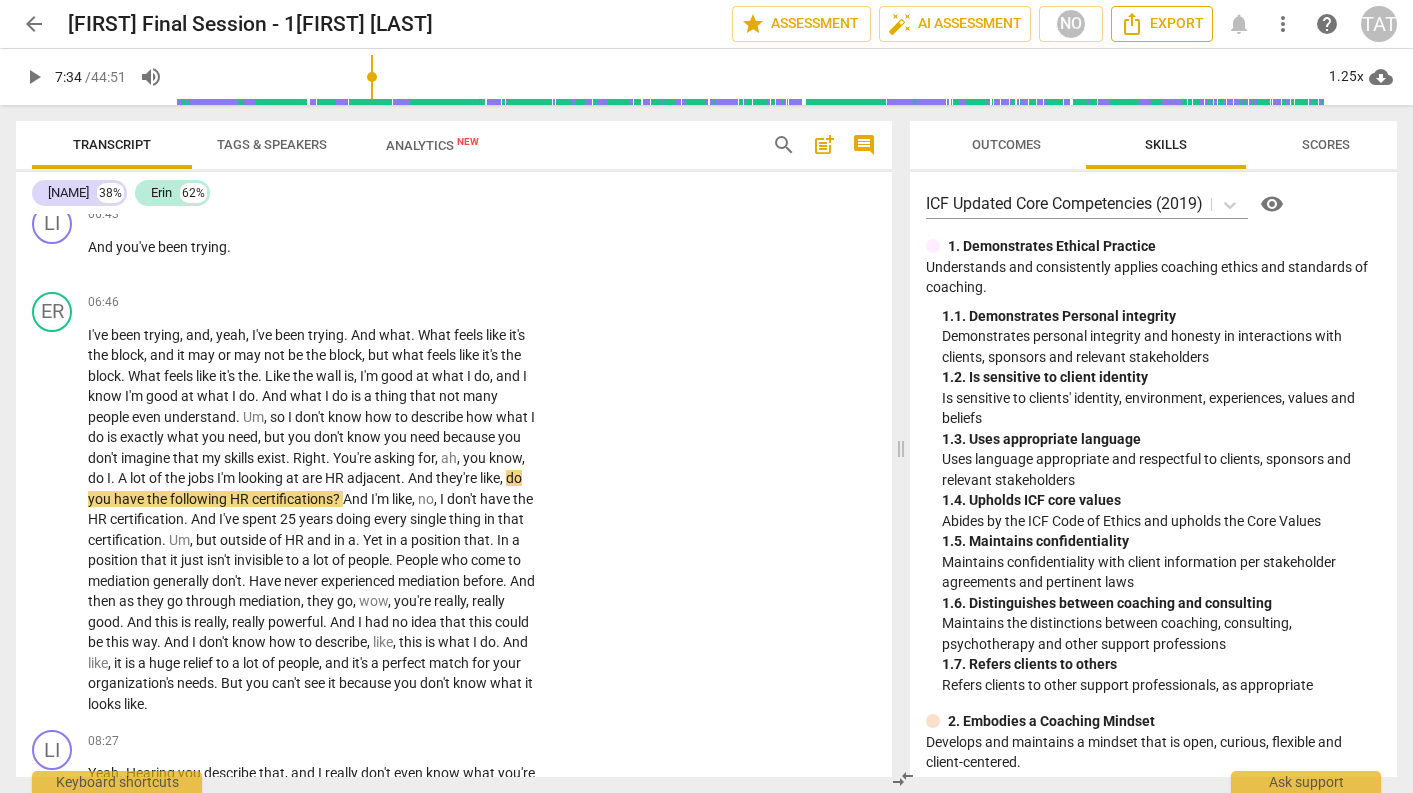 click on "Export" at bounding box center (1162, 24) 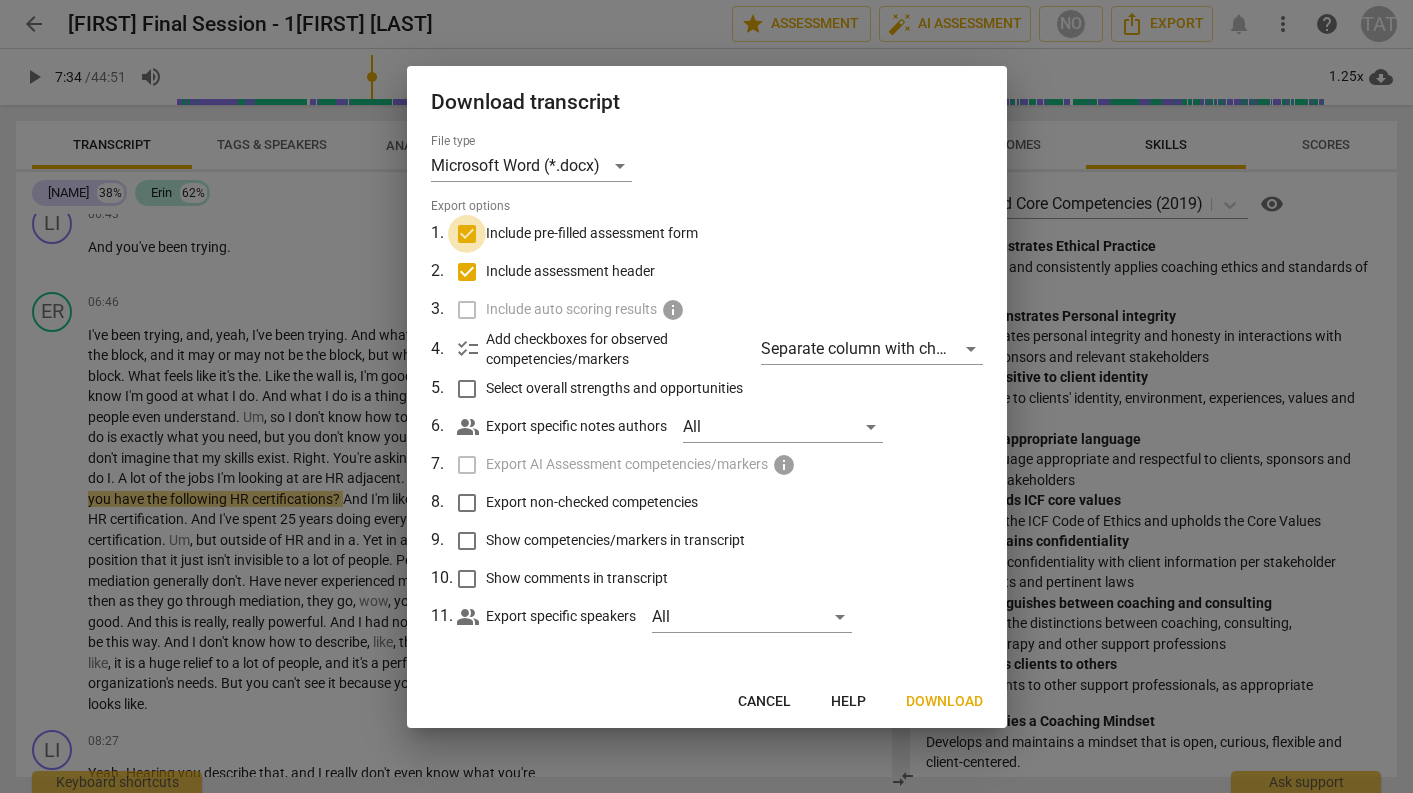 click on "Include pre-filled assessment form" at bounding box center [467, 234] 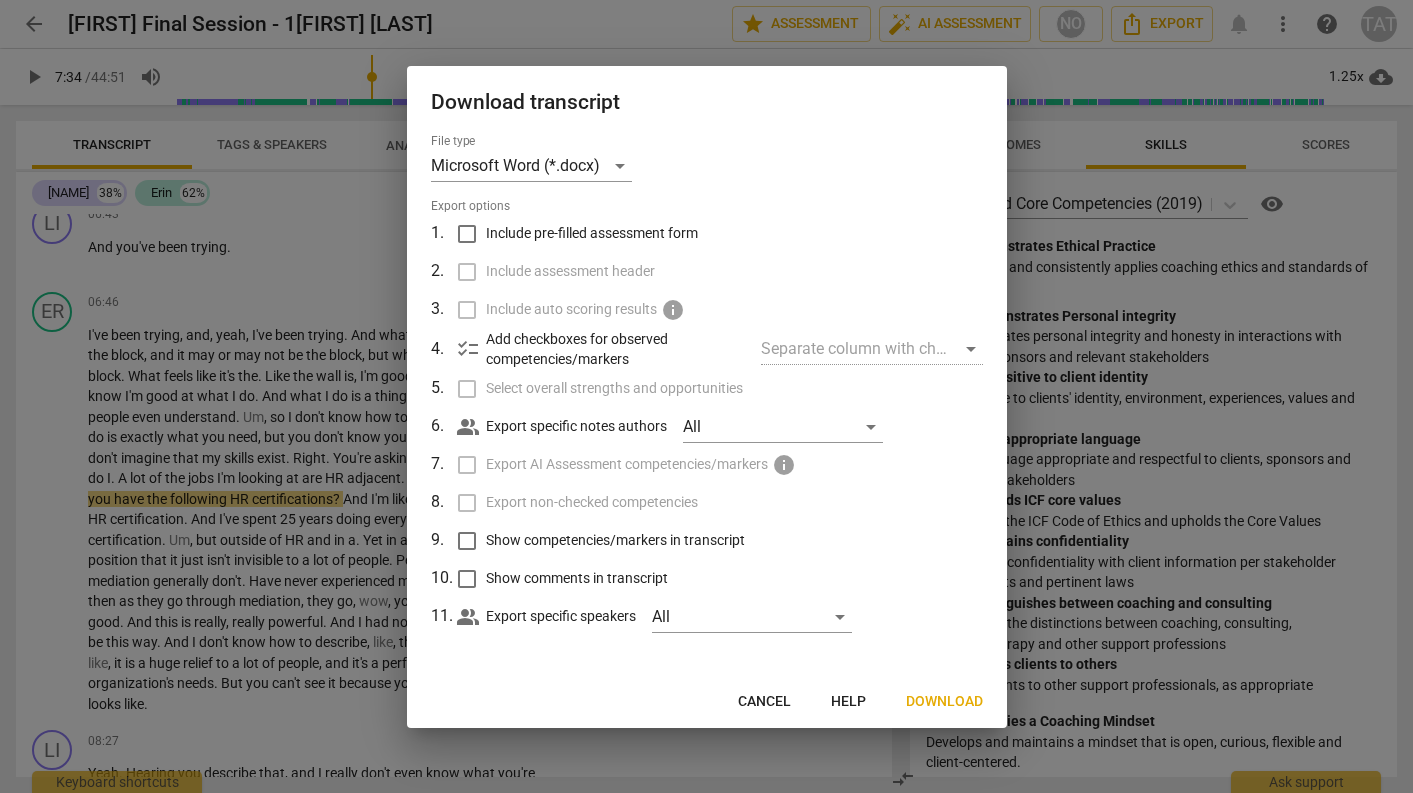 click on "Download" at bounding box center [944, 702] 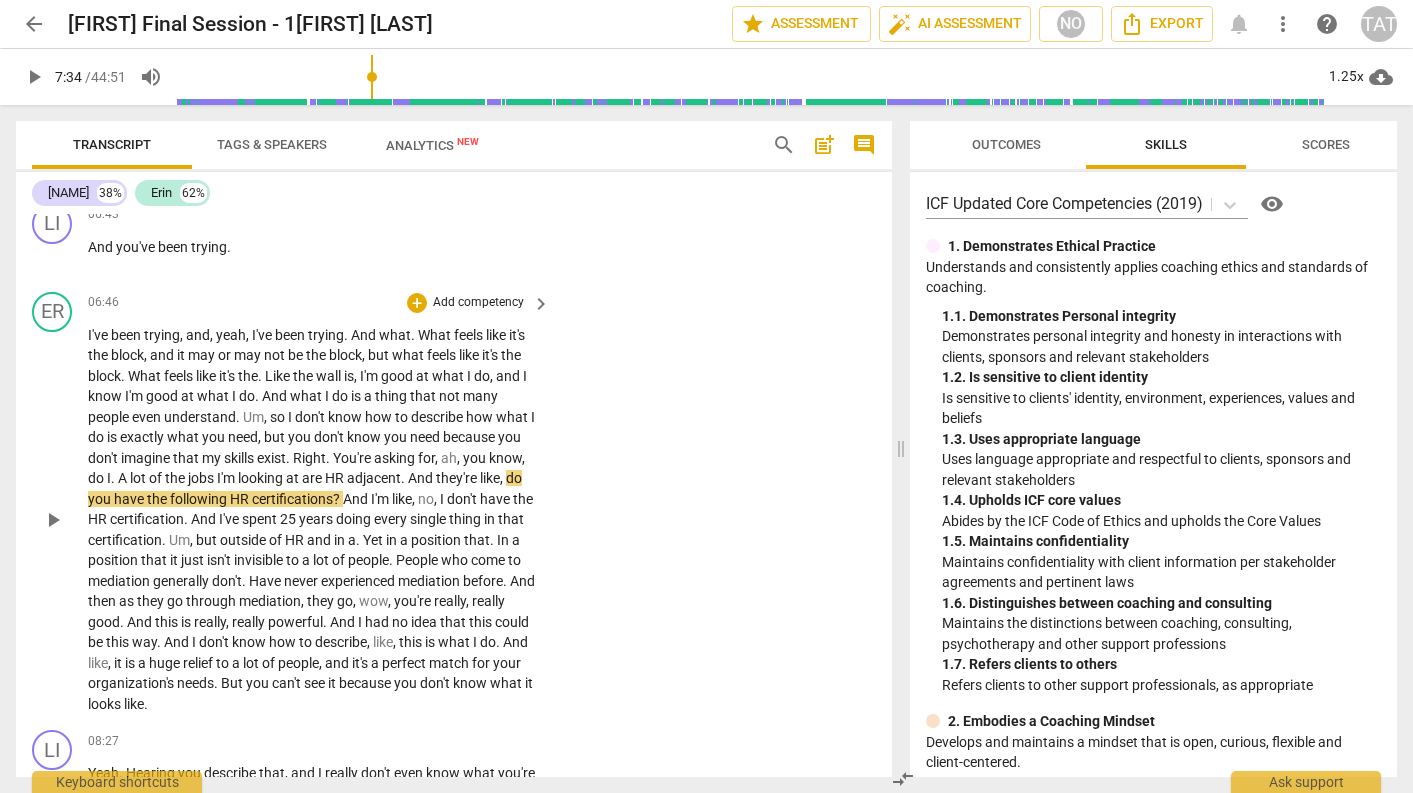 click on "play_arrow" at bounding box center [53, 520] 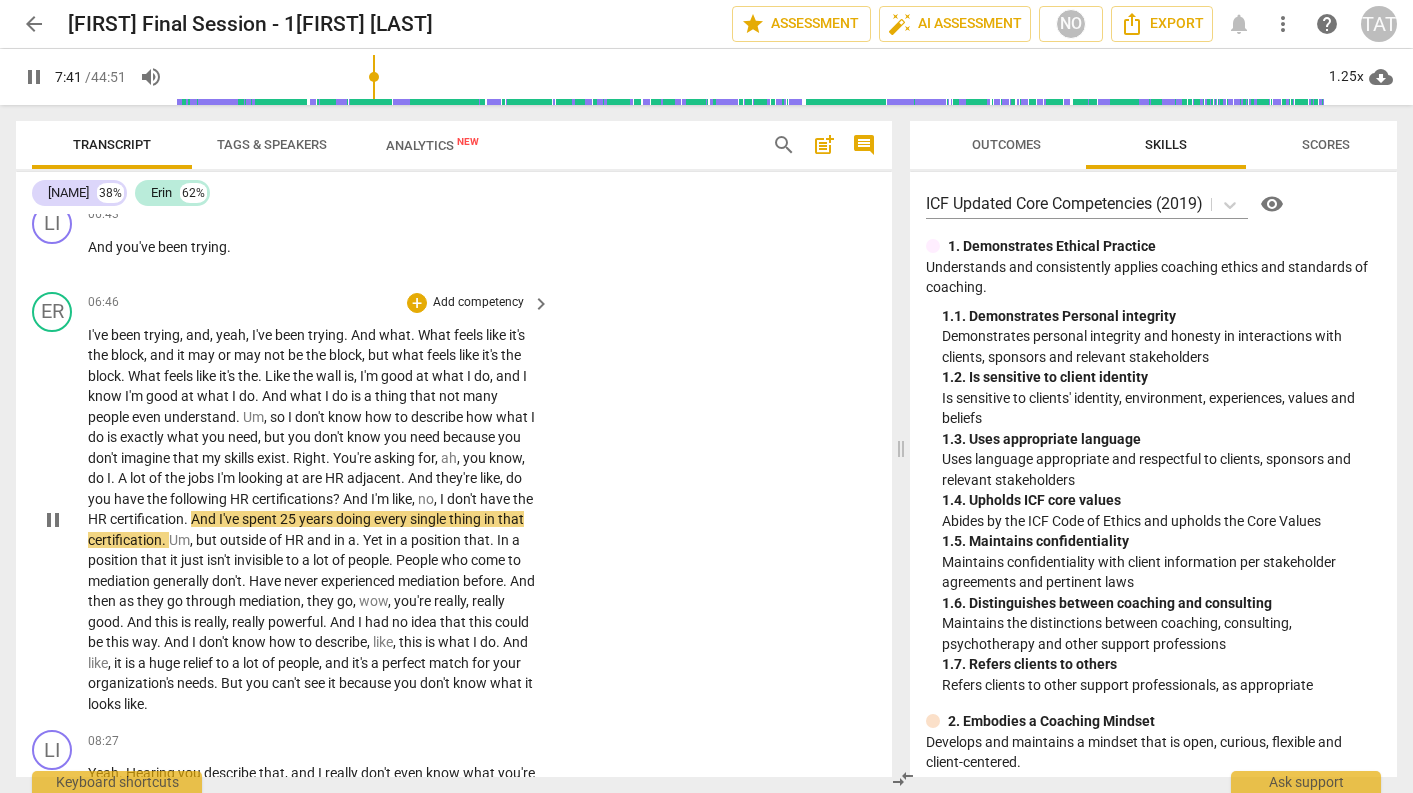 click on "been" at bounding box center (127, 335) 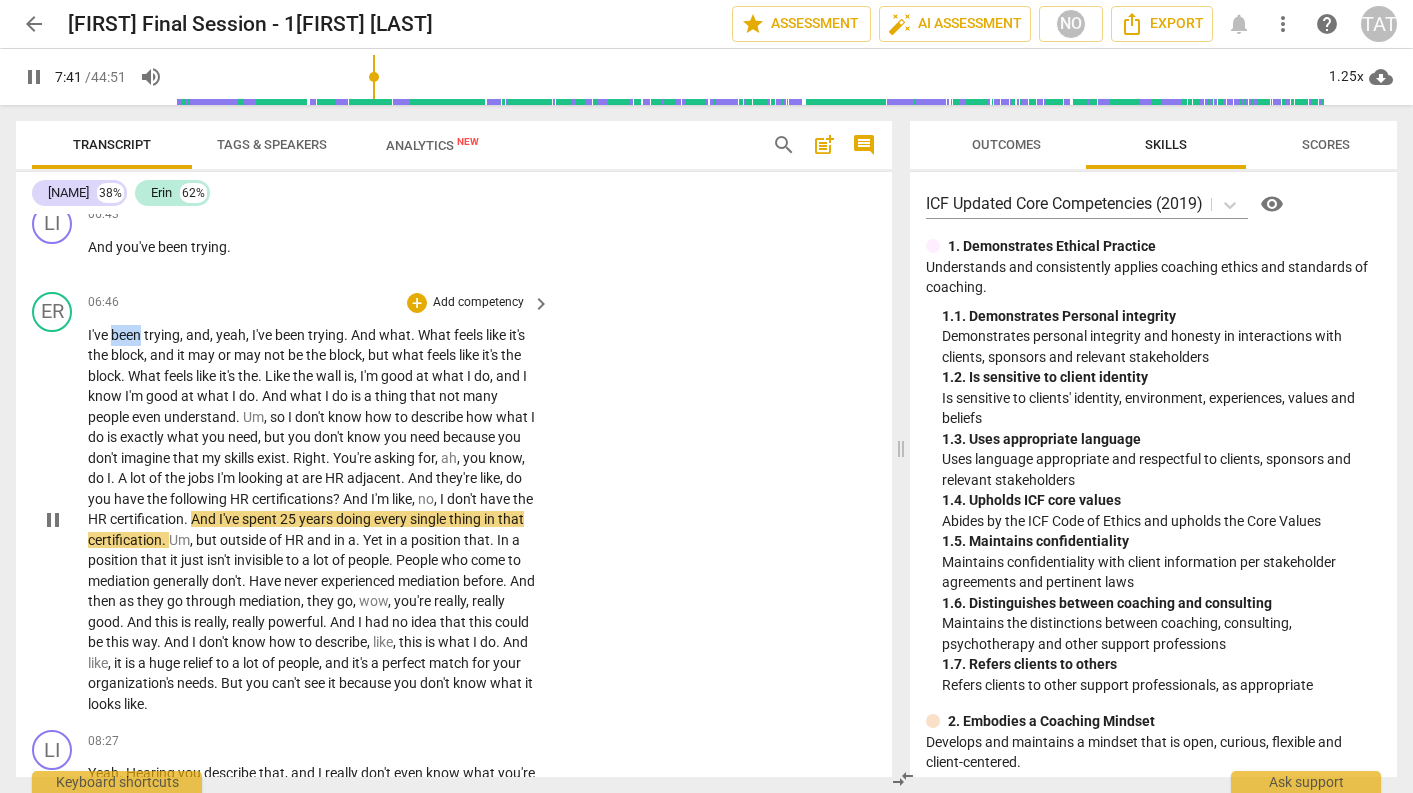 click on "been" at bounding box center (127, 335) 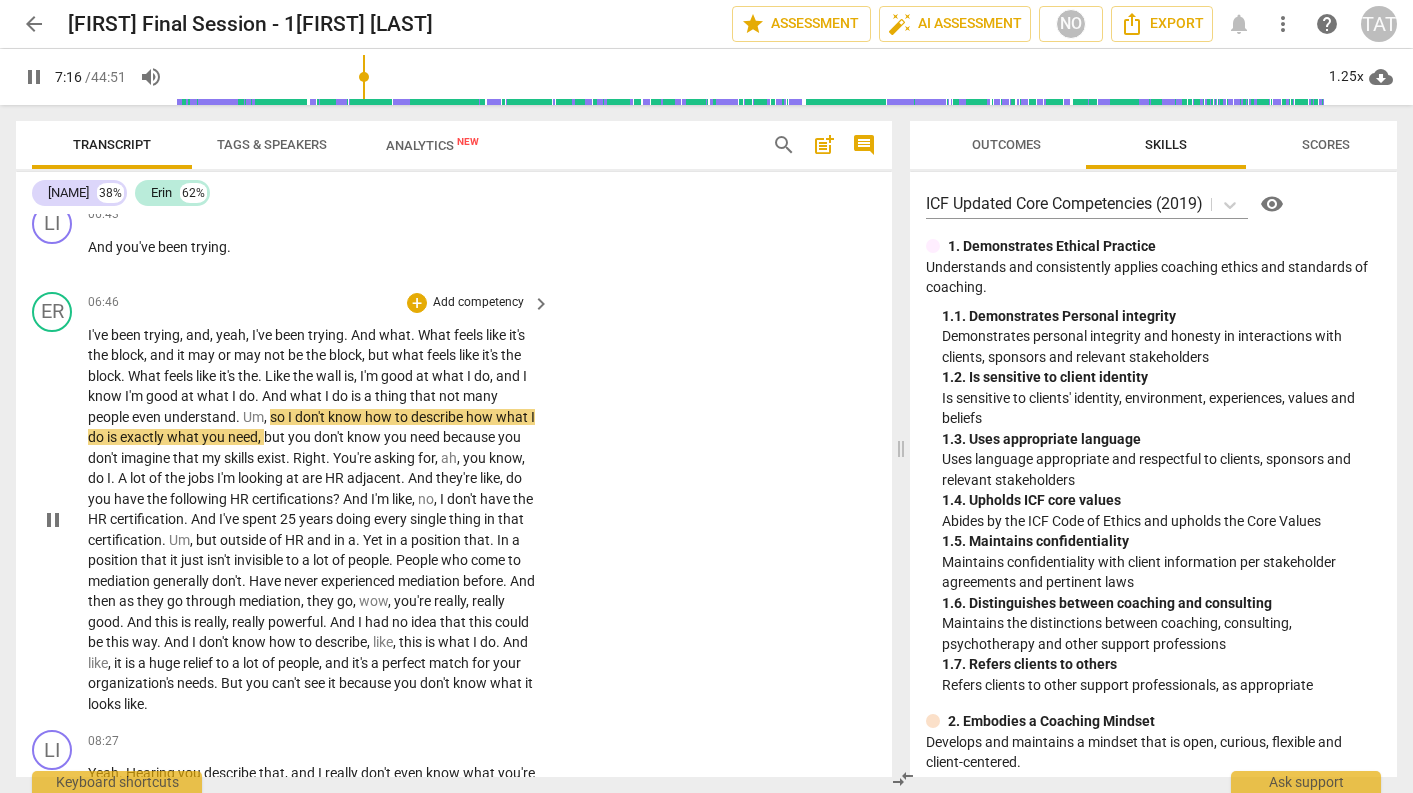 click on "I've   been   trying ,   and ,   yeah ,   I've   been   trying .   And   what .   What   feels   like   it's   the   block ,   and   it   may   or   may   not   be   the   block ,   but   what   feels   like   it's   the   block .   What   feels   like   it's   the .   Like   the   wall   is ,   I'm   good   at   what   I   do ,   and   I   know   I'm   good   at   what   I   do .   And   what   I   do   is   a   thing   that   not   many   people   even   understand .   Um ,   so   I   don't   know   how   to   describe   how   what   I   do   is   exactly   what   you   need ,   but   you   don't   know   you   need   because   you   don't   imagine   that   my   skills   exist .   Right .   You're   asking   for ,   ah ,   you   know ,   do   I .   A   lot   of   the   jobs   I'm   looking   at   are   HR   adjacent .   And   they're   like ,   do   you   have   the   following   HR   certifications ?   And   I'm   like ,   no ,   I   don't   have   the   HR   certification .   And   I've   spent   25" at bounding box center [314, 520] 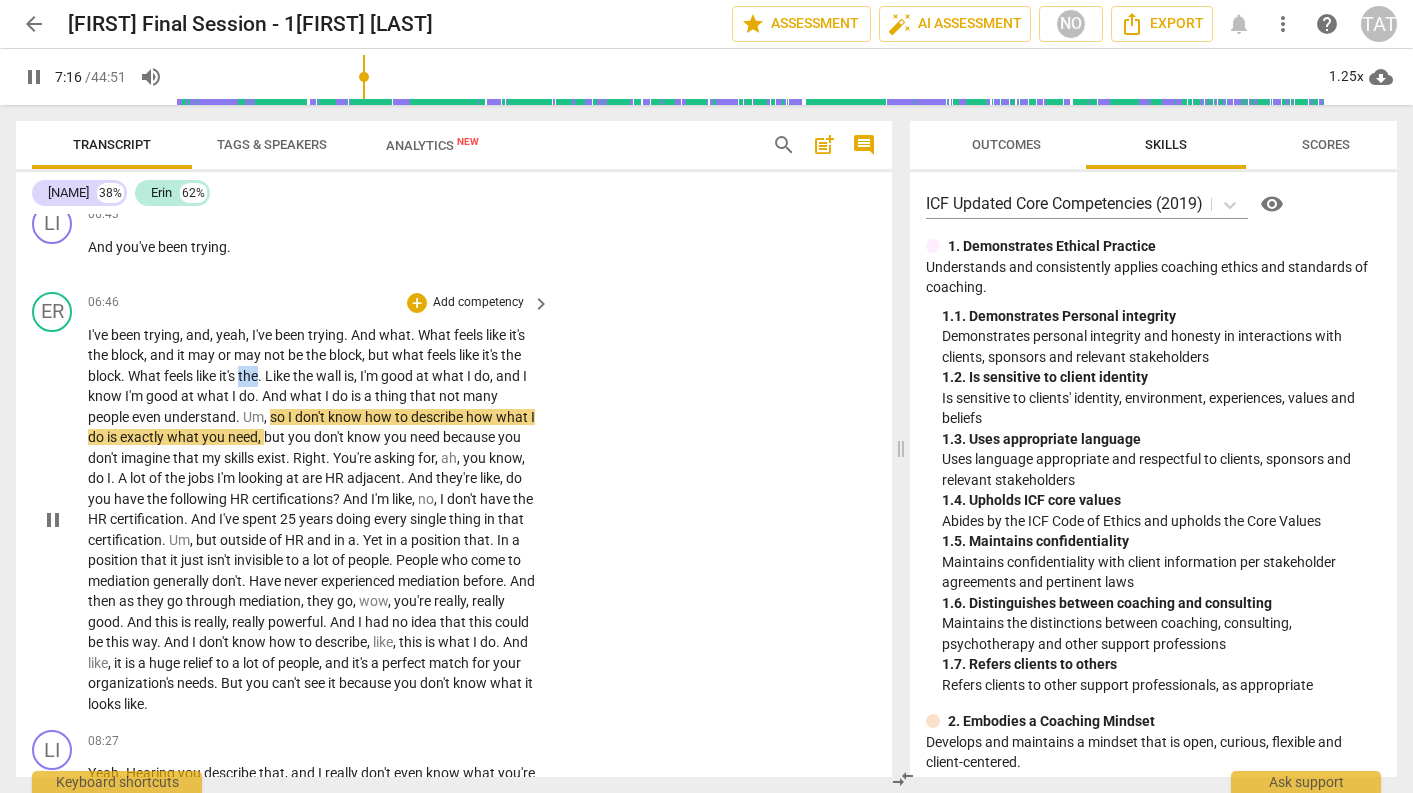 click on "I've   been   trying ,   and ,   yeah ,   I've   been   trying .   And   what .   What   feels   like   it's   the   block ,   and   it   may   or   may   not   be   the   block ,   but   what   feels   like   it's   the   block .   What   feels   like   it's   the .   Like   the   wall   is ,   I'm   good   at   what   I   do ,   and   I   know   I'm   good   at   what   I   do .   And   what   I   do   is   a   thing   that   not   many   people   even   understand .   Um ,   so   I   don't   know   how   to   describe   how   what   I   do   is   exactly   what   you   need ,   but   you   don't   know   you   need   because   you   don't   imagine   that   my   skills   exist .   Right .   You're   asking   for ,   ah ,   you   know ,   do   I .   A   lot   of   the   jobs   I'm   looking   at   are   HR   adjacent .   And   they're   like ,   do   you   have   the   following   HR   certifications ?   And   I'm   like ,   no ,   I   don't   have   the   HR   certification .   And   I've   spent   25" at bounding box center [314, 520] 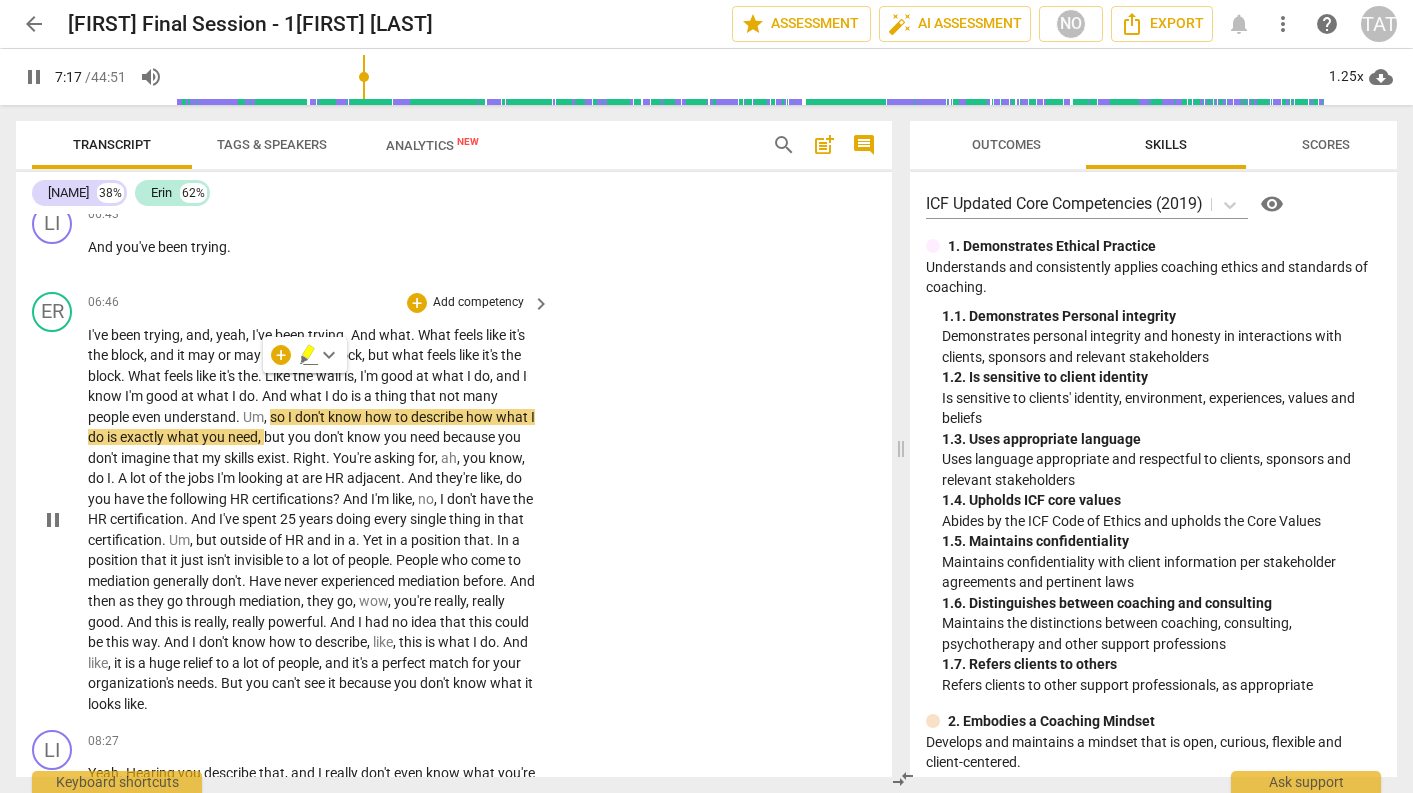 click on "it" at bounding box center (182, 355) 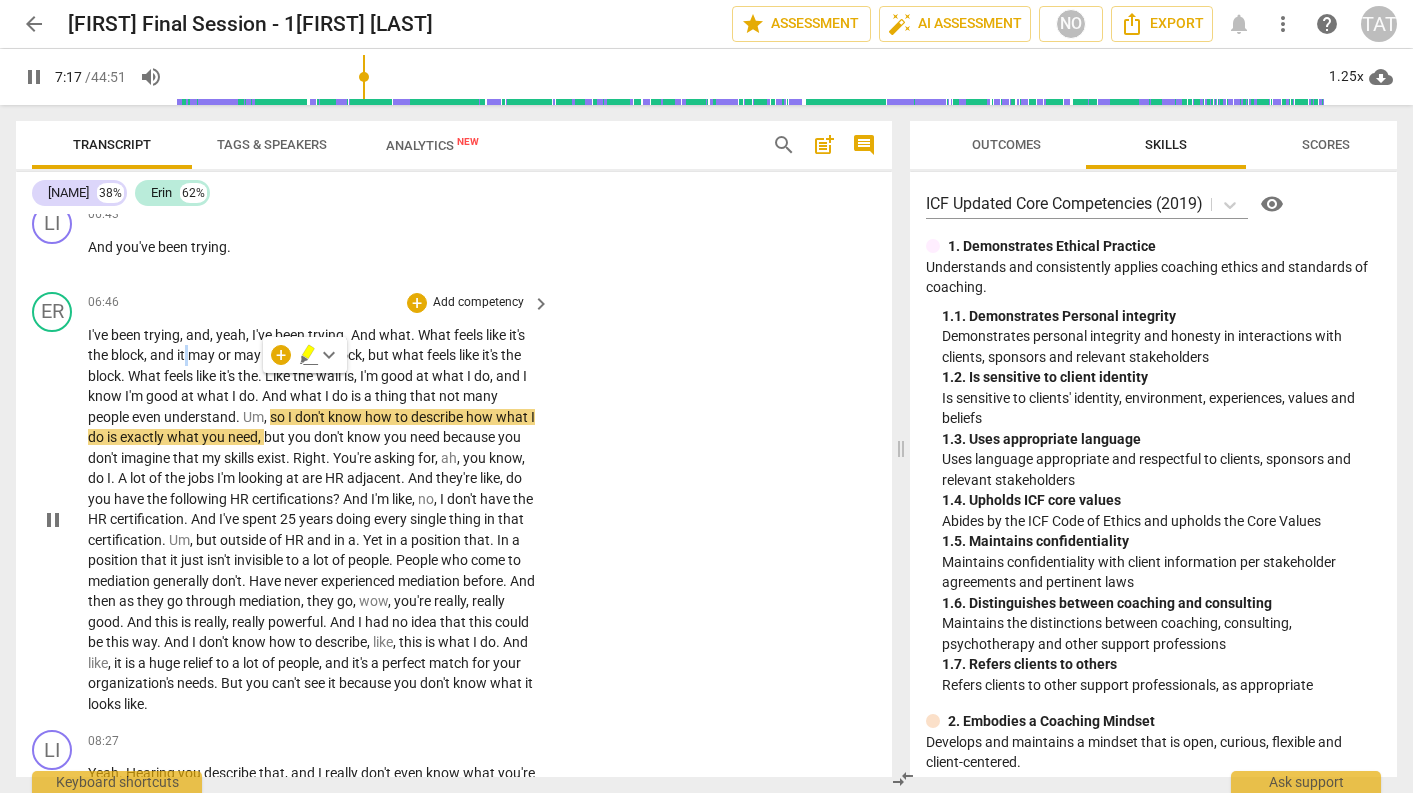click on "it" at bounding box center [182, 355] 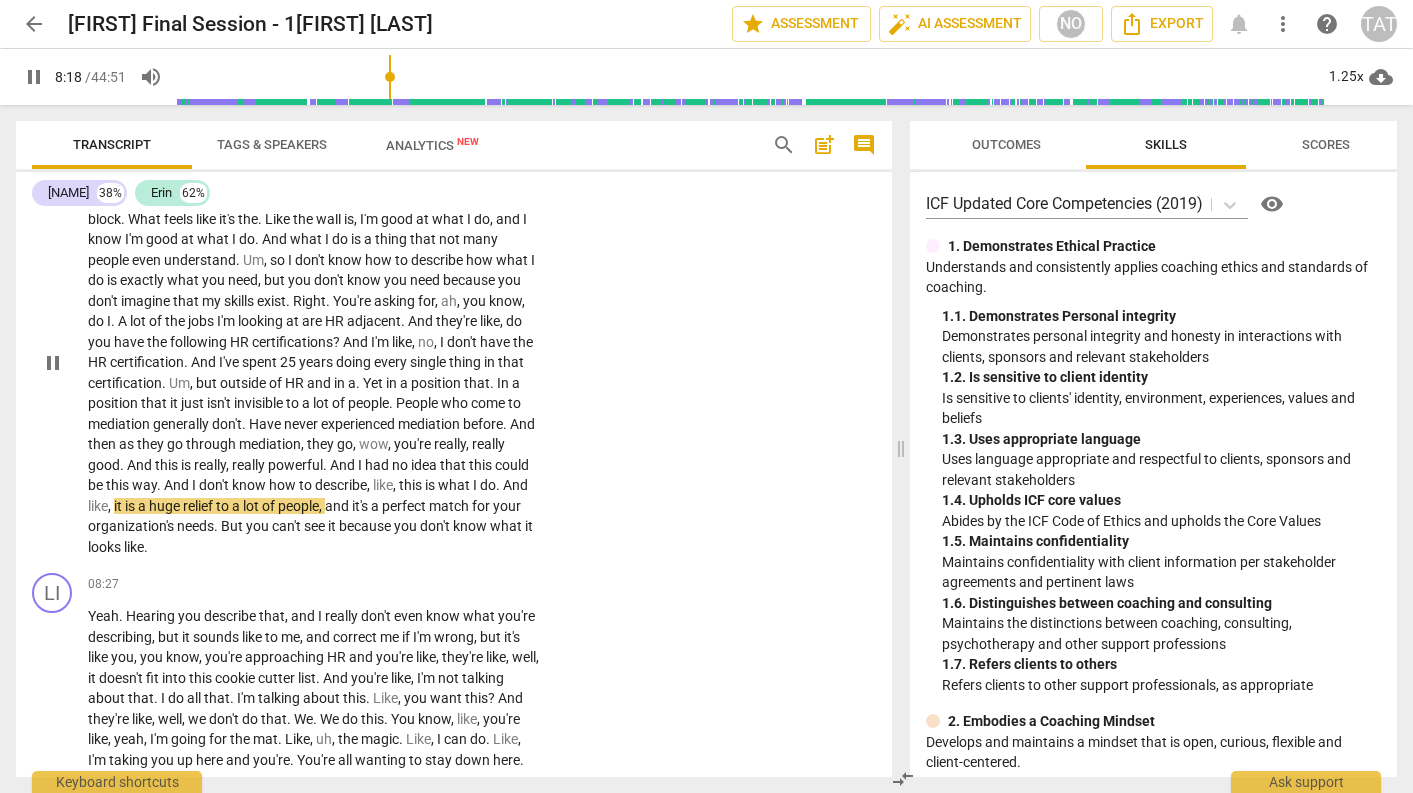 scroll, scrollTop: 2993, scrollLeft: 0, axis: vertical 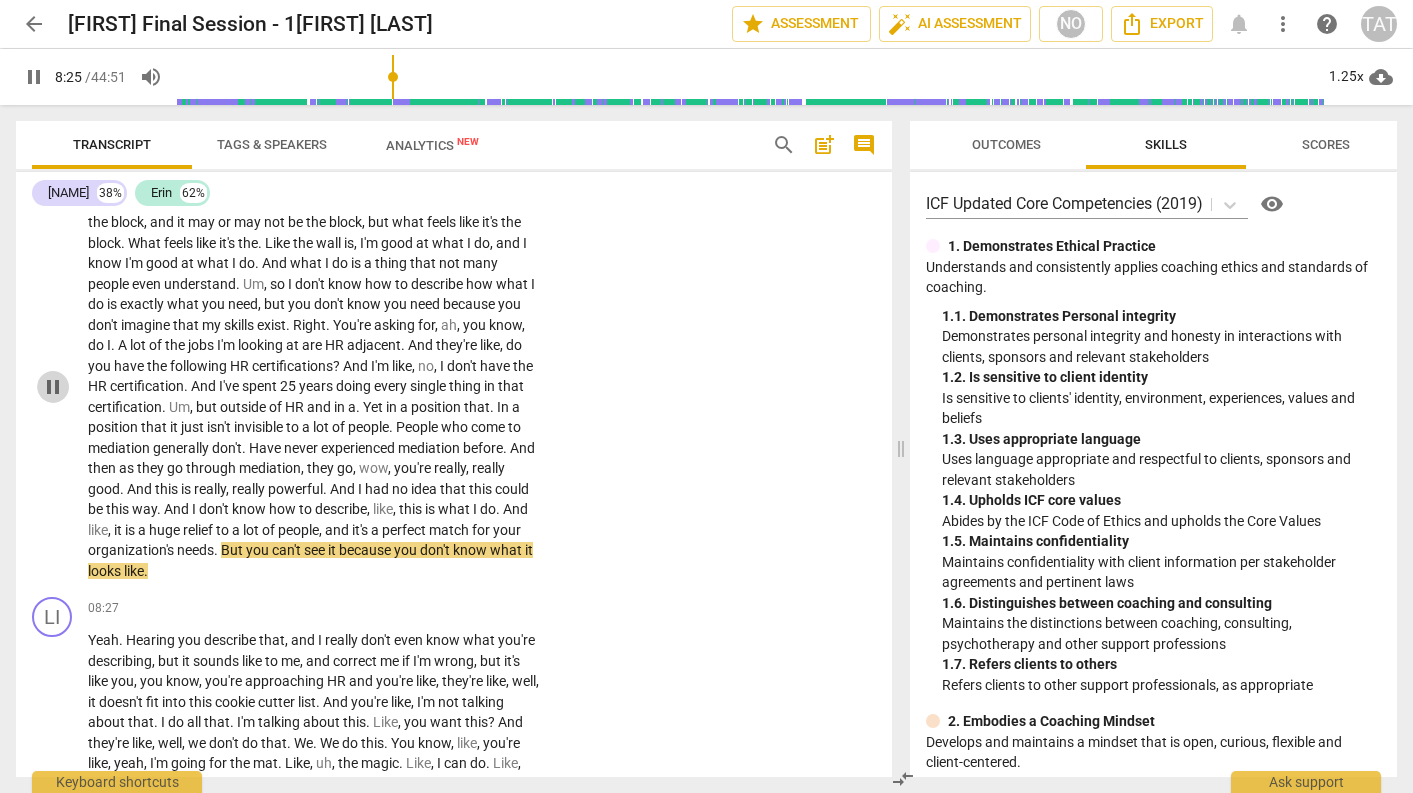 click on "pause" at bounding box center [53, 387] 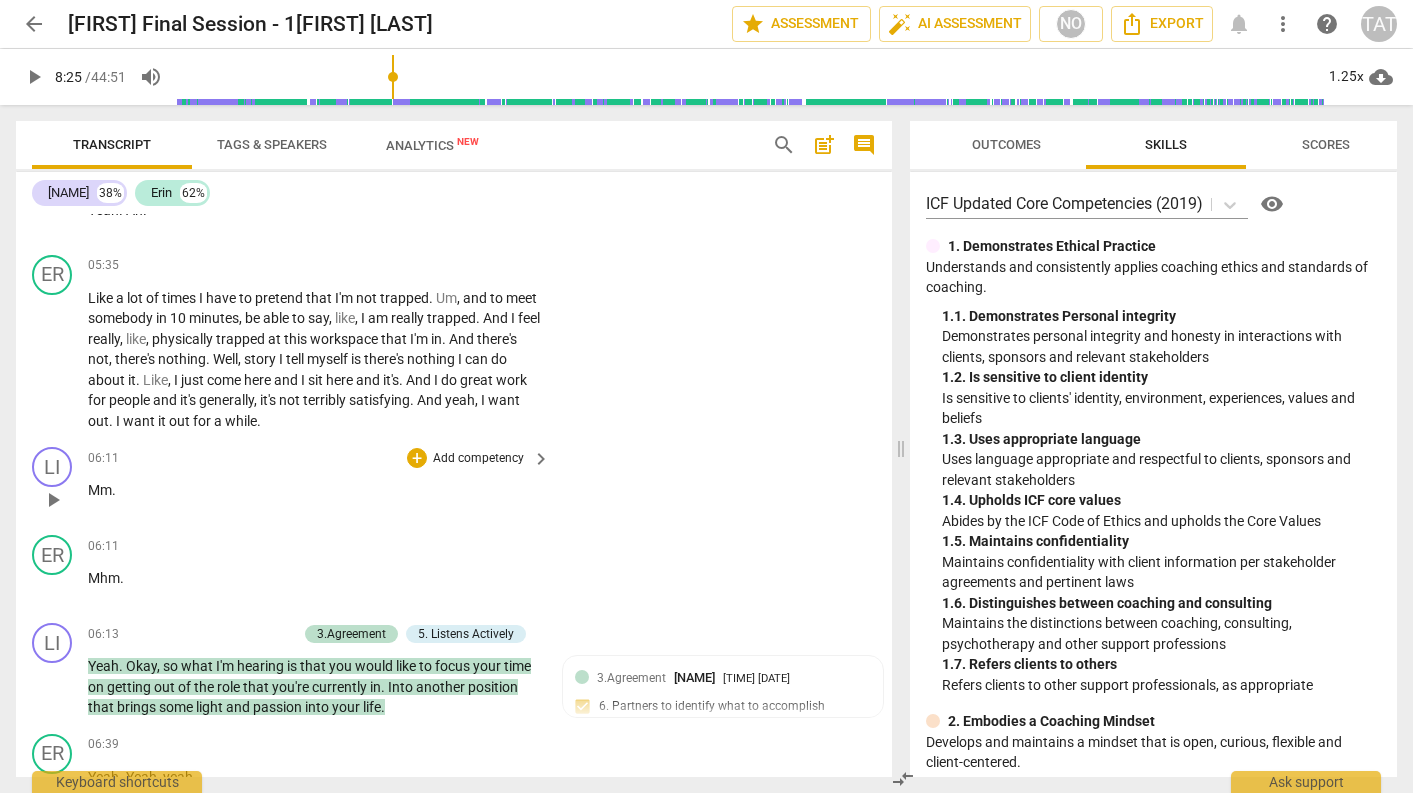 scroll, scrollTop: 2239, scrollLeft: 0, axis: vertical 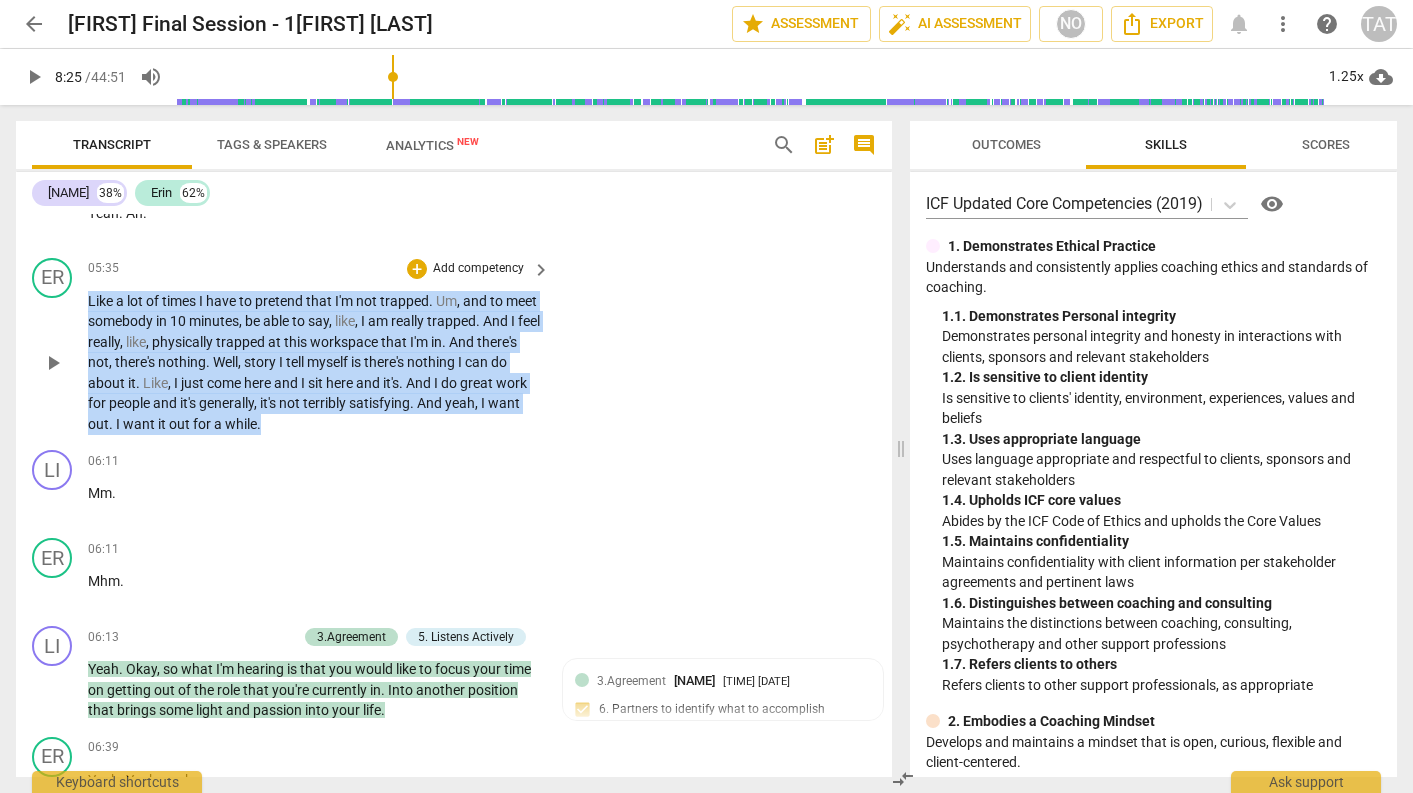 drag, startPoint x: 341, startPoint y: 435, endPoint x: 84, endPoint y: 305, distance: 288.00867 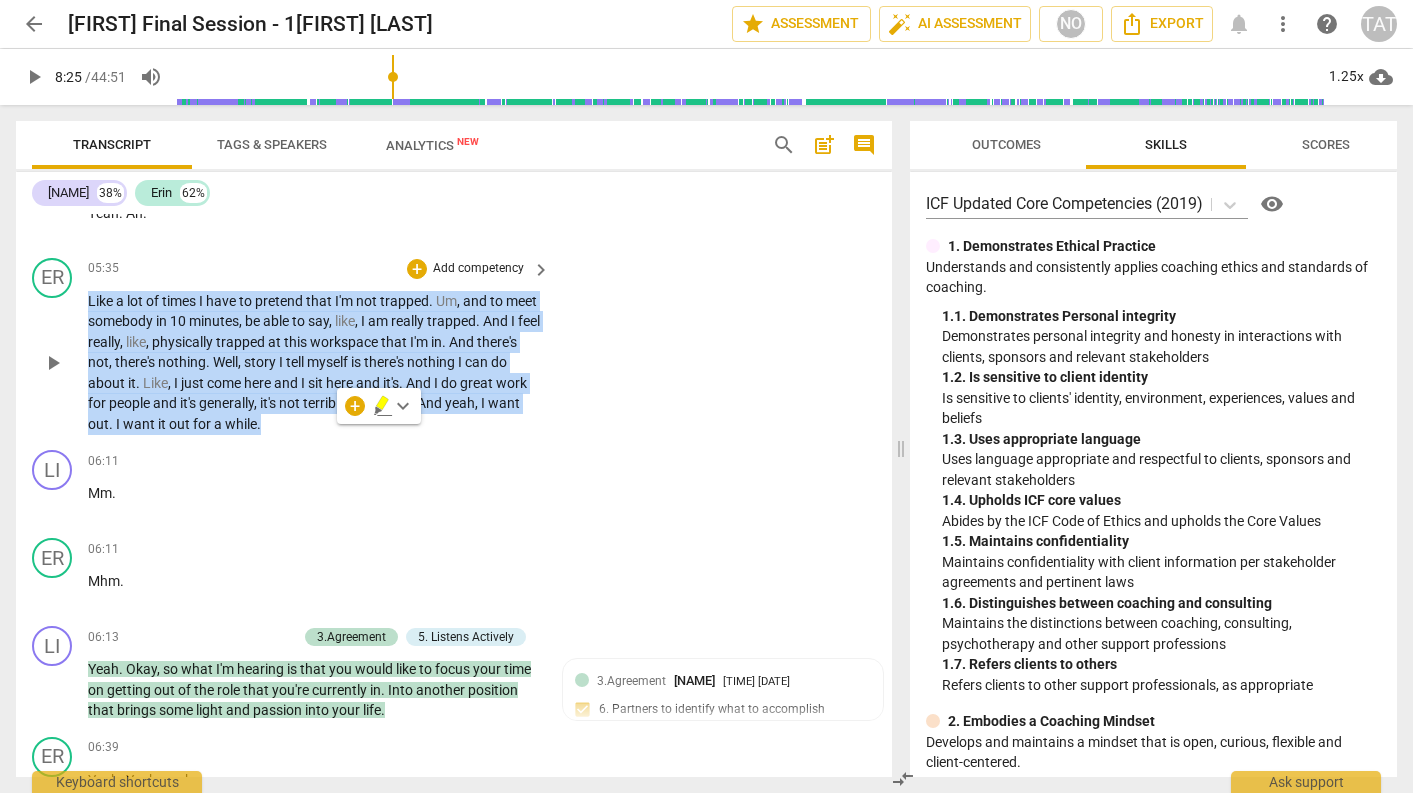 copy on "Like a lot of times I have to pretend that I'm not trapped. Um, and to meet somebody in 10 minutes, be able to say, like, I am really trapped. And I feel really, like, physically trapped at this workspace that I'm in. And there's not, there's nothing. Well, story I tell myself is there's nothing I can do about it. Like, I just come here and I sit here and it's. And I do great work for people and it's generally, it's not terribly satisfying. And yeah, I want out. I want it out for a while." 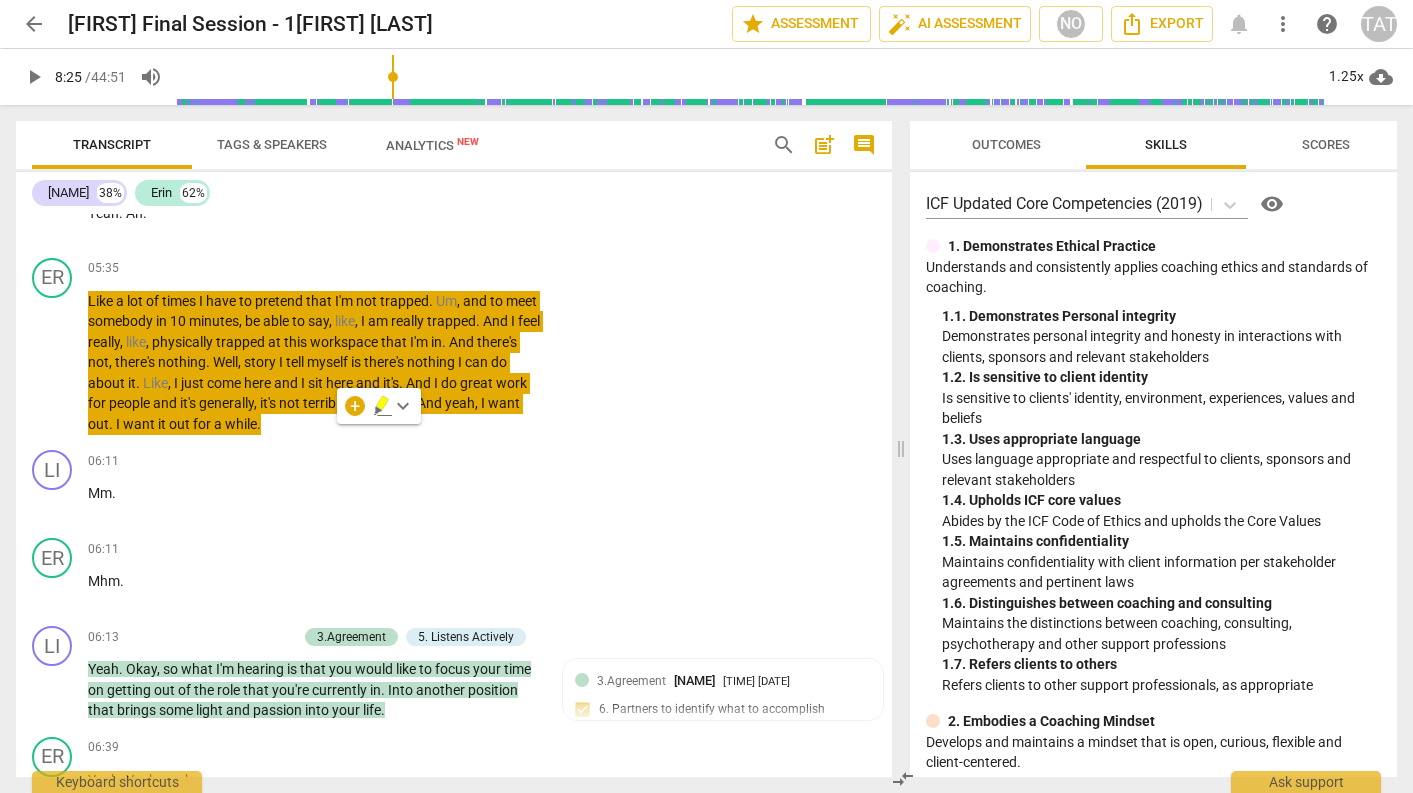 click on "And" at bounding box center (463, 342) 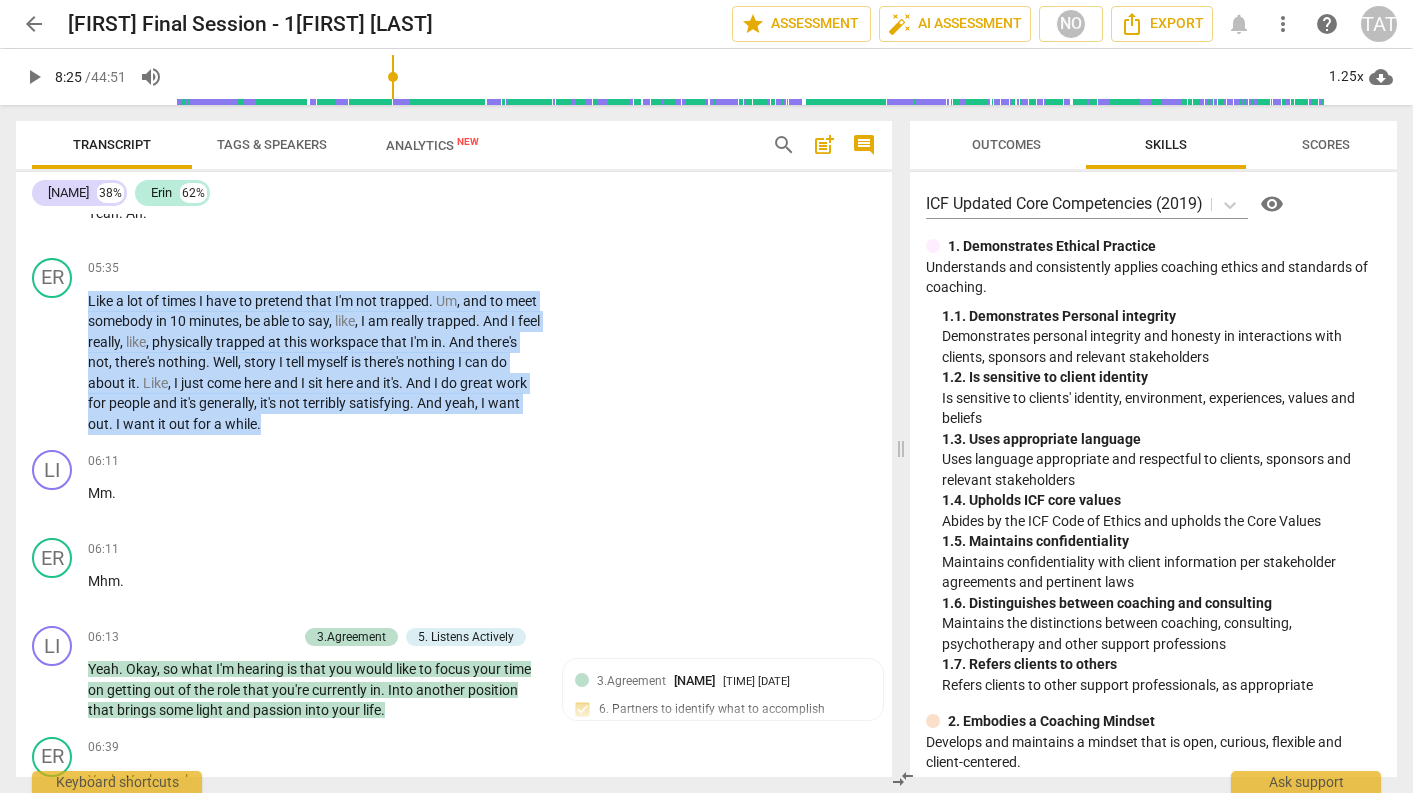 click on "And" at bounding box center [463, 342] 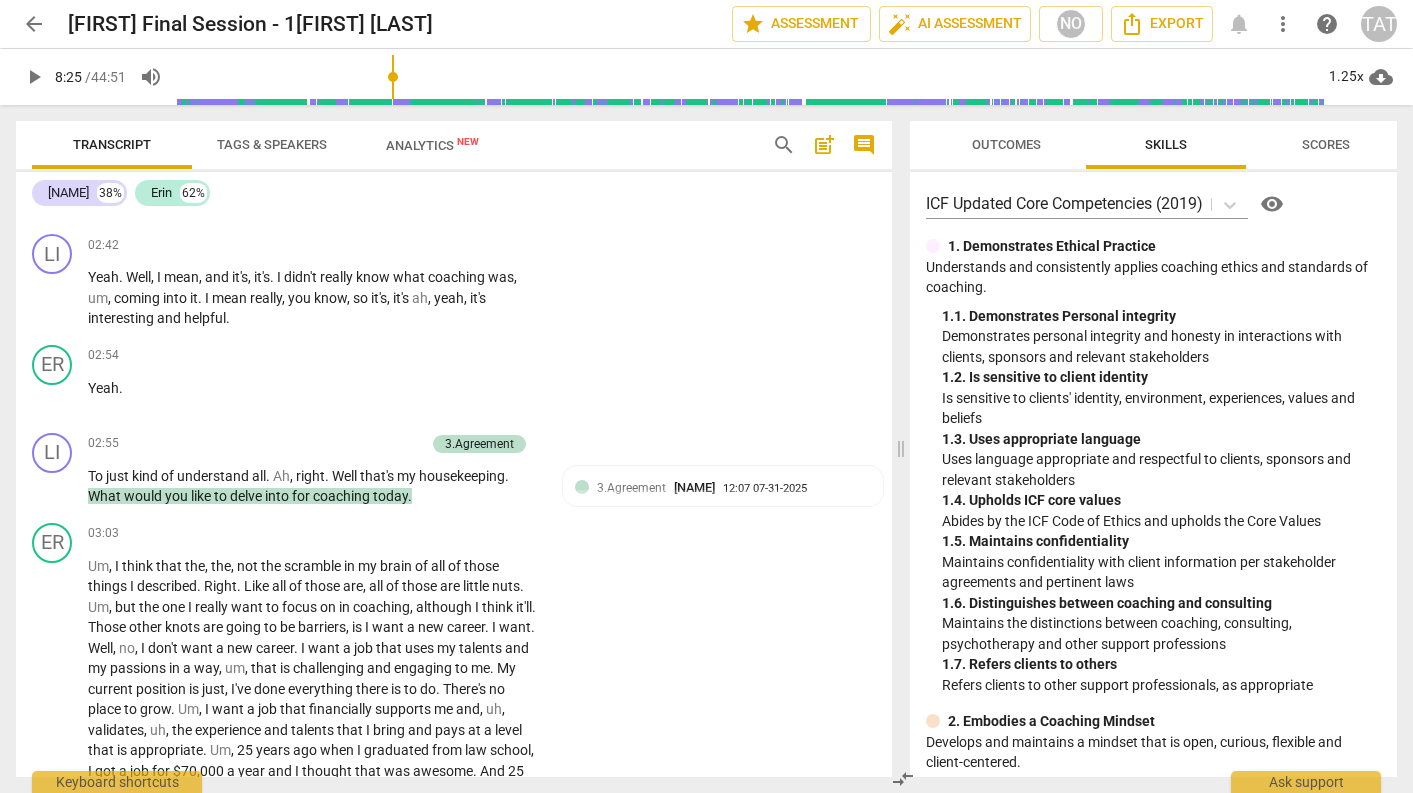 scroll, scrollTop: 754, scrollLeft: 0, axis: vertical 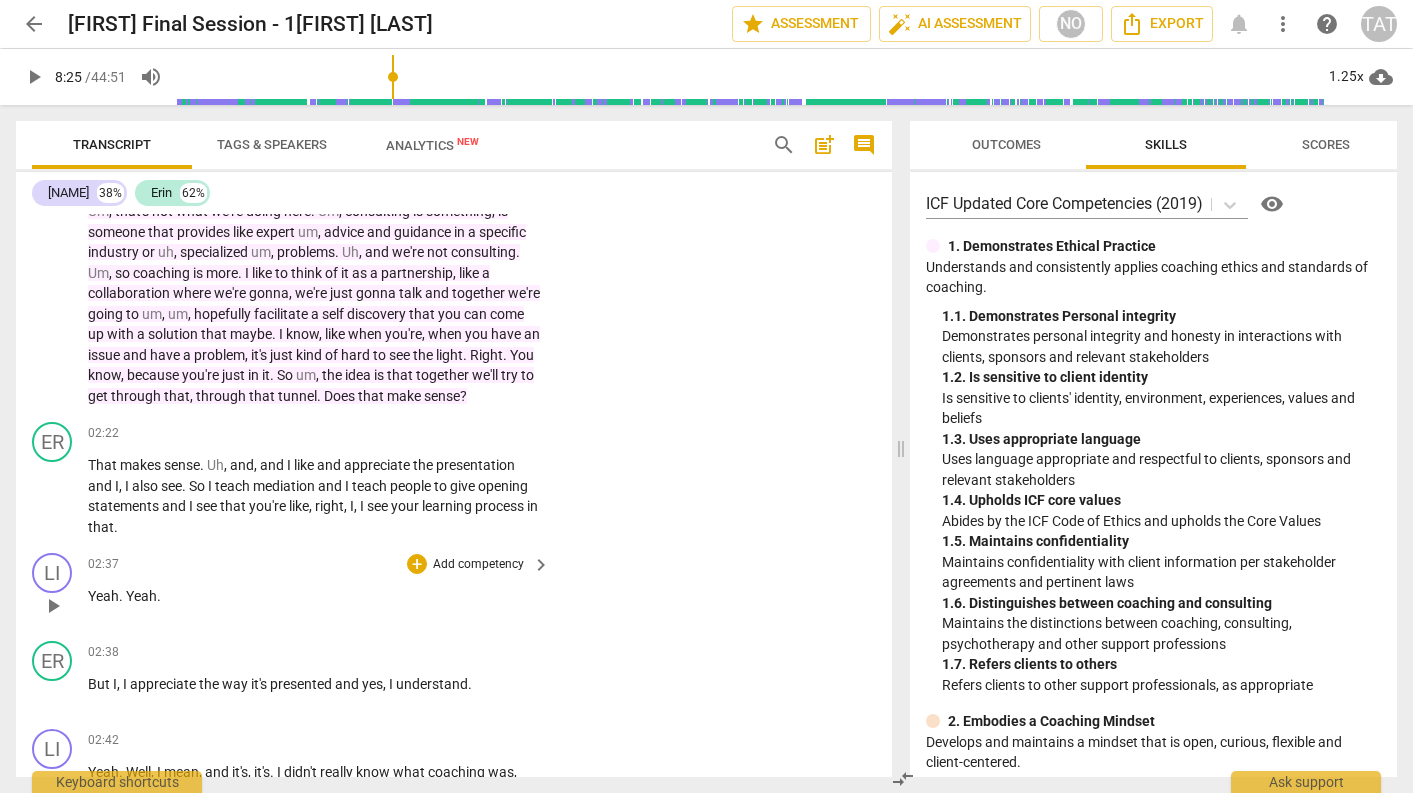 click on "LI play_arrow pause [TIME] + Add competency keyboard_arrow_right Yeah . Yeah ." at bounding box center [454, 589] 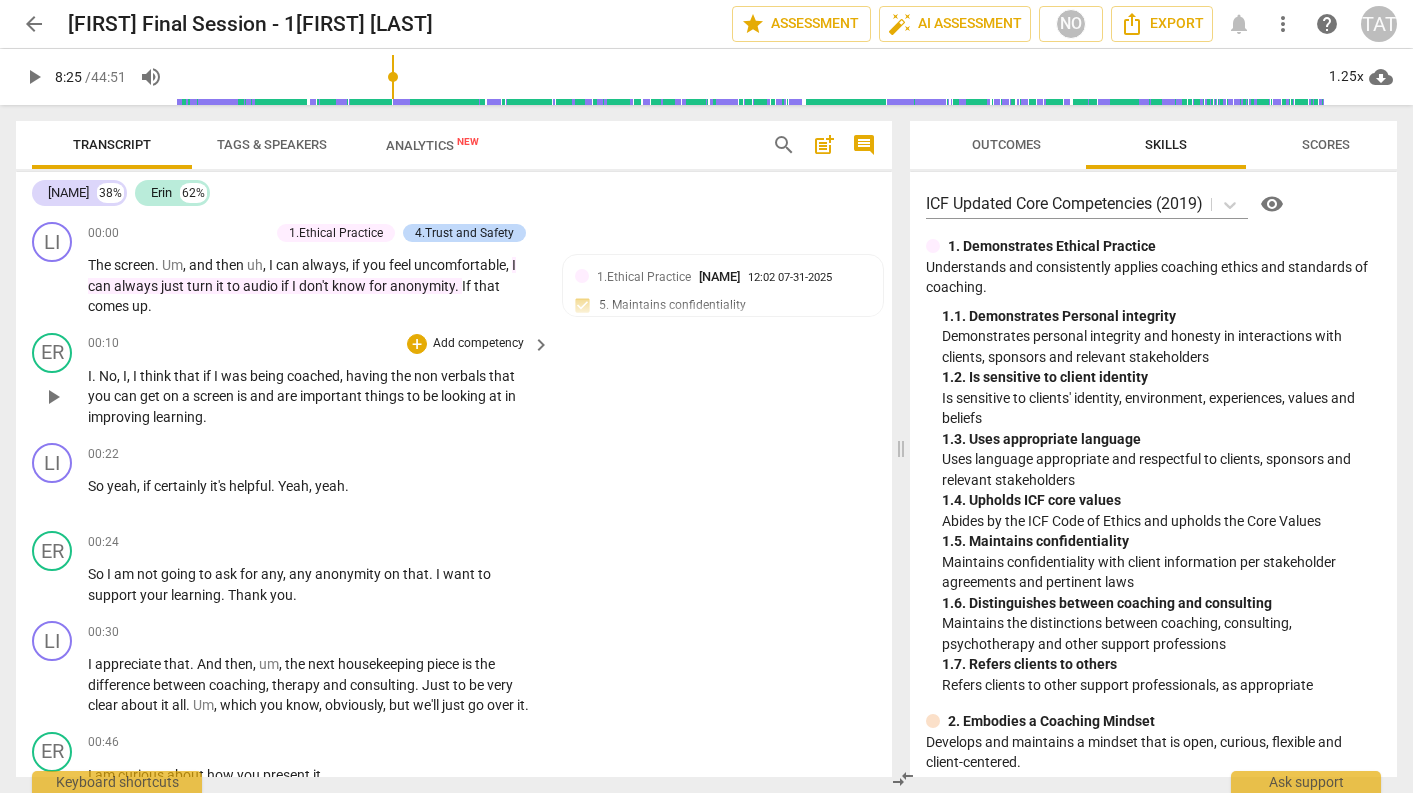 scroll, scrollTop: 0, scrollLeft: 0, axis: both 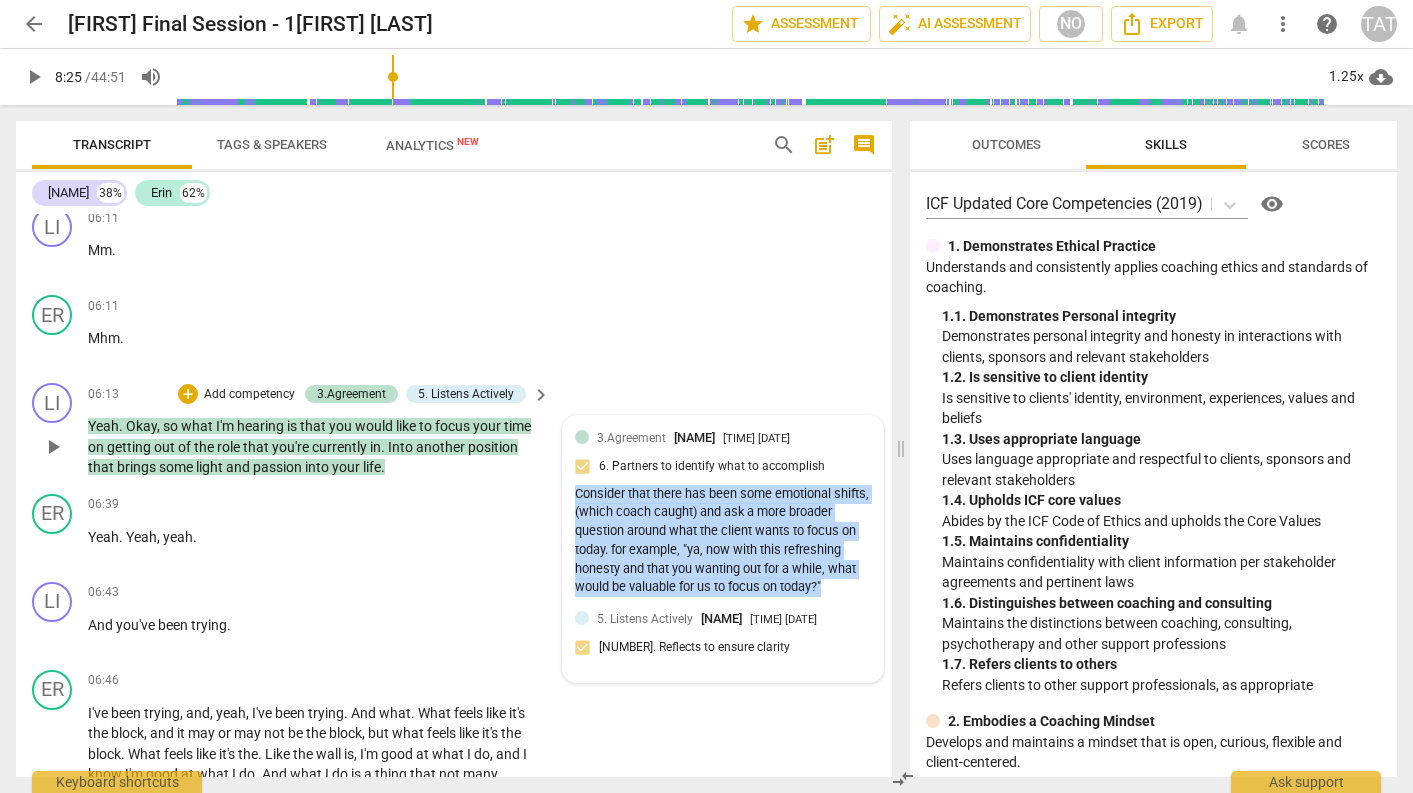 drag, startPoint x: 619, startPoint y: 606, endPoint x: 560, endPoint y: 505, distance: 116.970085 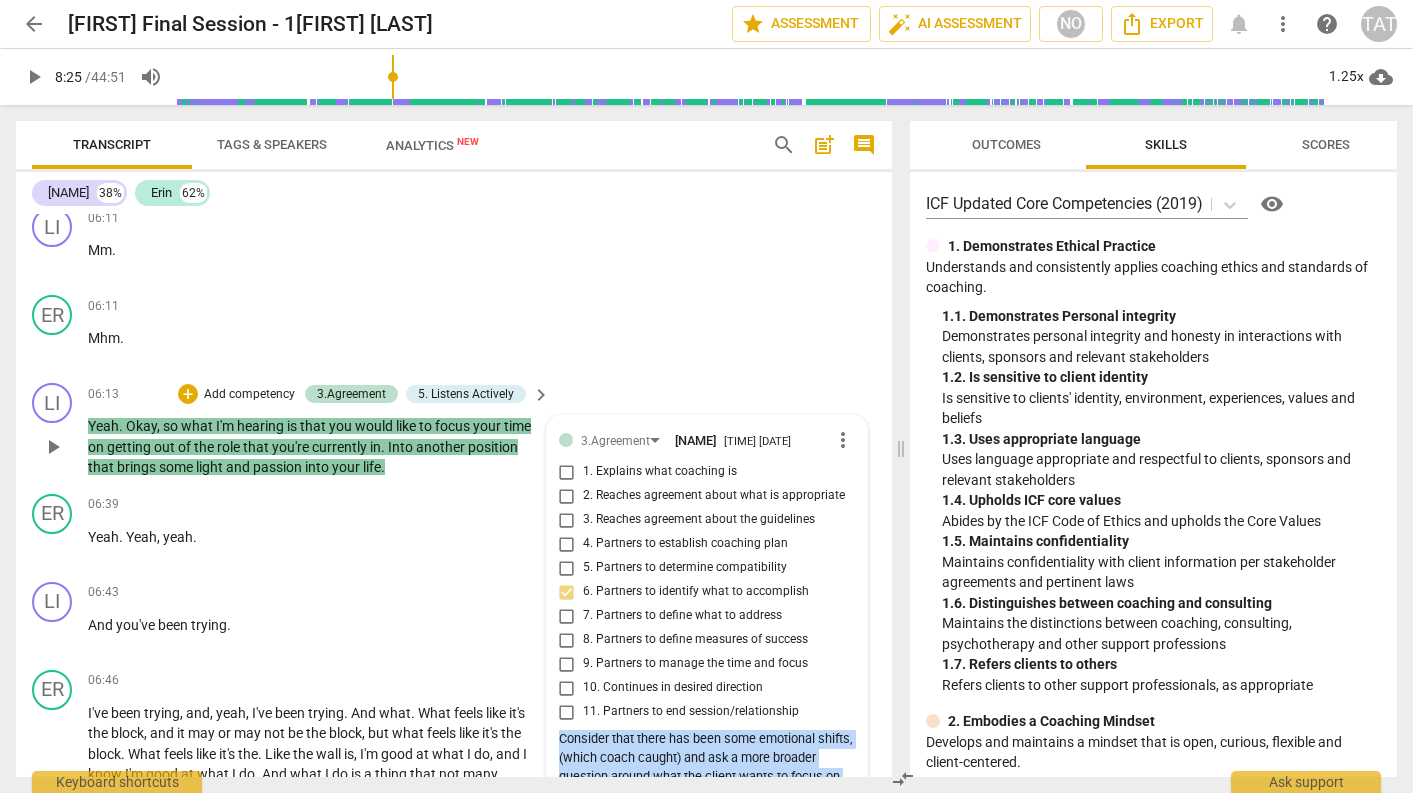copy on "Consider that there has been some emotional shifts, (which coach caught) and ask a more broader question around what the client wants to focus on today. for example, "ya, now with this refreshing honesty and that you wanting out for a while, what would be valuable for us to focus on today?"" 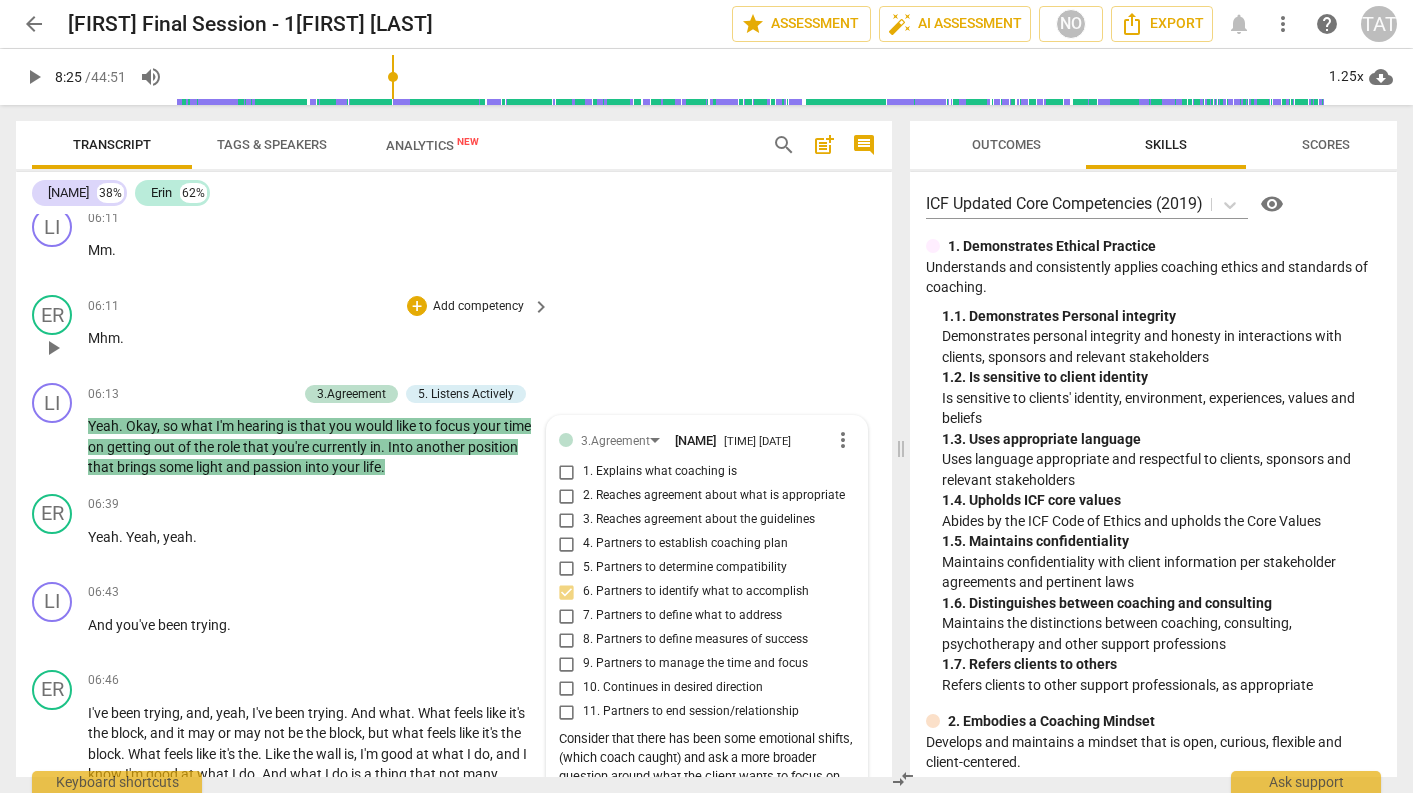 click on "Mhm ." at bounding box center [454, 331] 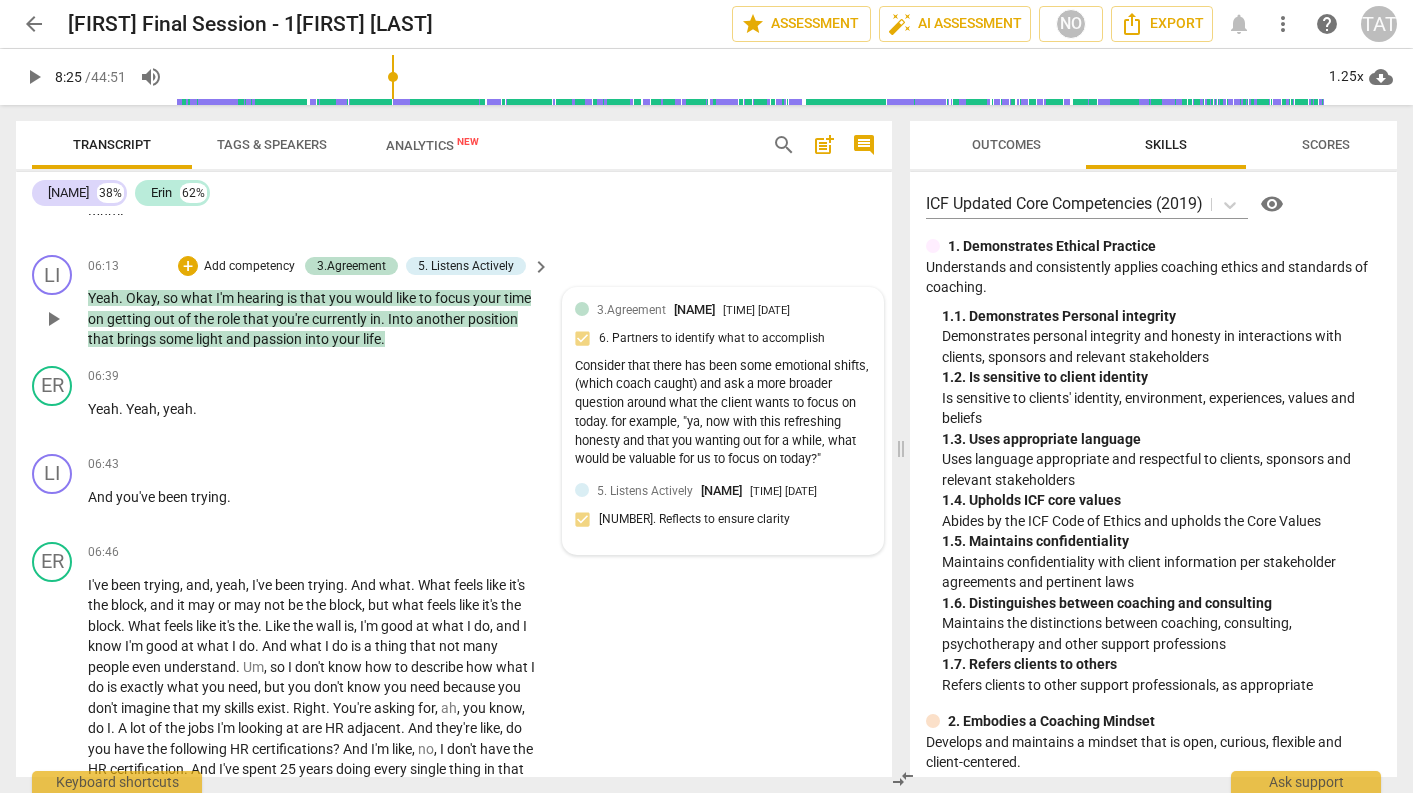 scroll, scrollTop: 2613, scrollLeft: 0, axis: vertical 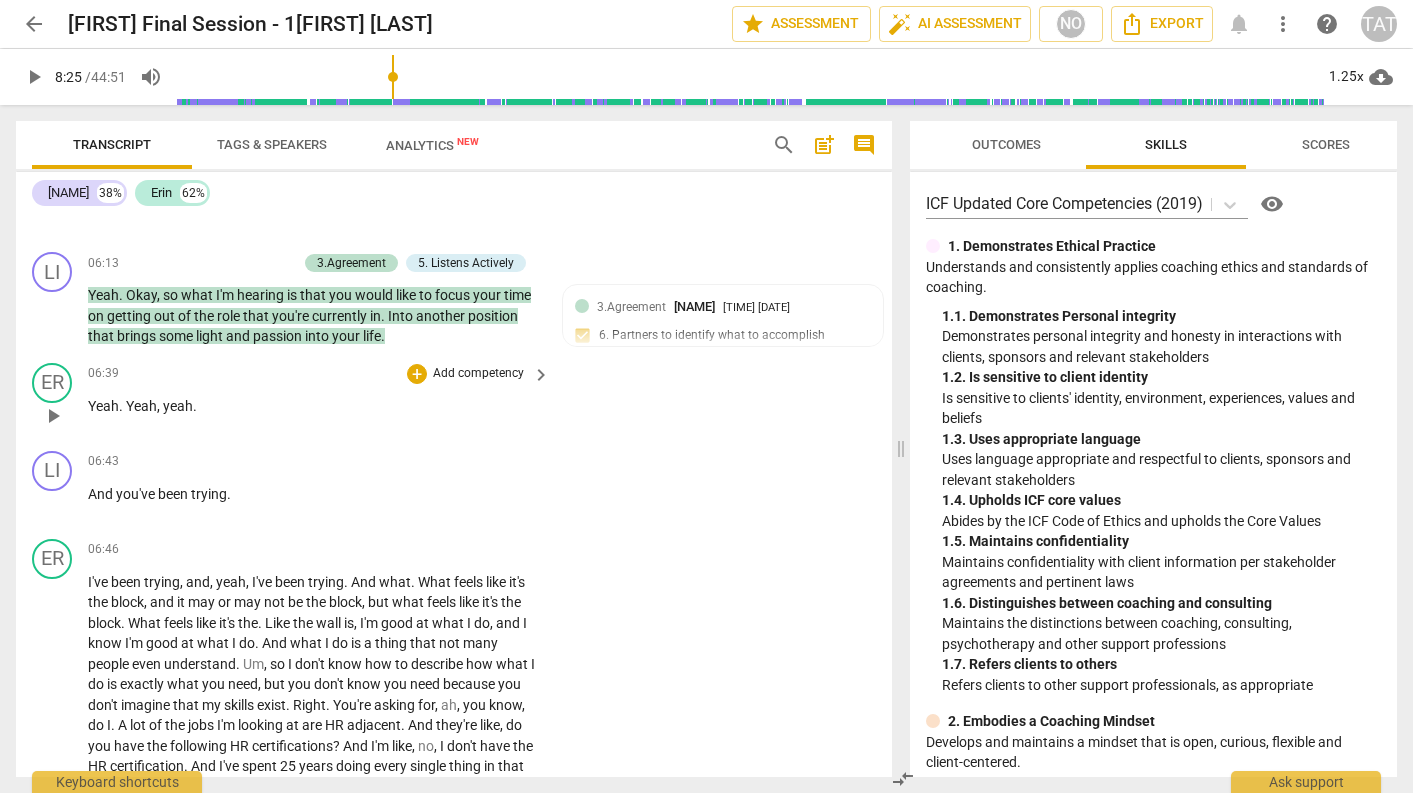 click on "06:39 + Add competency keyboard_arrow_right" at bounding box center (320, 374) 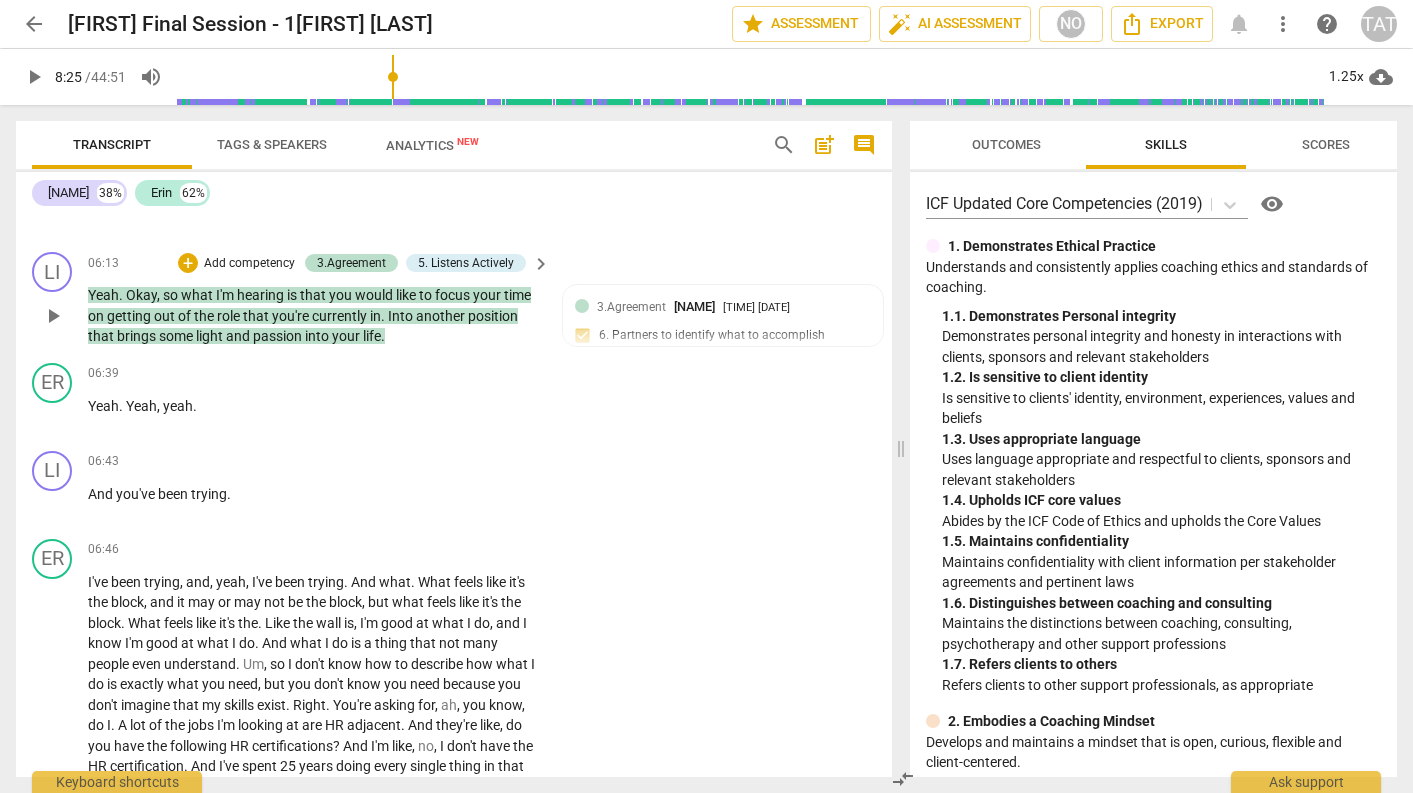 click on "and" at bounding box center (239, 336) 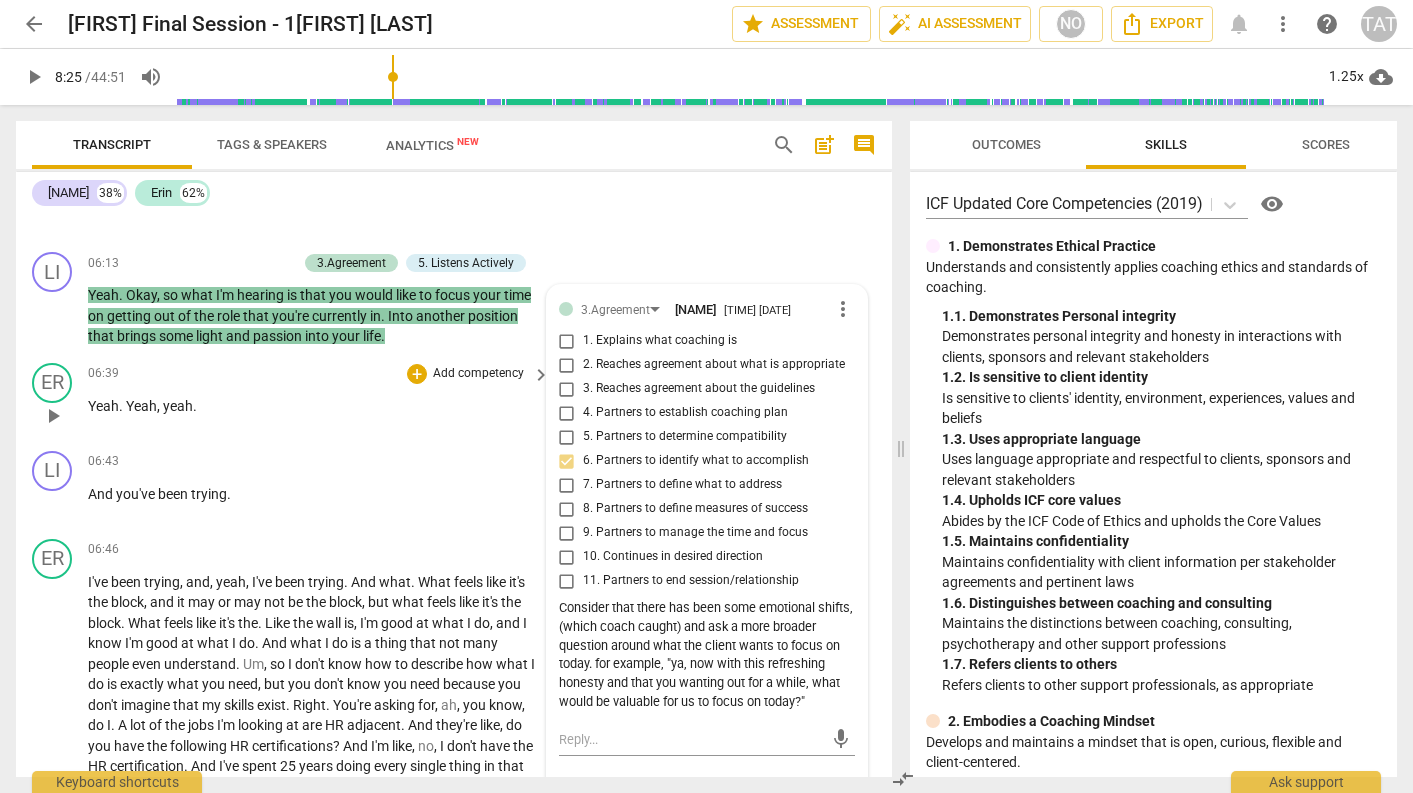 click on "06:39 + Add competency keyboard_arrow_right Yeah . Yeah , yeah ." at bounding box center [320, 399] 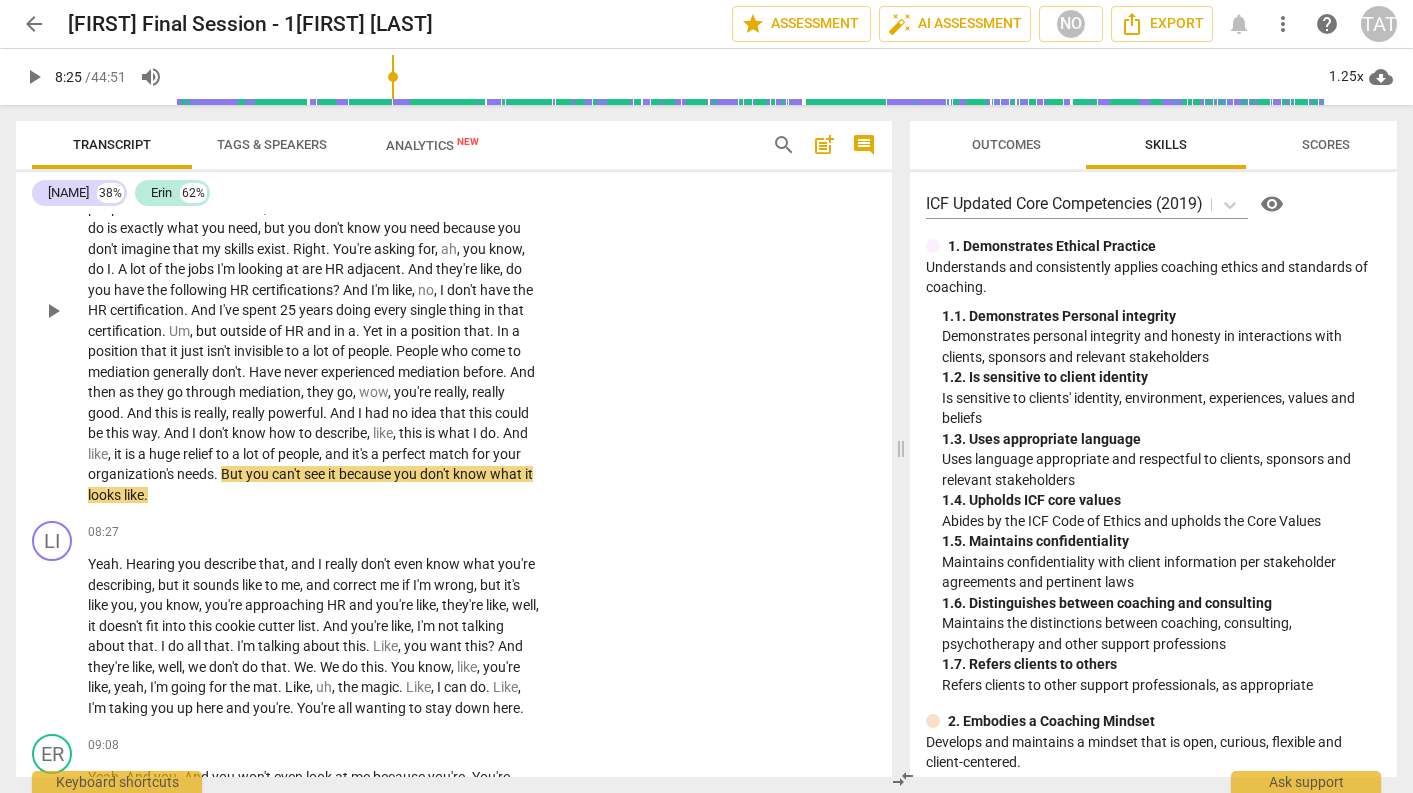 scroll, scrollTop: 3073, scrollLeft: 0, axis: vertical 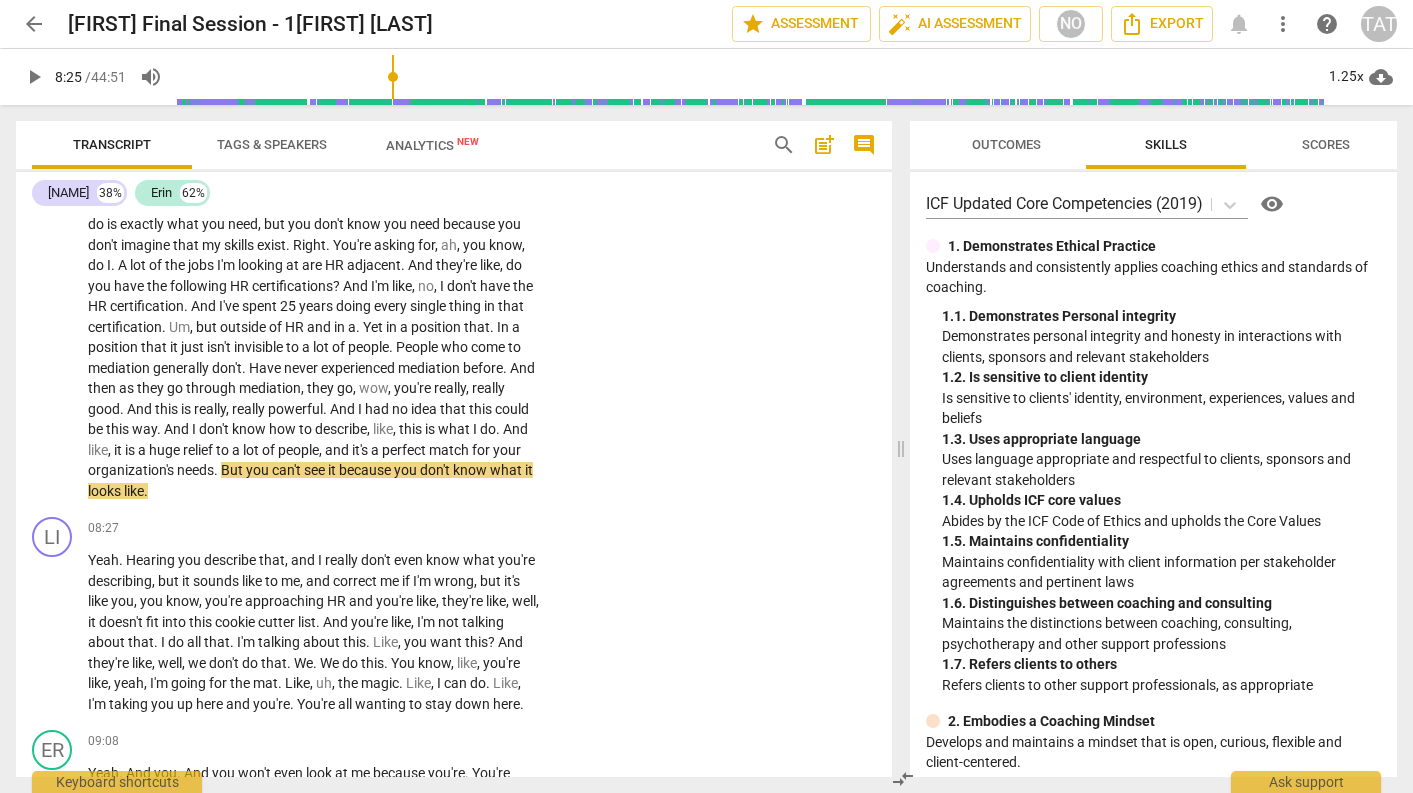 click on "play_arrow" at bounding box center (34, 77) 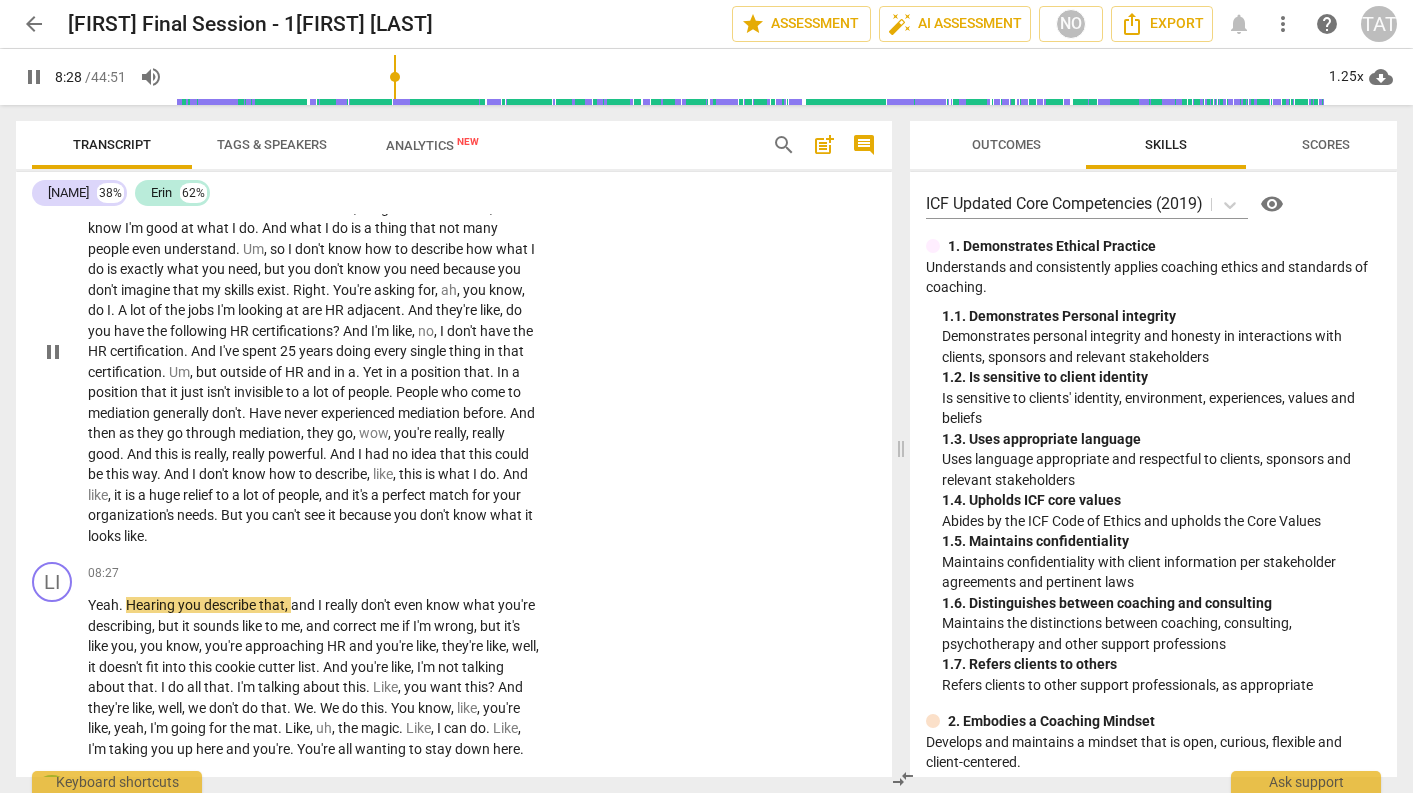 scroll, scrollTop: 2970, scrollLeft: 0, axis: vertical 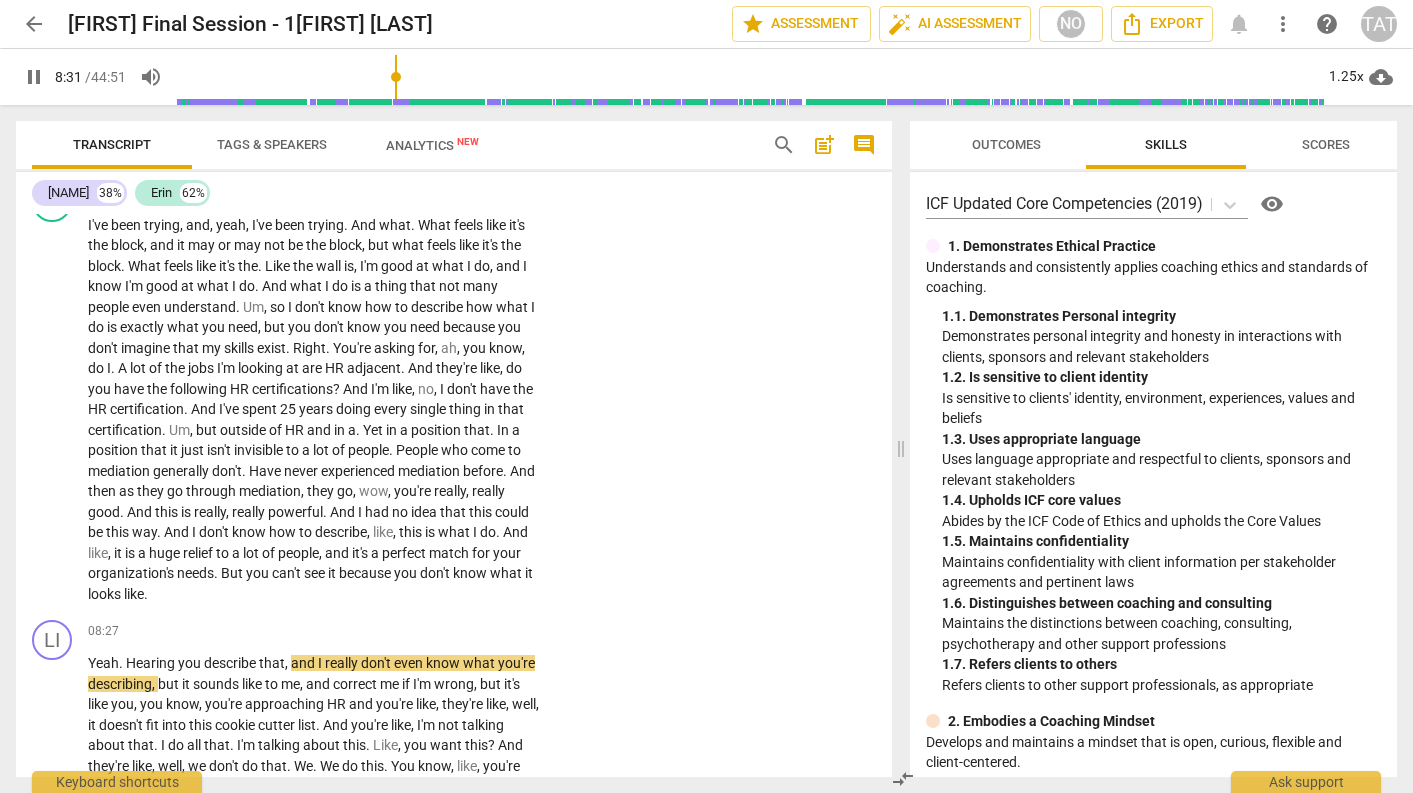 click on "pause" at bounding box center (34, 77) 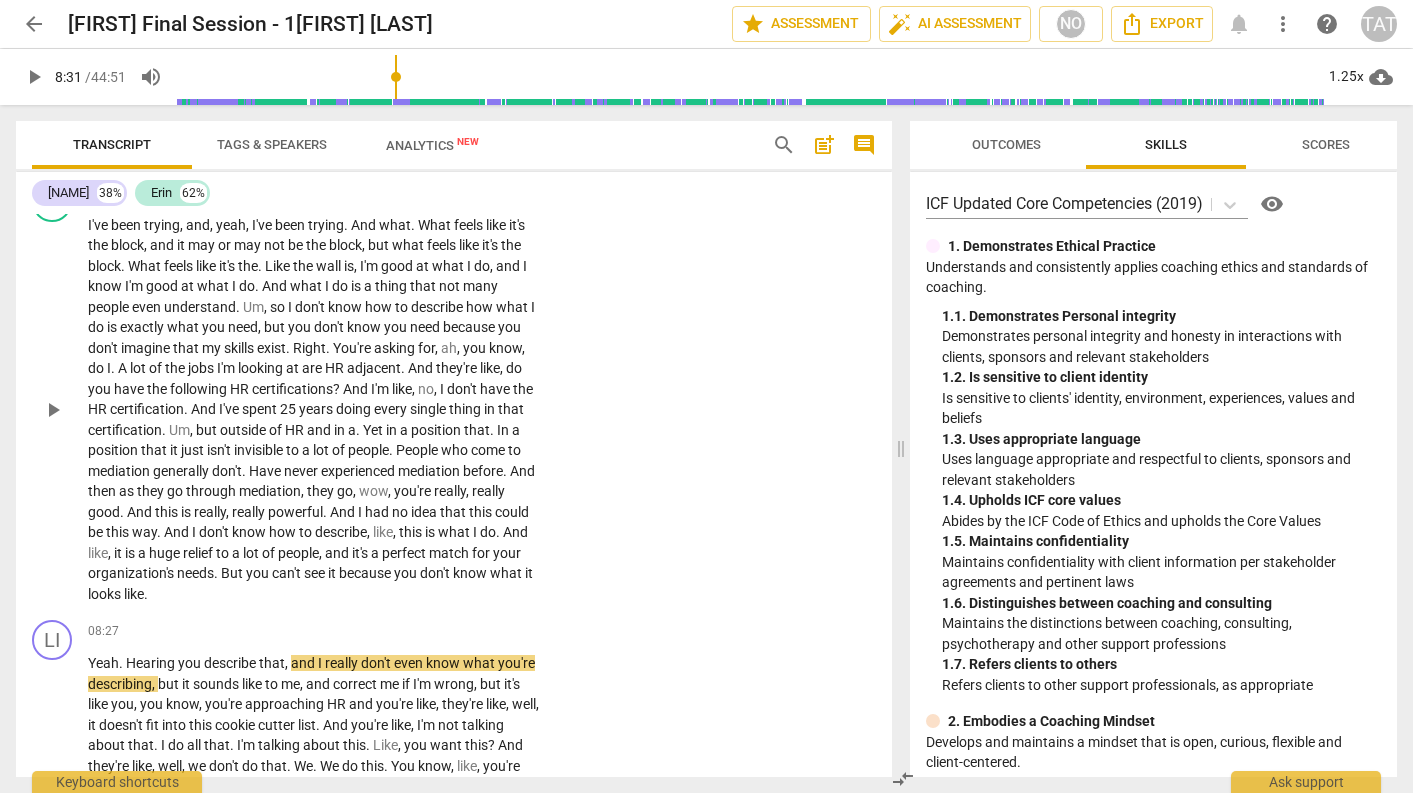 click on "isn't" at bounding box center (220, 450) 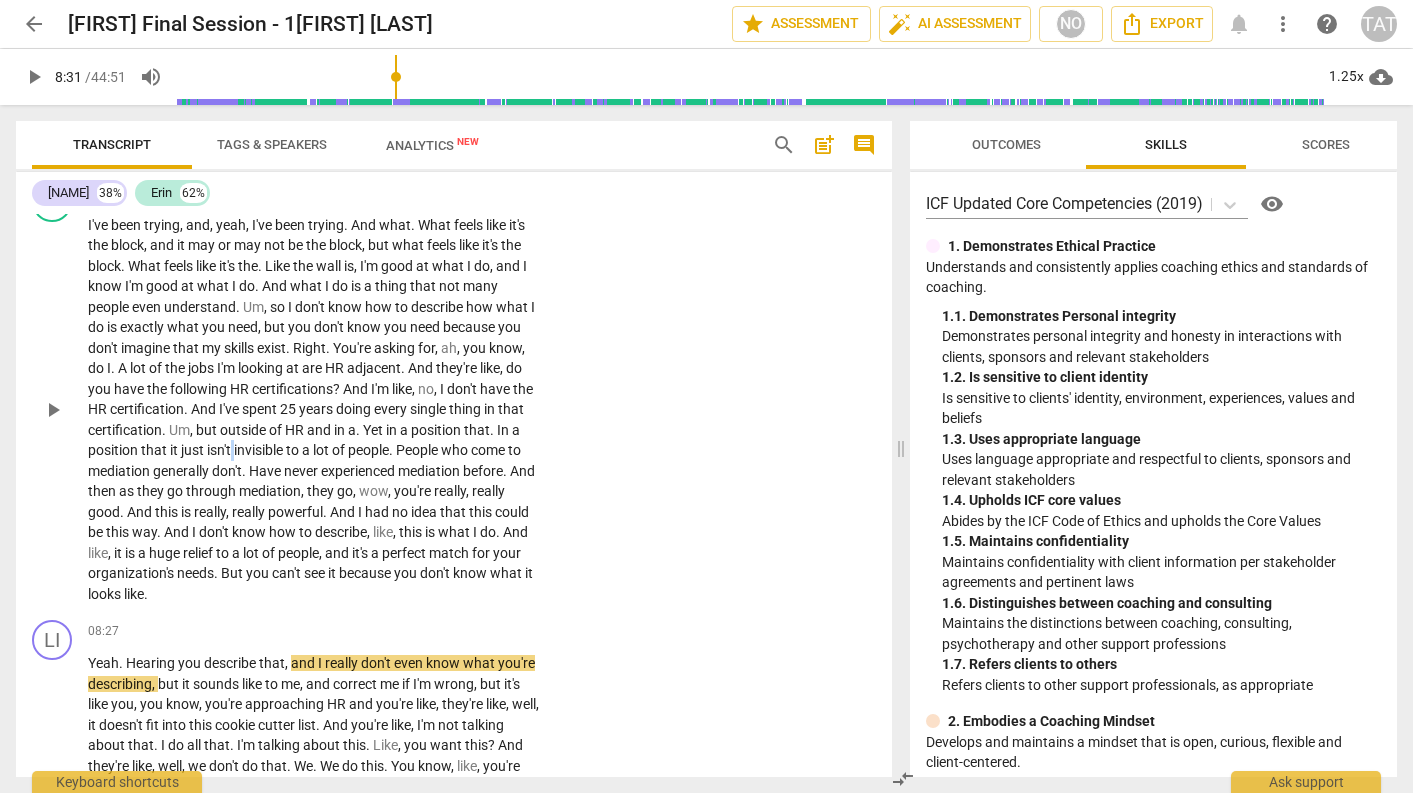 click on "isn't" at bounding box center [220, 450] 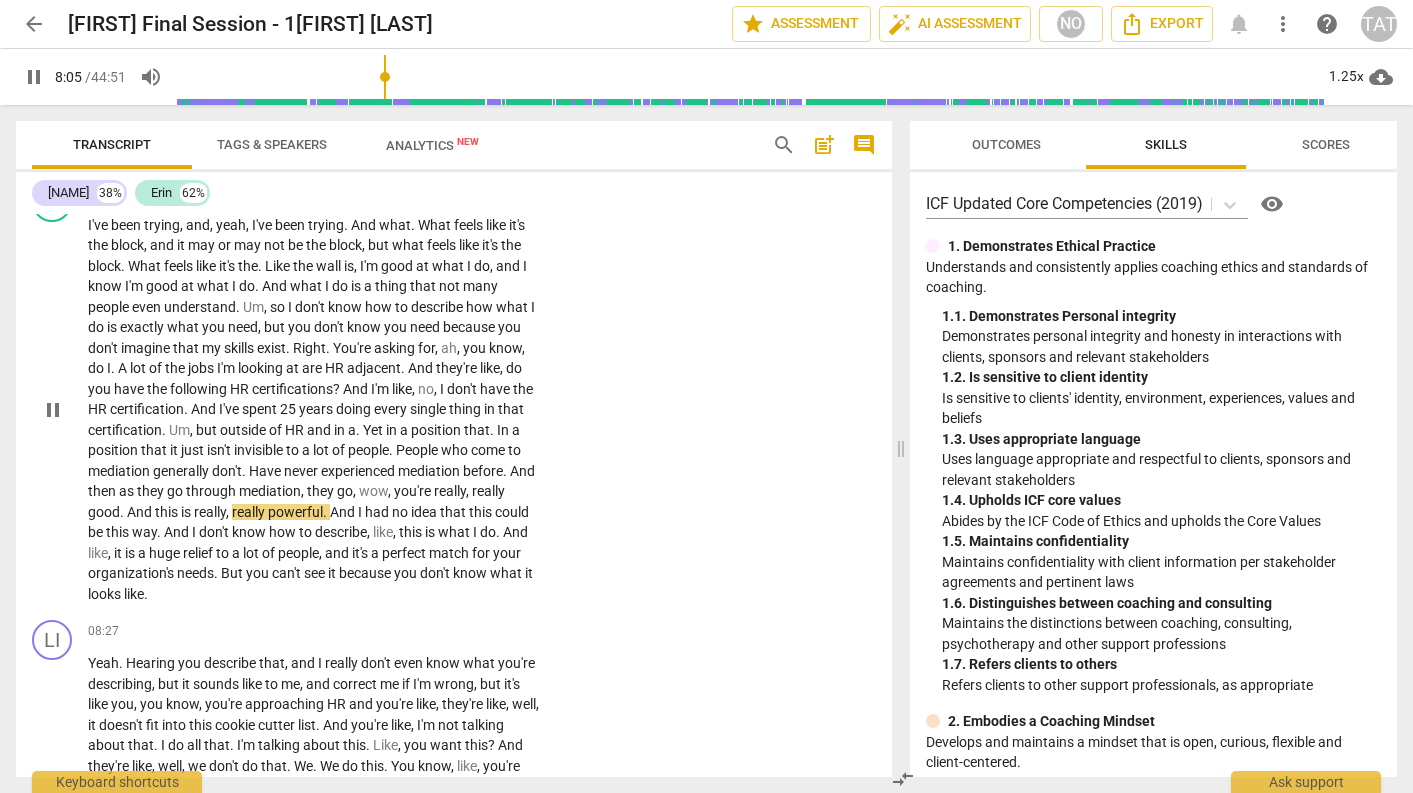 click on "pause" at bounding box center [53, 410] 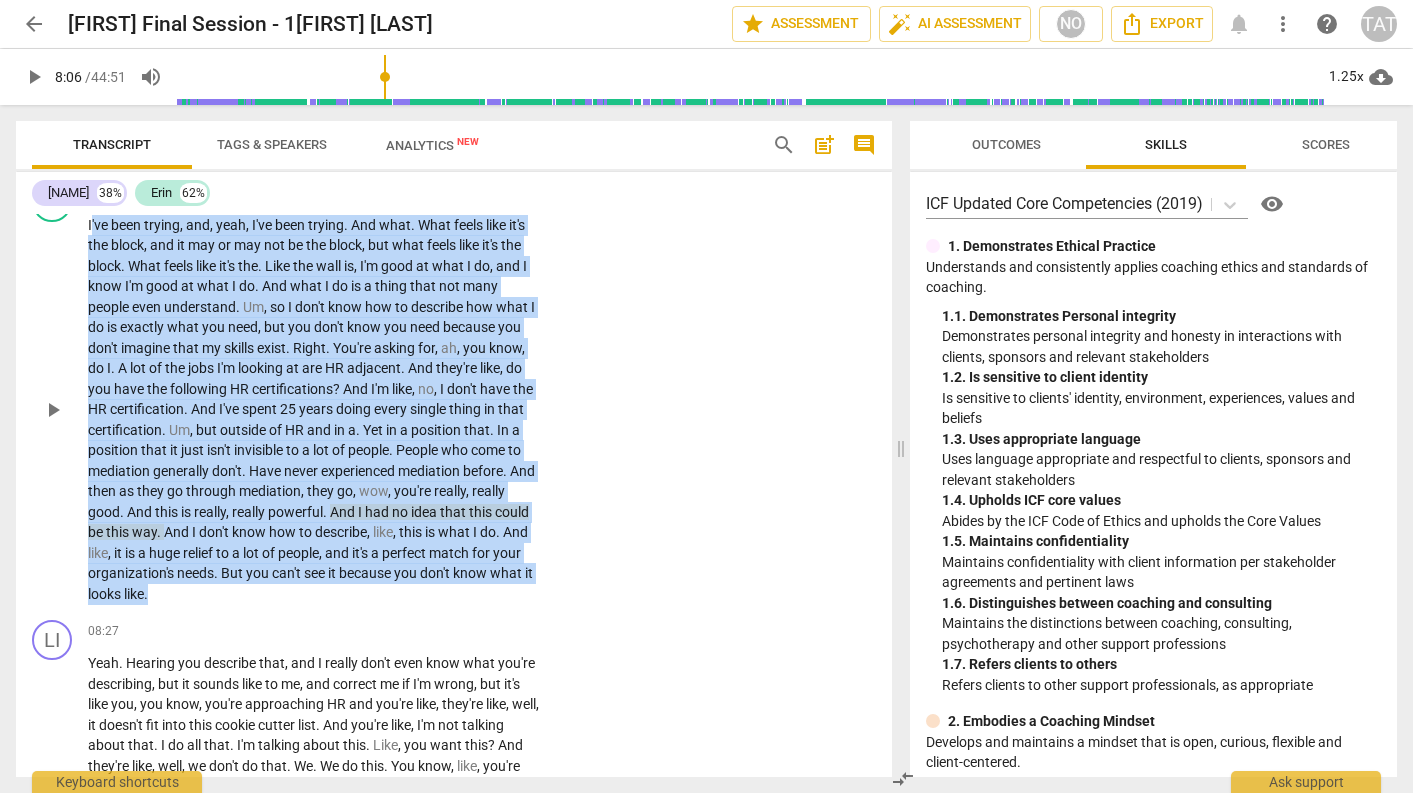 drag, startPoint x: 90, startPoint y: 230, endPoint x: 272, endPoint y: 607, distance: 418.6323 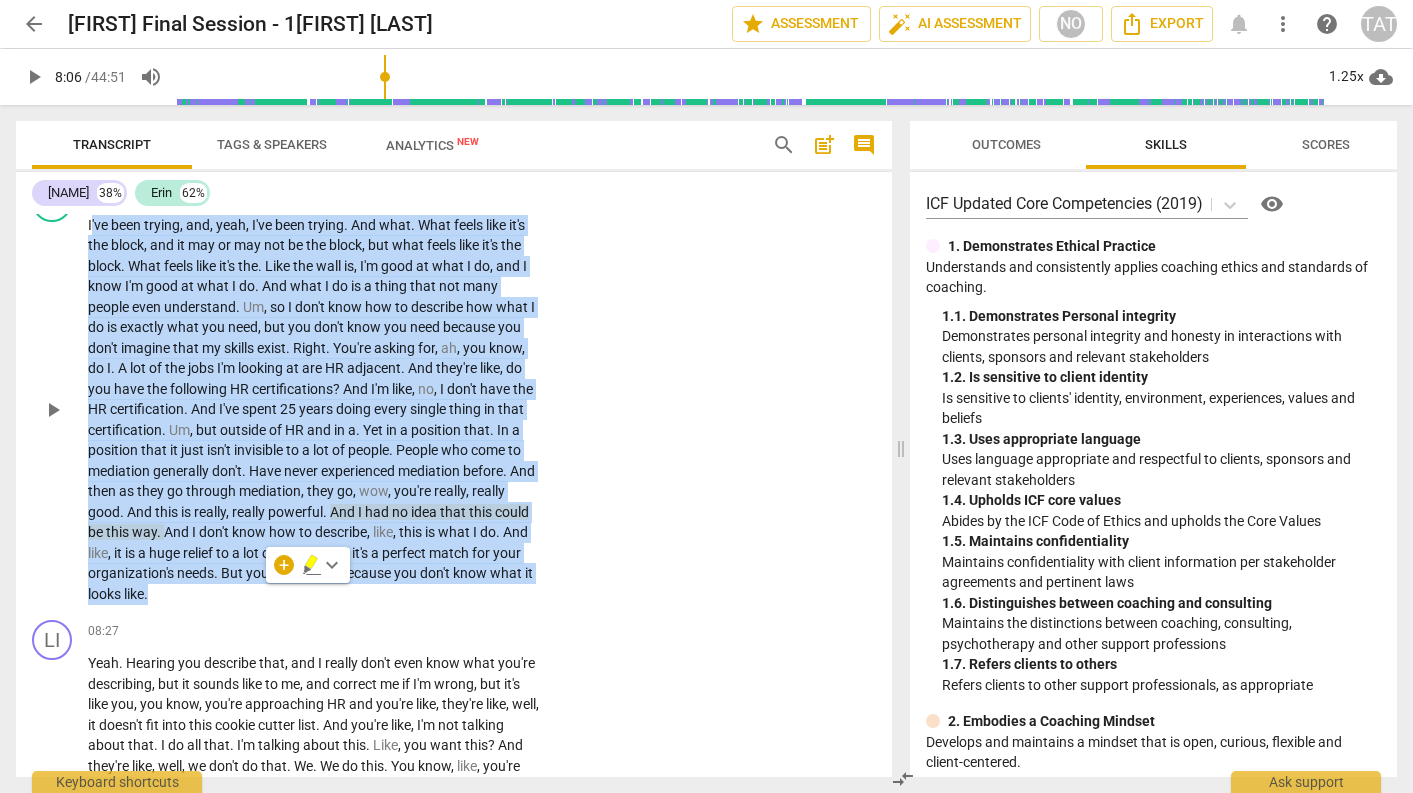 copy on "'ve been trying , and , yeah , I've been trying . And what . What feels like it's the block , and it may or may not be the block , but what feels like it's the block . What feels like it's the . Like the wall is , I'm good at what I do , and I know I'm good at what I do . And what I do is a thing that not many people even understand . Um , so I don't know how to describe how what I do is exactly what you need , but you don't know you need because you don't imagine that my skills exist . Right . You're asking for , ah , you know , do I . A lot of the jobs I'm looking at are HR adjacent . And they're like , do you have the following HR certifications ? And I'm like , no , I don't have the HR certification . And I've spent [NUMBER] ..." 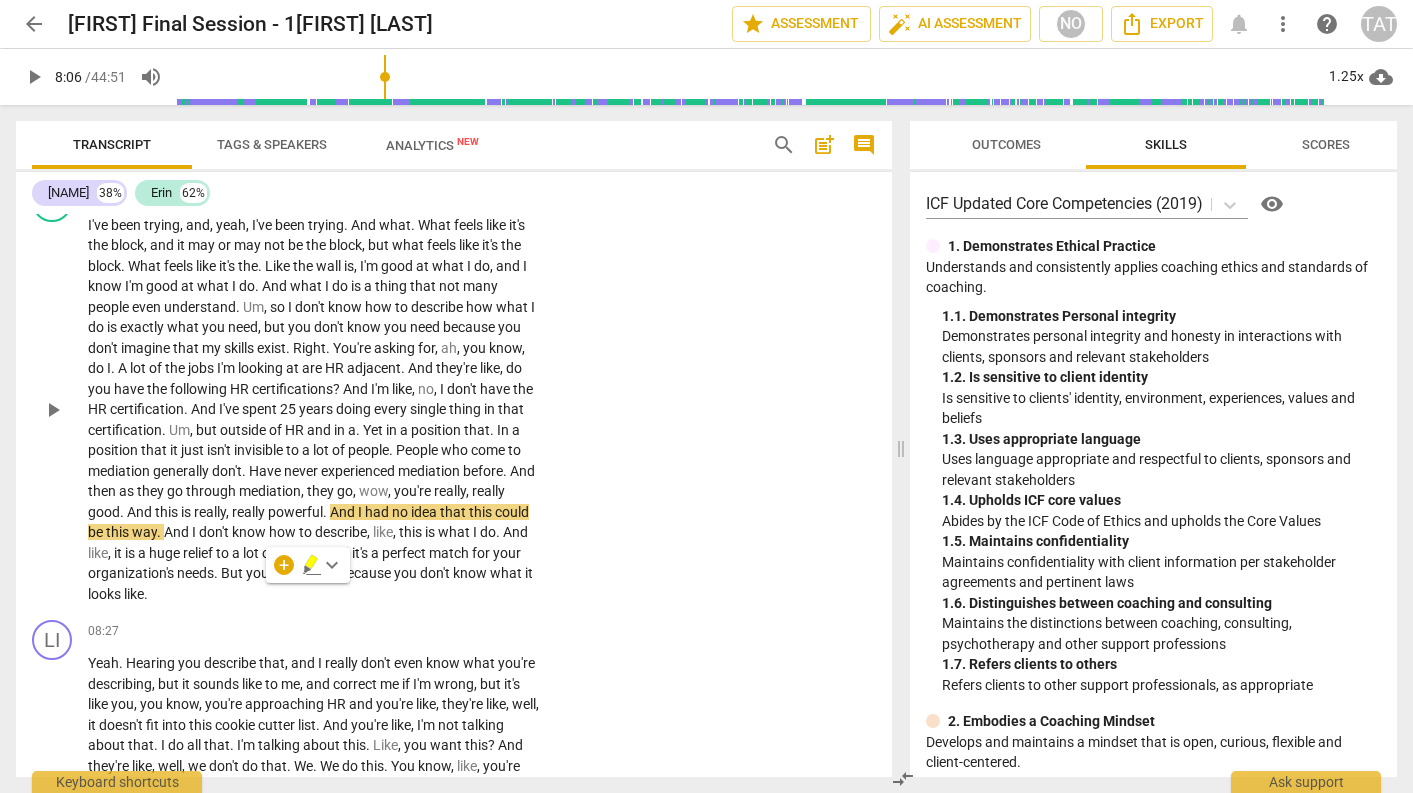 click on "I've   been   trying ,   and ,   yeah ,   I've   been   trying .   And   what .   What   feels   like   it's   the   block ,   and   it   may   or   may   not   be   the   block ,   but   what   feels   like   it's   the   block .   What   feels   like   it's   the .   Like   the   wall   is ,   I'm   good   at   what   I   do ,   and   I   know   I'm   good   at   what   I   do .   And   what   I   do   is   a   thing   that   not   many   people   even   understand .   Um ,   so   I   don't   know   how   to   describe   how   what   I   do   is   exactly   what   you   need ,   but   you   don't   know   you   need   because   you   don't   imagine   that   my   skills   exist .   Right .   You're   asking   for ,   ah ,   you   know ,   do   I .   A   lot   of   the   jobs   I'm   looking   at   are   HR   adjacent .   And   they're   like ,   do   you   have   the   following   HR   certifications ?   And   I'm   like ,   no ,   I   don't" at bounding box center (454, 393) 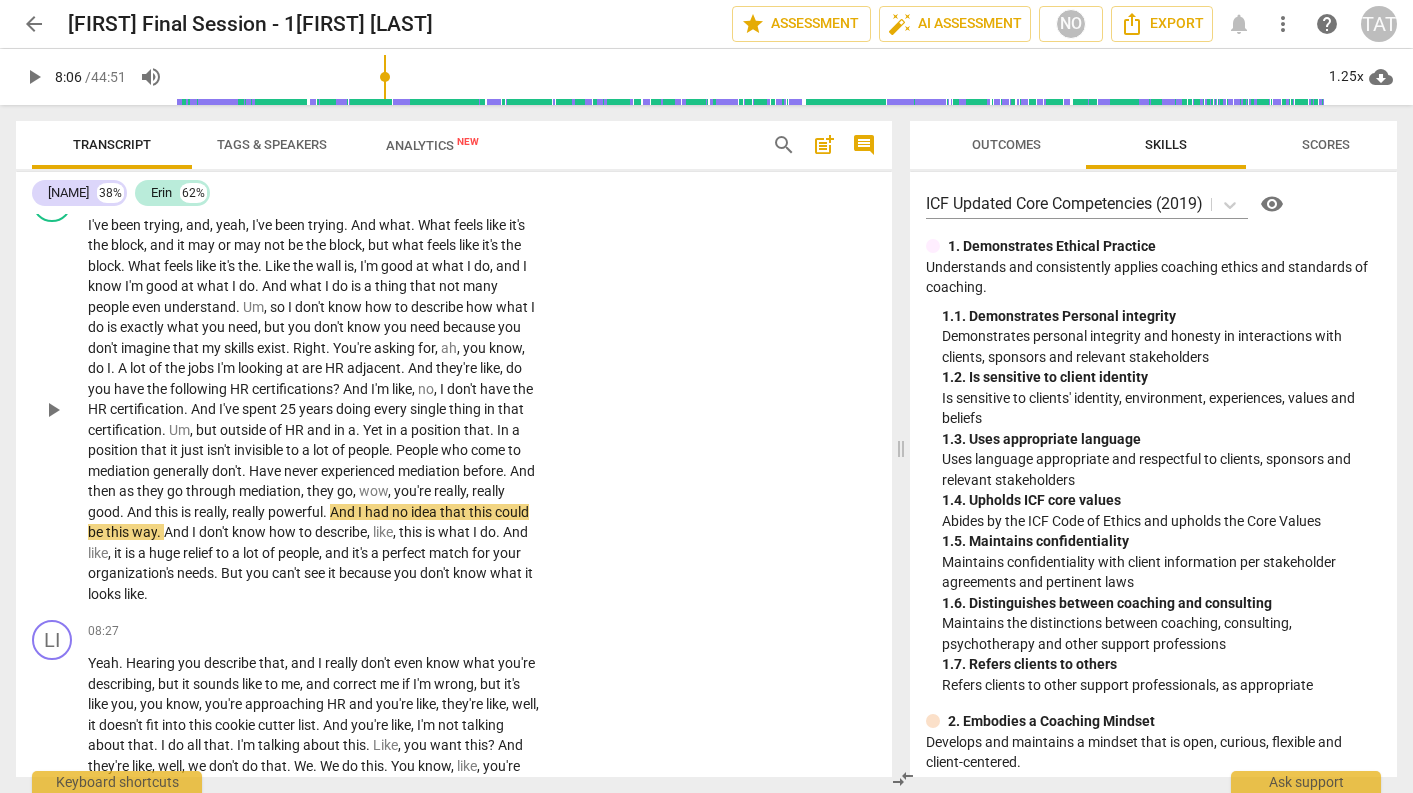 click on "I've   been   trying ,   and ,   yeah ,   I've   been   trying .   And   what .   What   feels   like   it's   the   block ,   and   it   may   or   may   not   be   the   block ,   but   what   feels   like   it's   the   block .   What   feels   like   it's   the .   Like   the   wall   is ,   I'm   good   at   what   I   do ,   and   I   know   I'm   good   at   what   I   do .   And   what   I   do   is   a   thing   that   not   many   people   even   understand .   Um ,   so   I   don't   know   how   to   describe   how   what   I   do   is   exactly   what   you   need ,   but   you   don't   know   you   need   because   you   don't   imagine   that   my   skills   exist .   Right .   You're   asking   for ,   ah ,   you   know ,   do   I .   A   lot   of   the   jobs   I'm   looking   at   are   HR   adjacent .   And   they're   like ,   do   you   have   the   following   HR   certifications ?   And   I'm   like ,   no ,   I   don't" at bounding box center [454, 393] 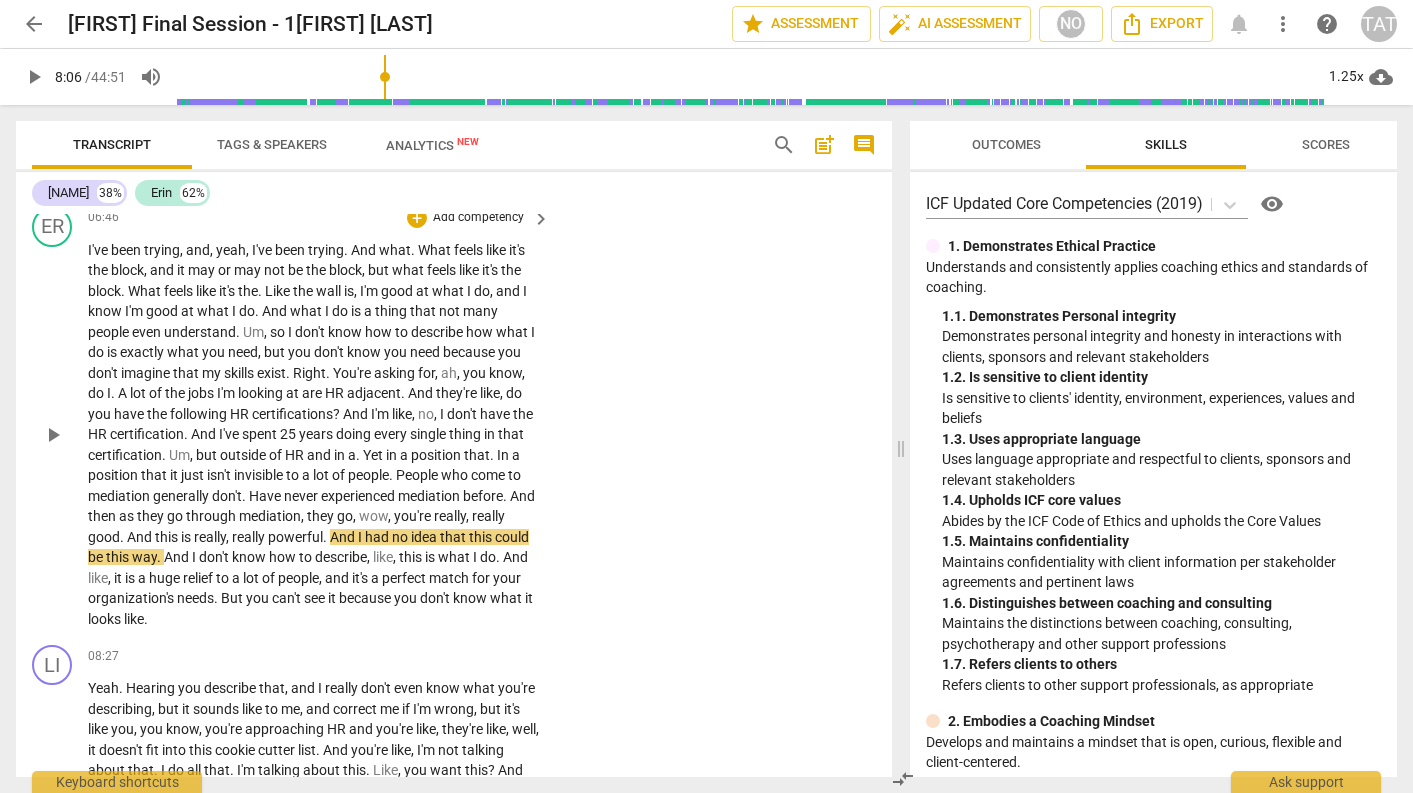 scroll, scrollTop: 2946, scrollLeft: 0, axis: vertical 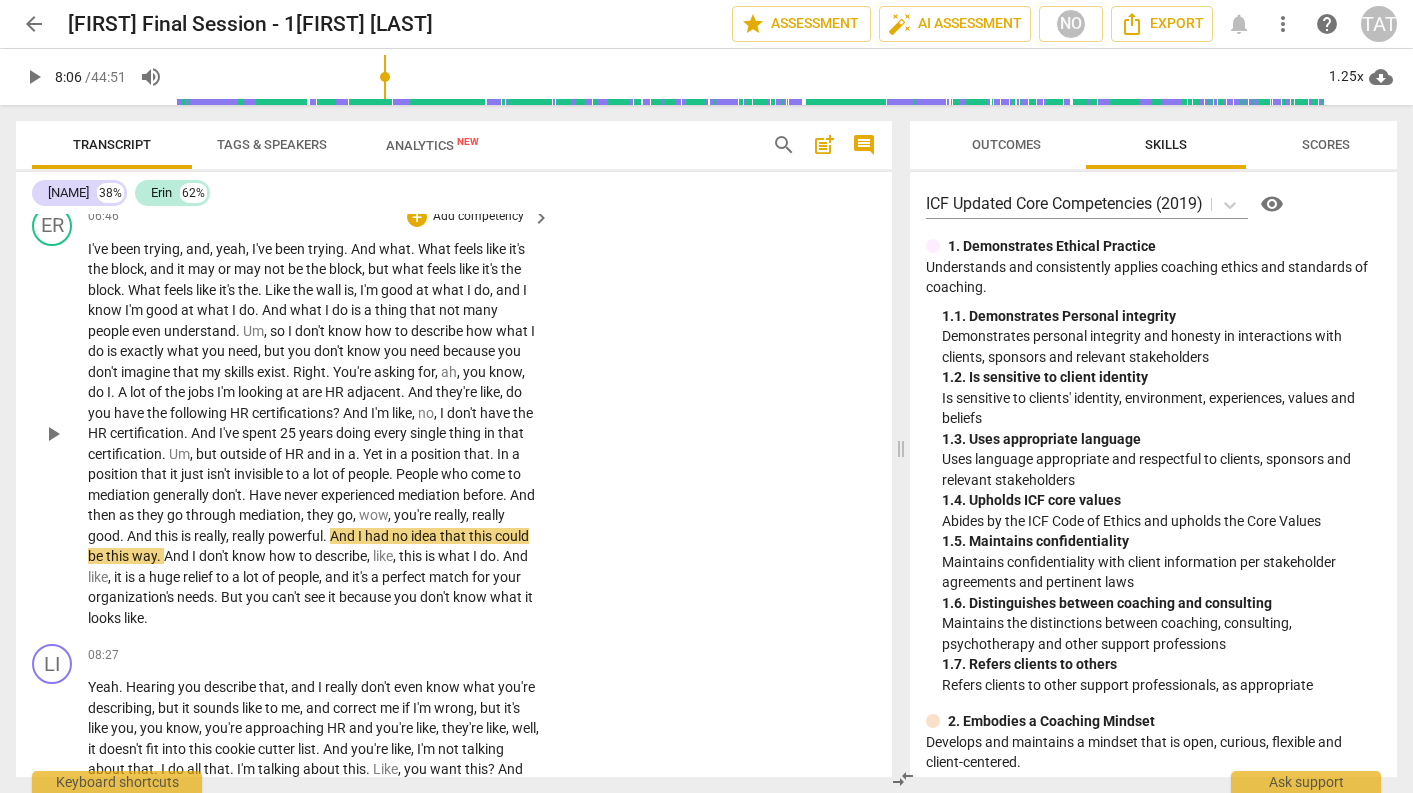 click on "I've   been   trying ,   and ,   yeah ,   I've   been   trying .   And   what .   What   feels   like   it's   the   block ,   and   it   may   or   may   not   be   the   block ,   but   what   feels   like   it's   the   block .   What   feels   like   it's   the .   Like   the   wall   is ,   I'm   good   at   what   I   do ,   and   I   know   I'm   good   at   what   I   do .   And   what   I   do   is   a   thing   that   not   many   people   even   understand .   Um ,   so   I   don't   know   how   to   describe   how   what   I   do   is   exactly   what   you   need ,   but   you   don't   know   you   need   because   you   don't   imagine   that   my   skills   exist .   Right .   You're   asking   for ,   ah ,   you   know ,   do   I .   A   lot   of   the   jobs   I'm   looking   at   are   HR   adjacent .   And   they're   like ,   do   you   have   the   following   HR   certifications ?   And   I'm   like ,   no ,   I   don't   have   the   HR   certification .   And   I've   spent   25" at bounding box center [314, 434] 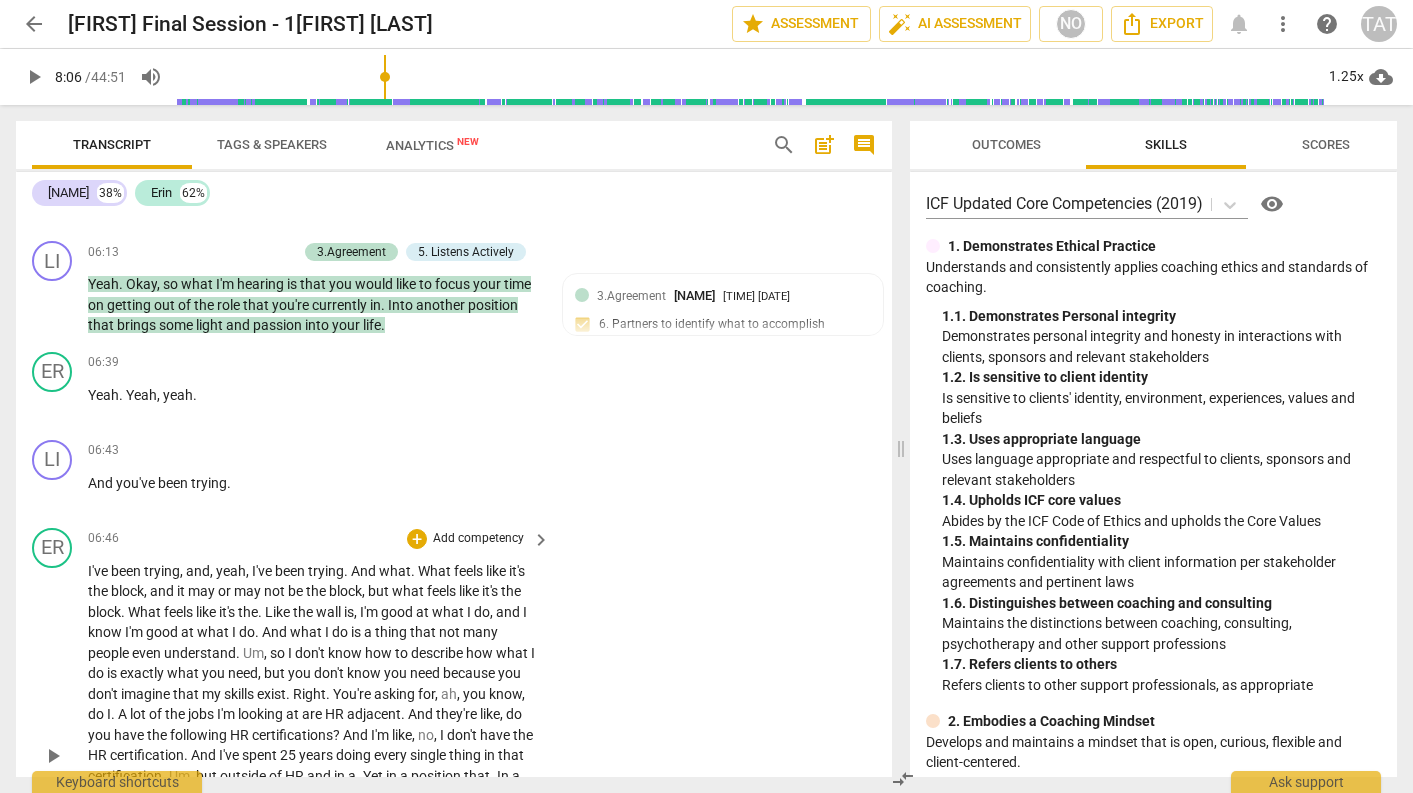 scroll, scrollTop: 2614, scrollLeft: 0, axis: vertical 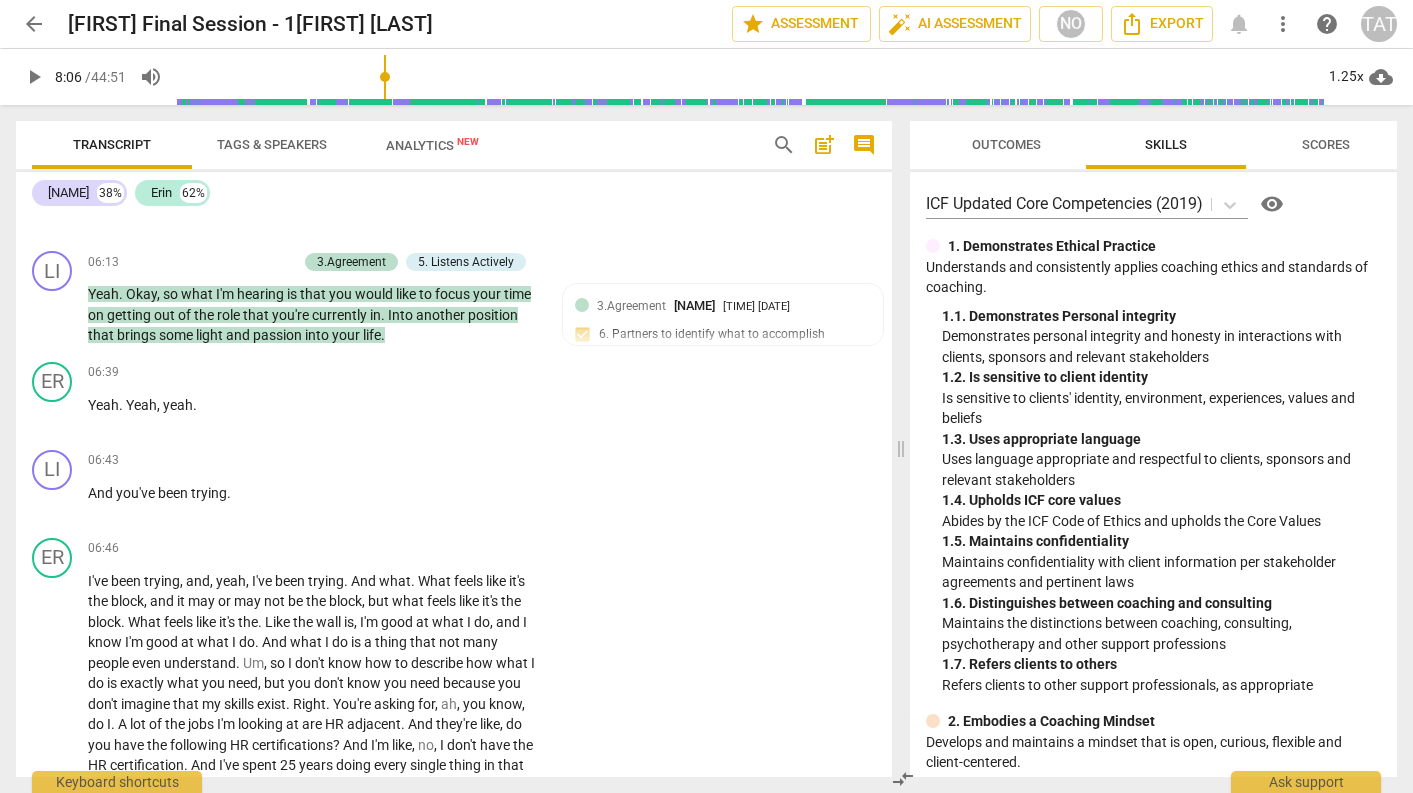 click on "play_arrow" at bounding box center [34, 77] 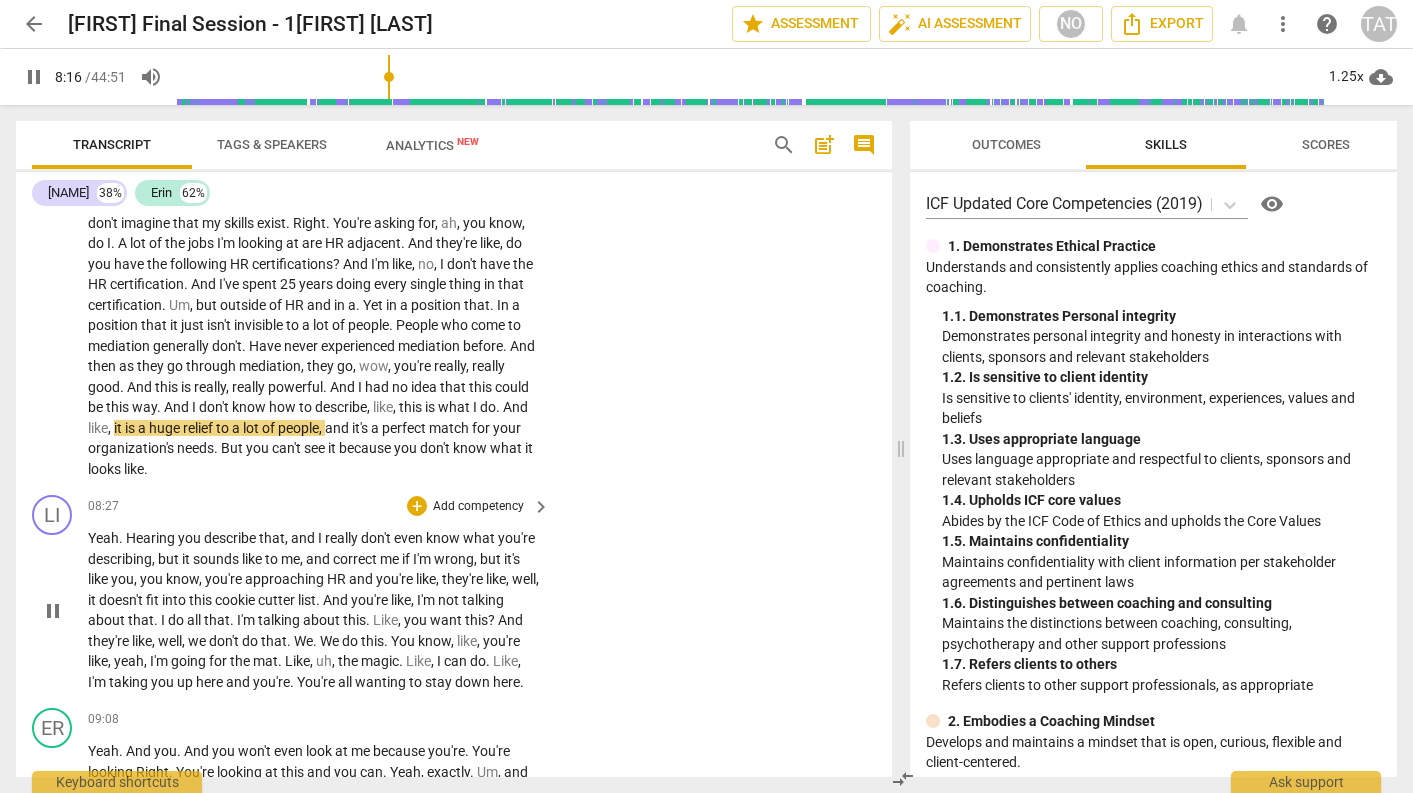 scroll, scrollTop: 3000, scrollLeft: 0, axis: vertical 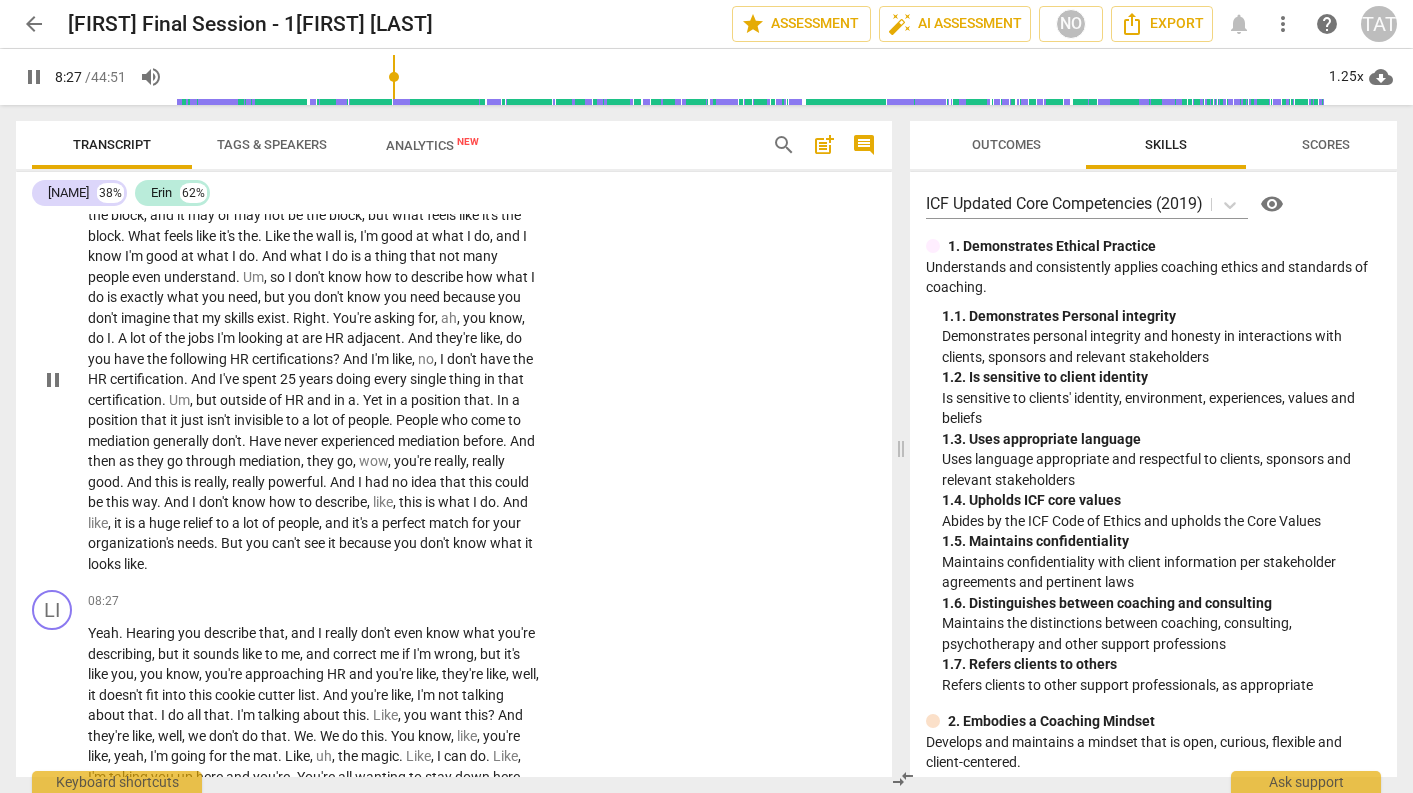 click on "pause" at bounding box center (53, 380) 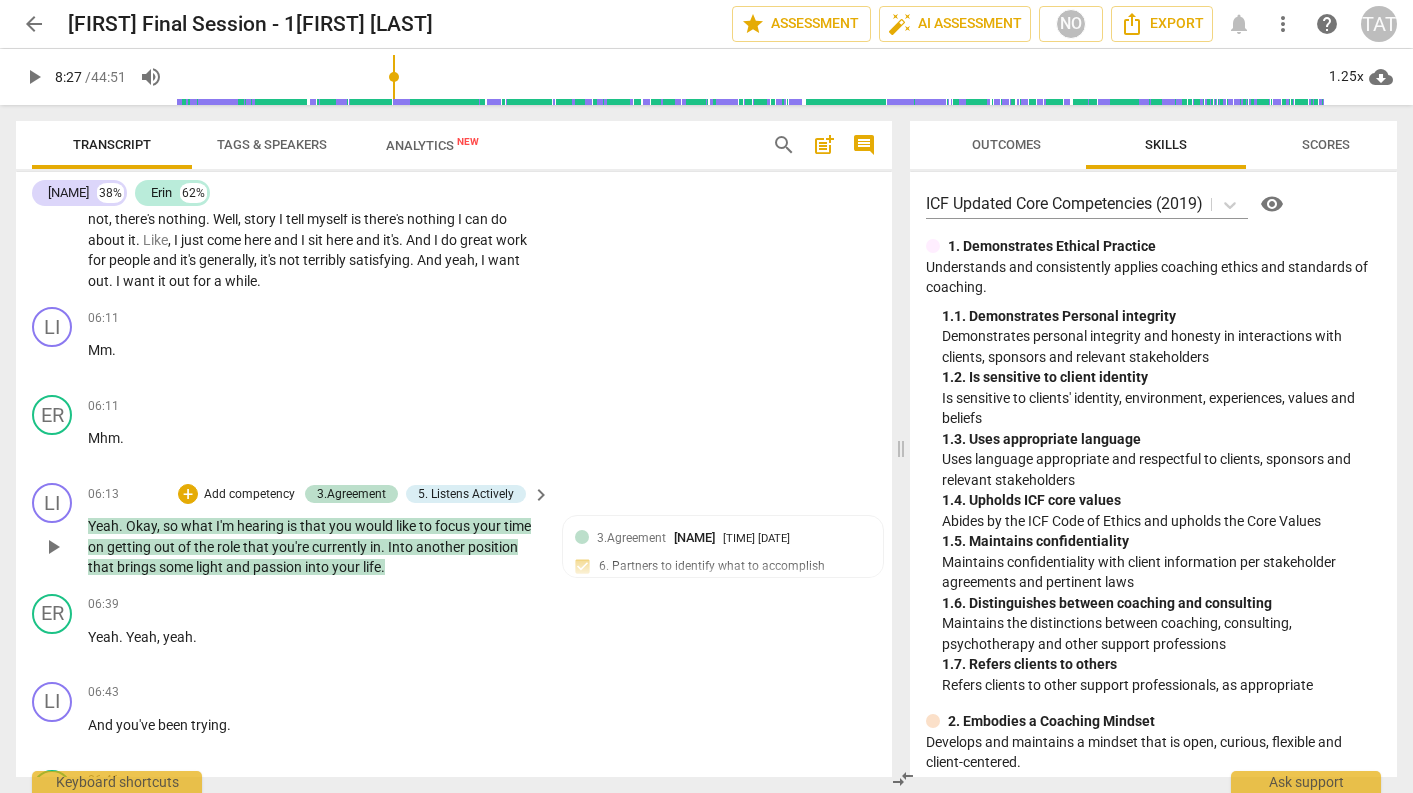 scroll, scrollTop: 2354, scrollLeft: 0, axis: vertical 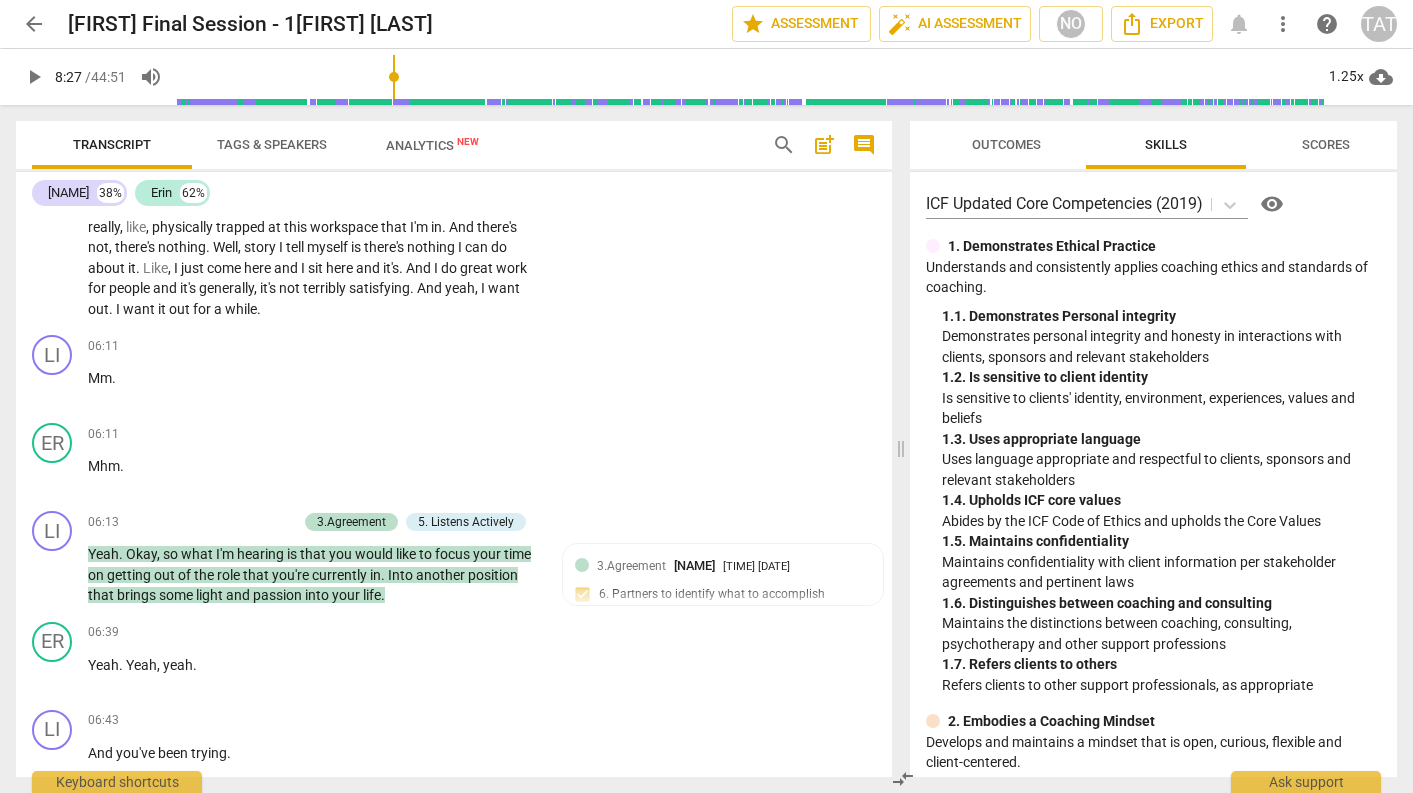 click on "play_arrow" at bounding box center (34, 77) 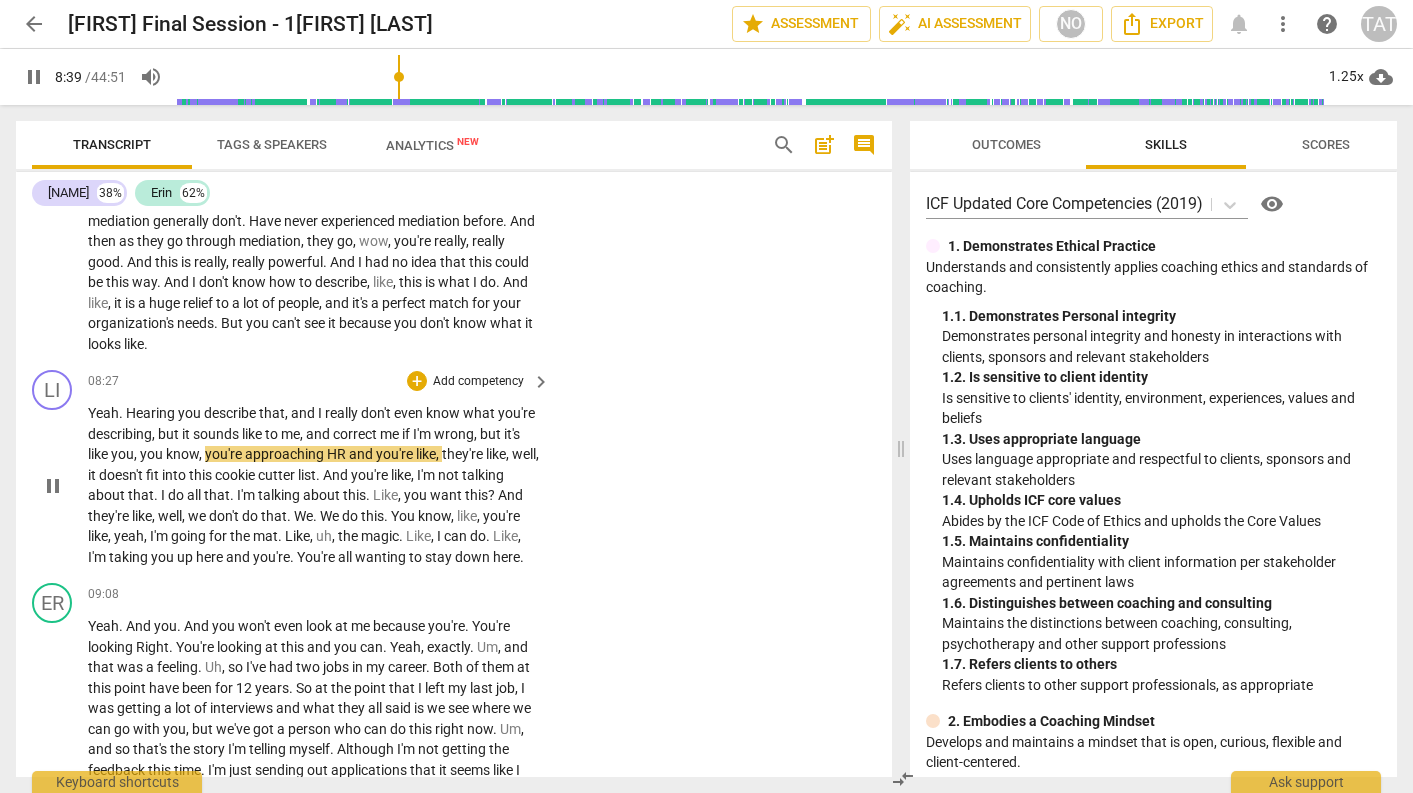 scroll, scrollTop: 3252, scrollLeft: 0, axis: vertical 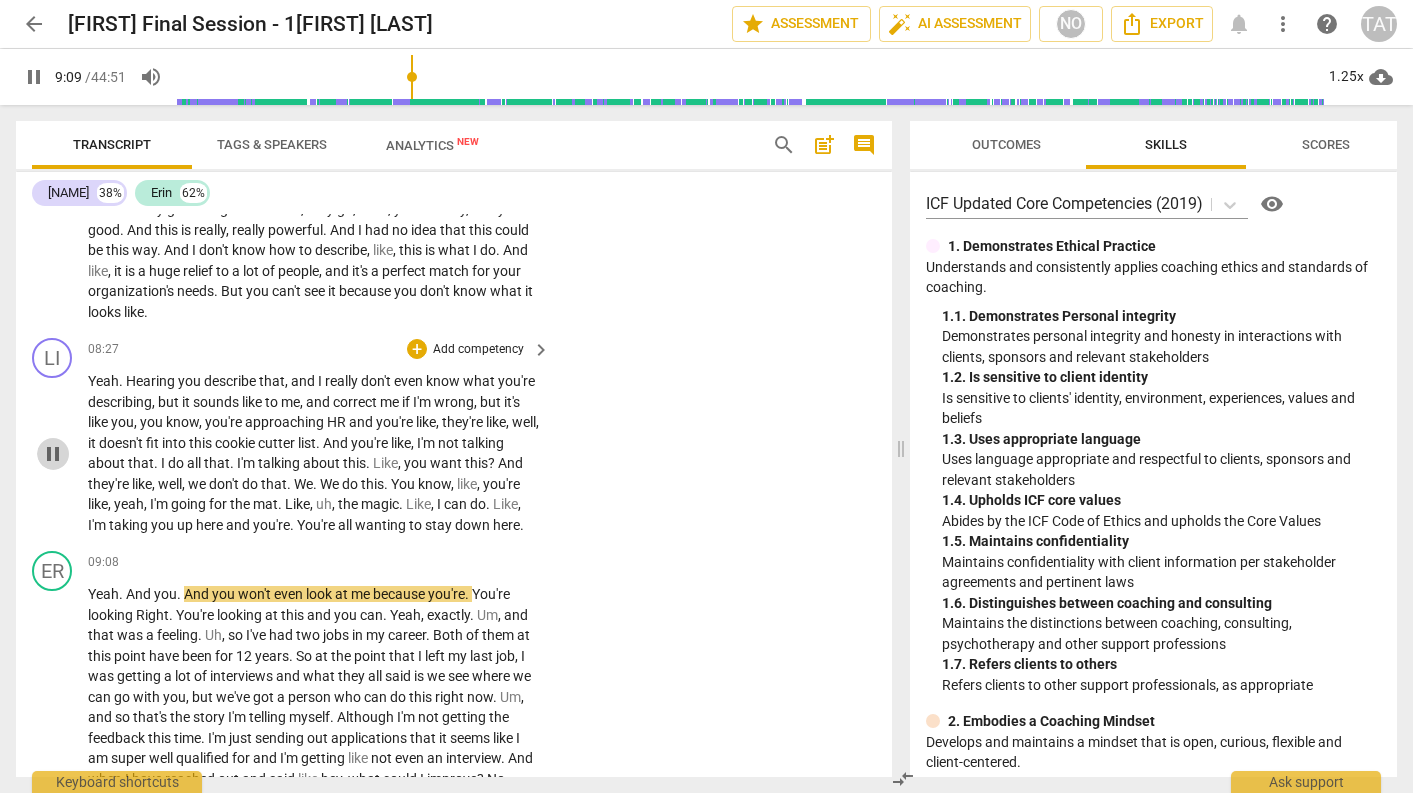 click on "pause" at bounding box center [53, 454] 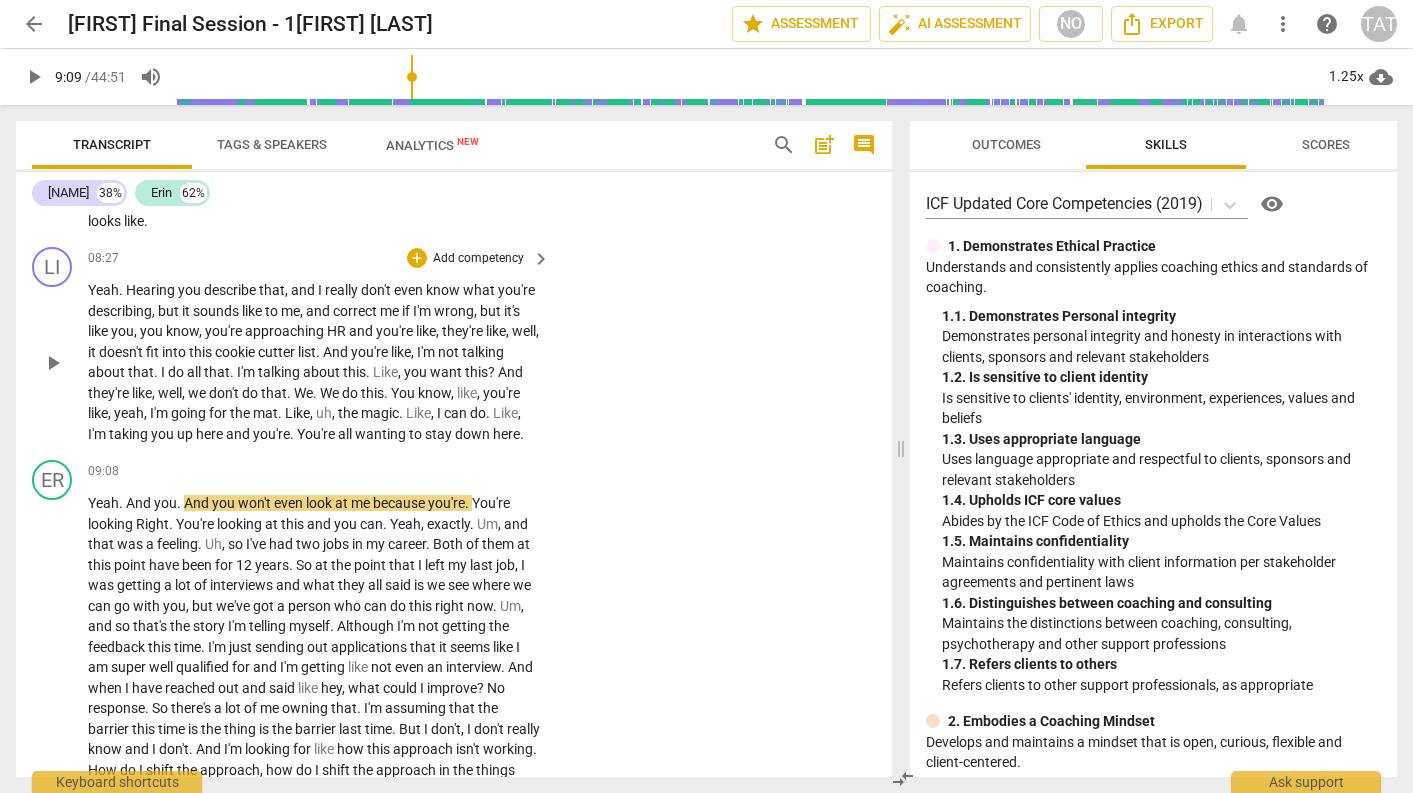 scroll, scrollTop: 3383, scrollLeft: 0, axis: vertical 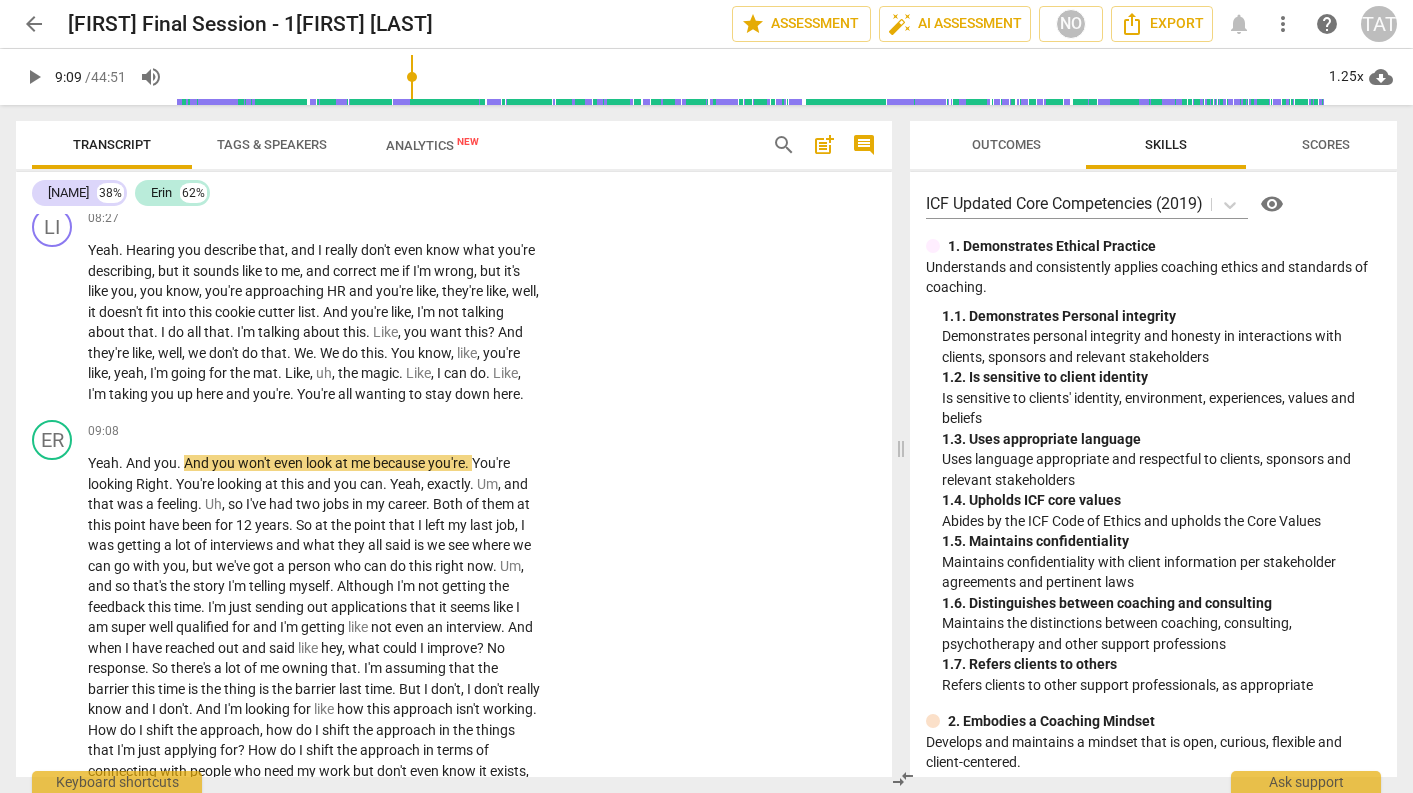 click on "play_arrow" at bounding box center (34, 77) 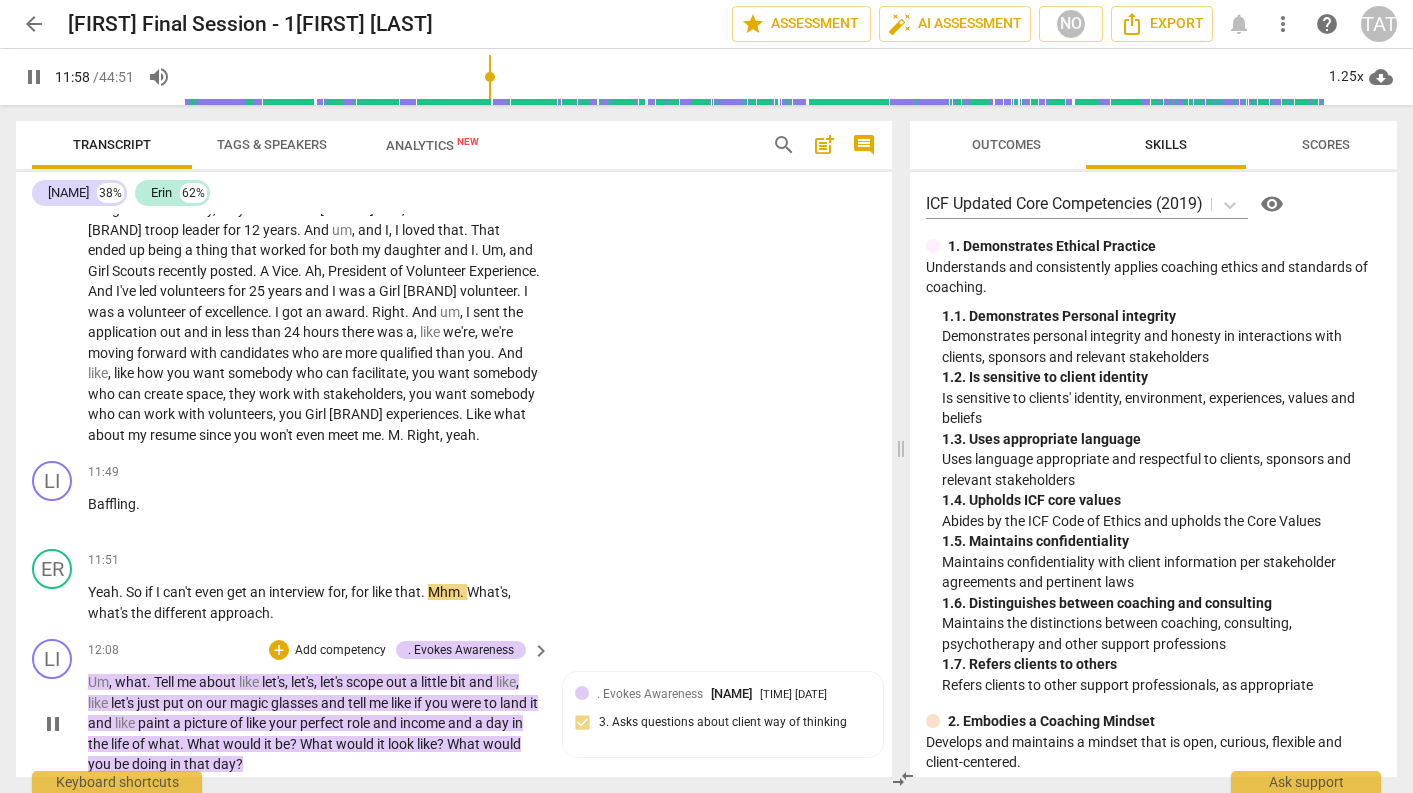 scroll, scrollTop: 4053, scrollLeft: 0, axis: vertical 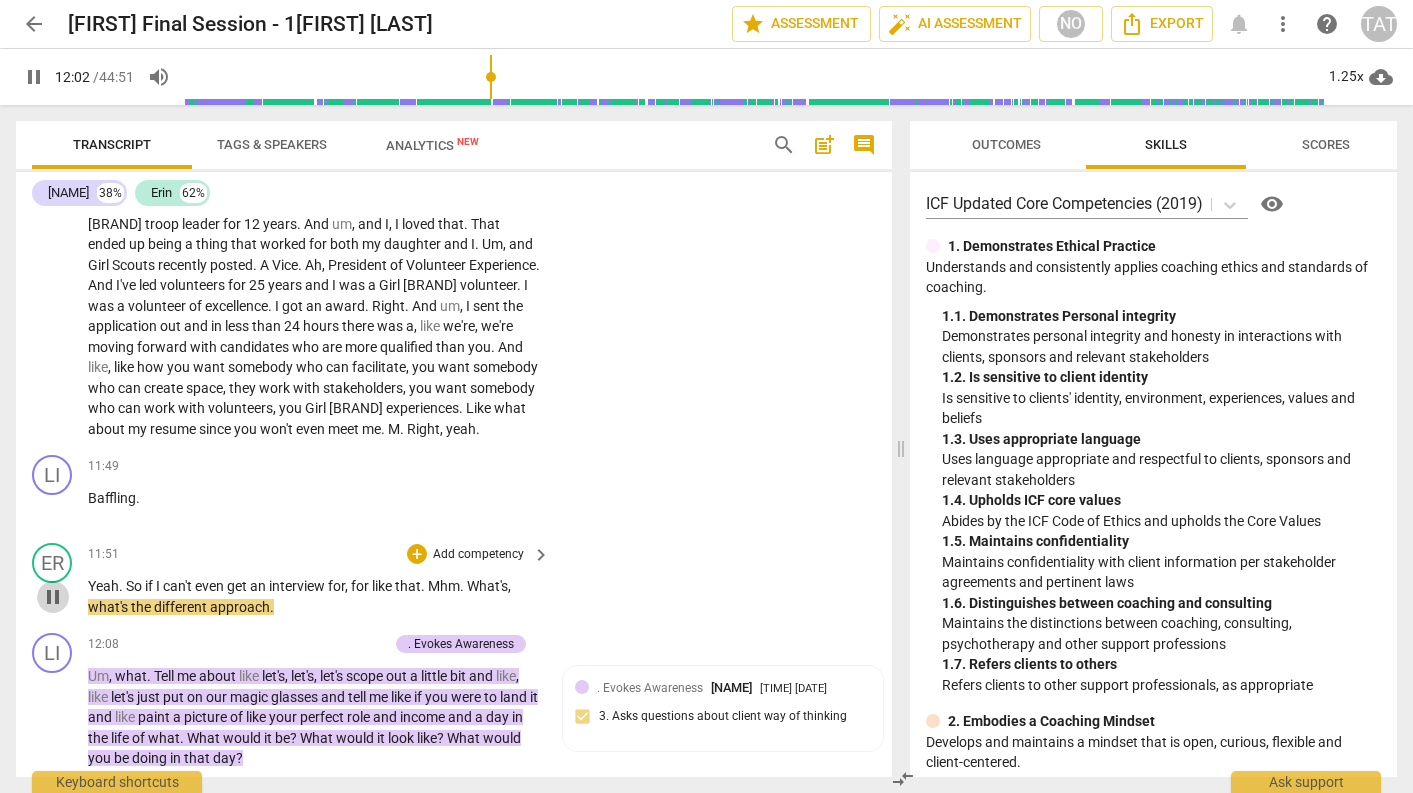 click on "pause" at bounding box center [53, 597] 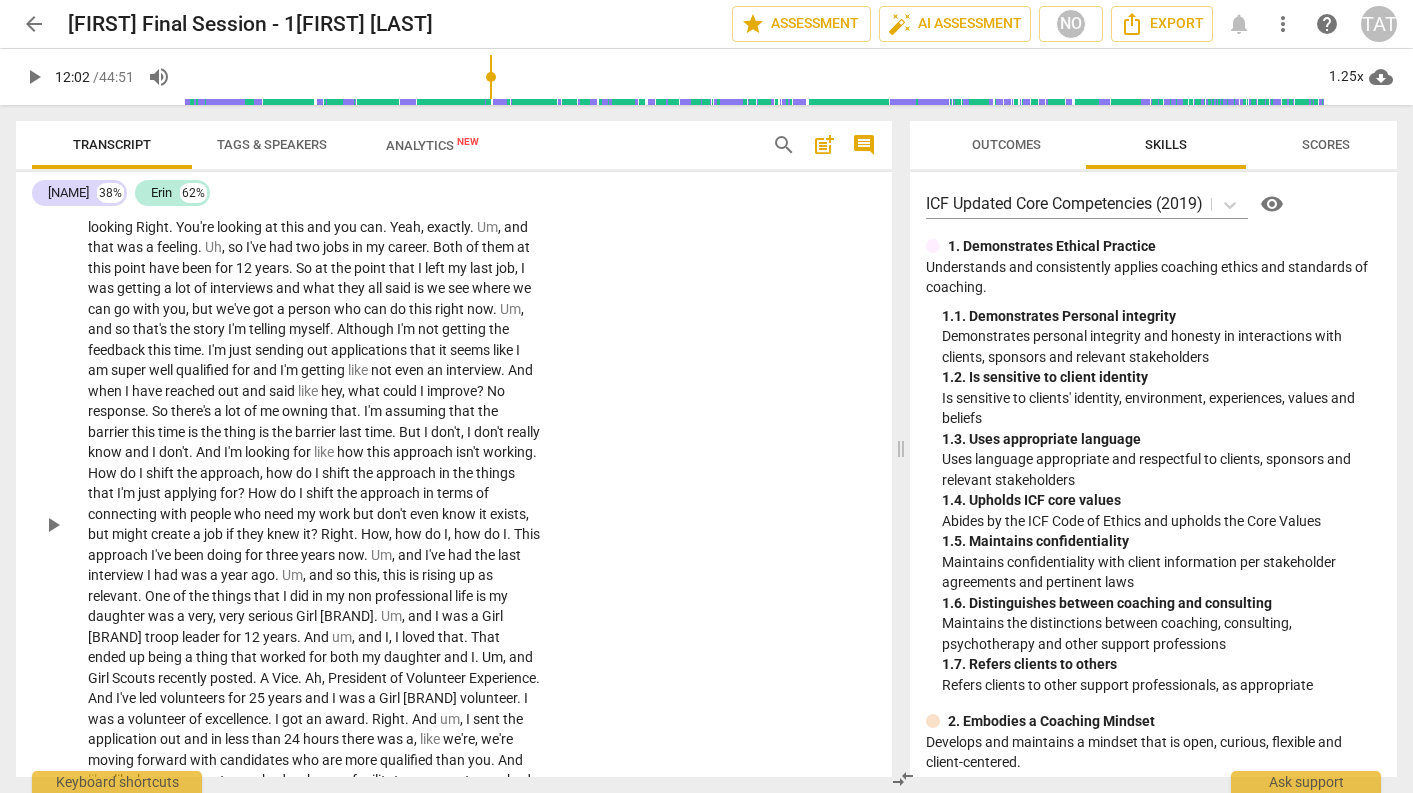 scroll, scrollTop: 3617, scrollLeft: 0, axis: vertical 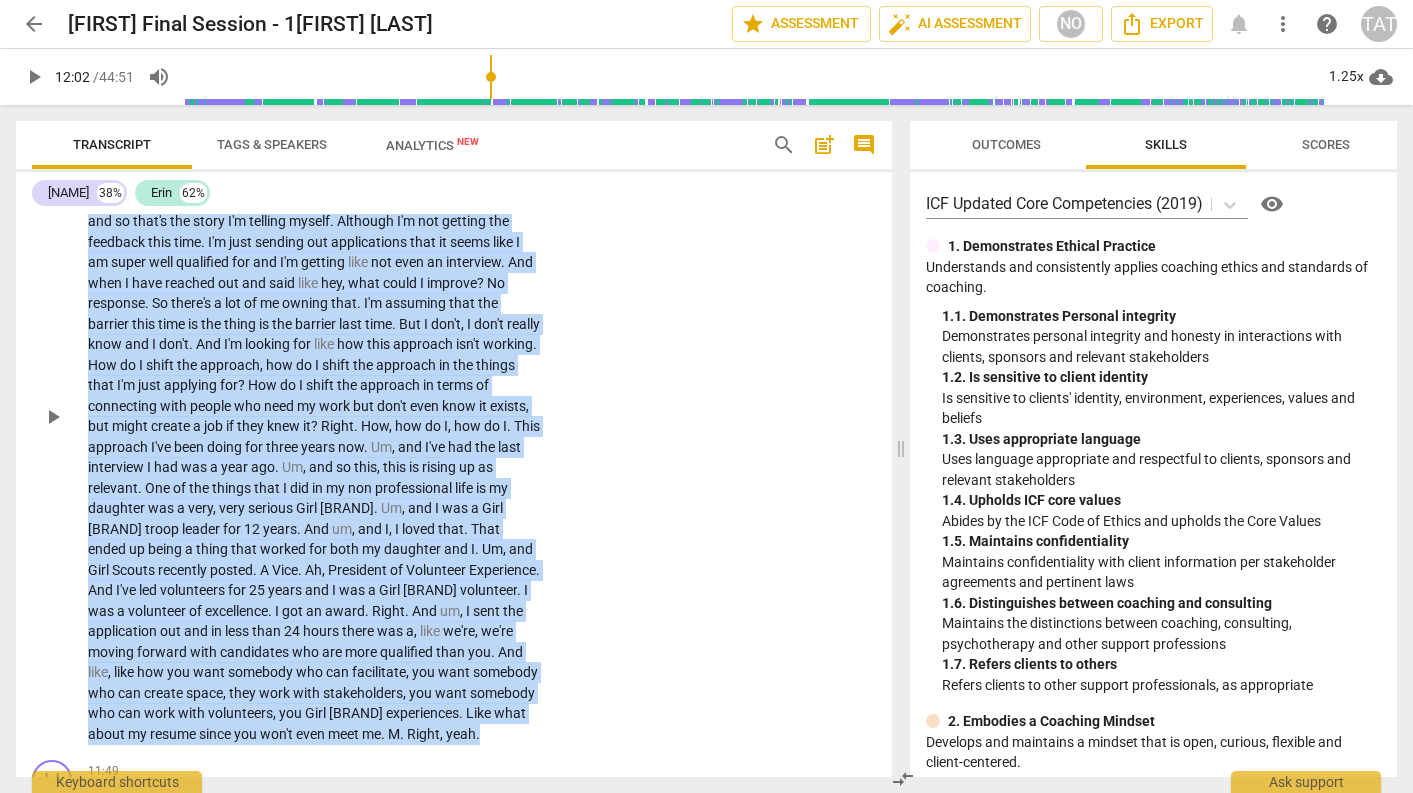 drag, startPoint x: 88, startPoint y: 237, endPoint x: 289, endPoint y: 747, distance: 548.1797 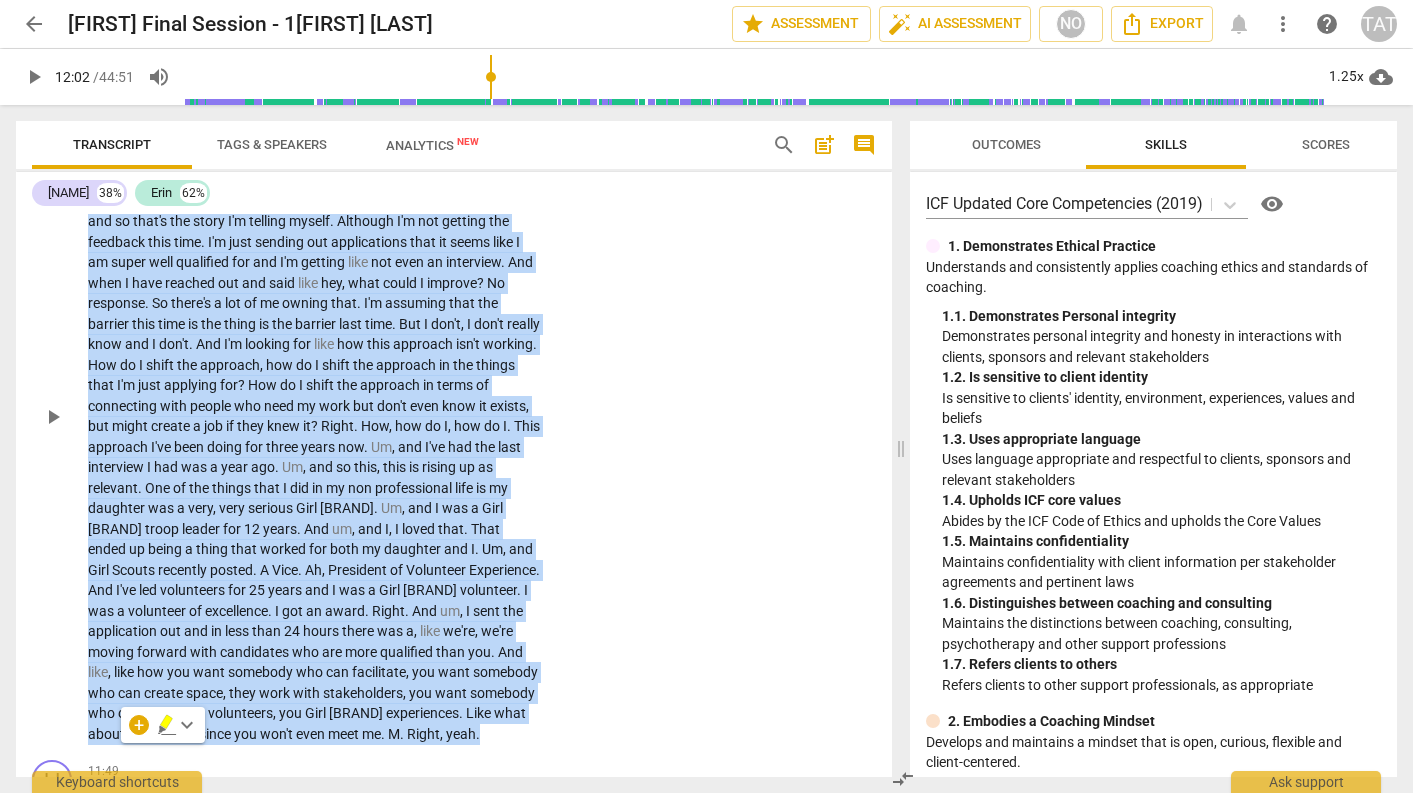 copy on "Yeah . And you . And you won't even look at me because you're . You're looking Right . You're looking at this and you can . Yeah , exactly . Um , and that was a feeling . Uh , so I've had two jobs in my career . Both of them at this point have been for 12 years . So at the point that I left my last job , I was getting a lot of interviews and what they all said is we see where we can go with you , but we've got a person who can do this right now . Um , and so that's the story I'm telling myself . Although I'm not getting the feedback this time . I'm just sending out applications that it seems like I am super well qualified for and I'm getting like not even an interview . And when I have reached out and said like hey , what cou..." 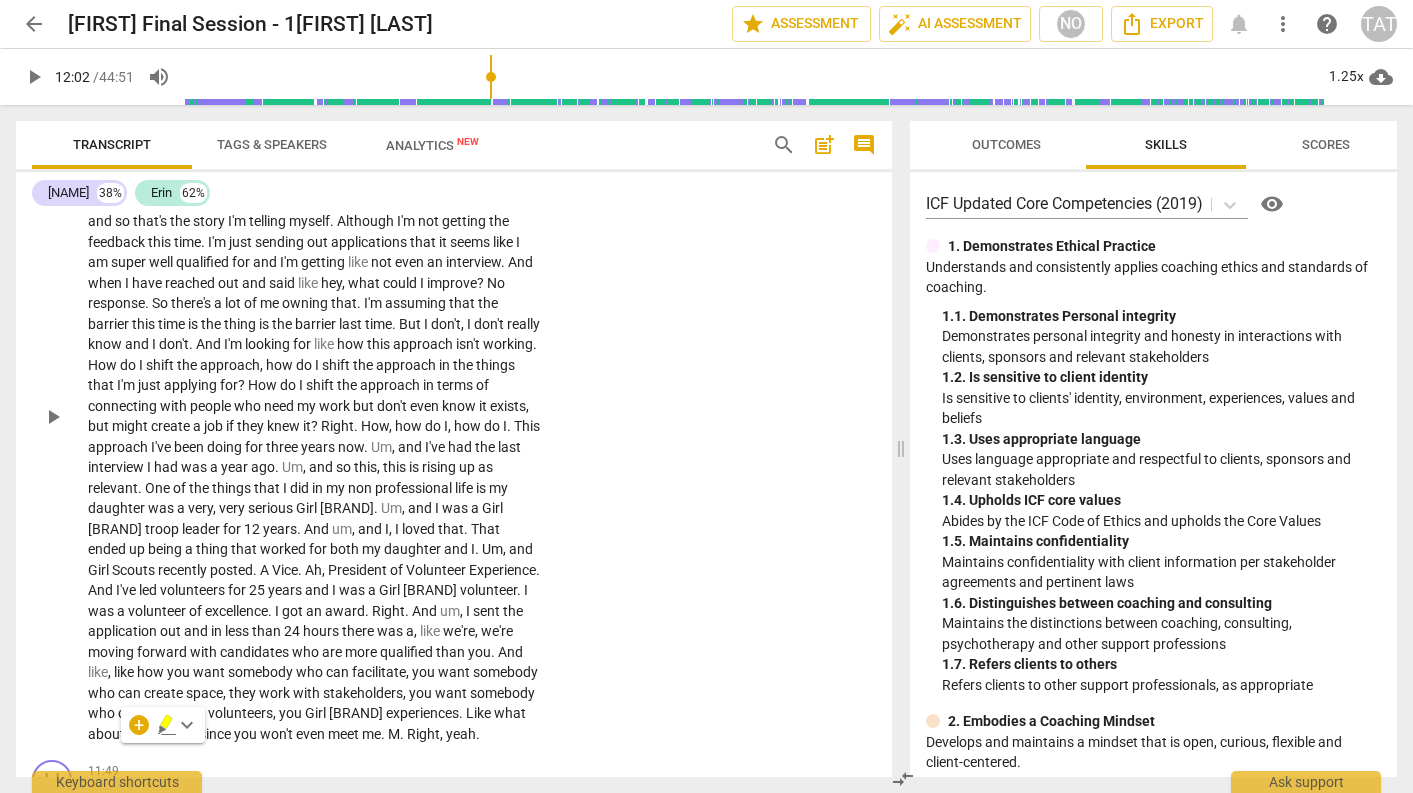 click on "ER play_arrow pause [TIME] + Add competency keyboard_arrow_right Yeah. And you. And you won't even look at me because you're. You're looking Right. You're looking at this and you can. Yeah, exactly. Um, and that was a feeling. Uh, so I've had two jobs in my career. Both of them at this point have been for 12 years. So at the point that I left my last job, I was getting a lot of interviews and what they all said is we see where we can go with you, but we've got a person who can do this right now. Um, and so that's the story I'm telling myself. Although I'm not getting the feedback this time. I'm just sending out applications that it seems like I am super well qualified for and I'm getting like not even an interview. And when I" at bounding box center [454, 399] 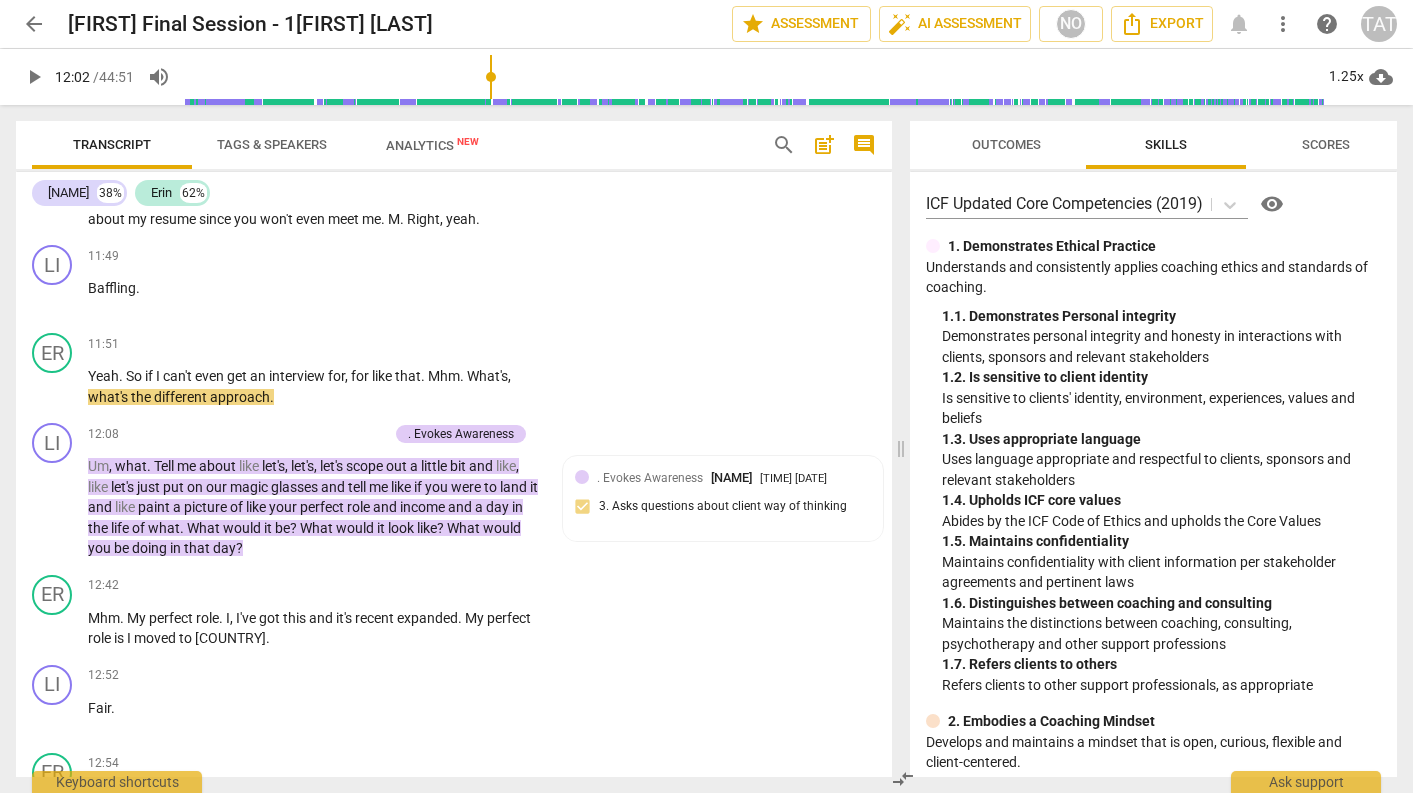 scroll, scrollTop: 4268, scrollLeft: 0, axis: vertical 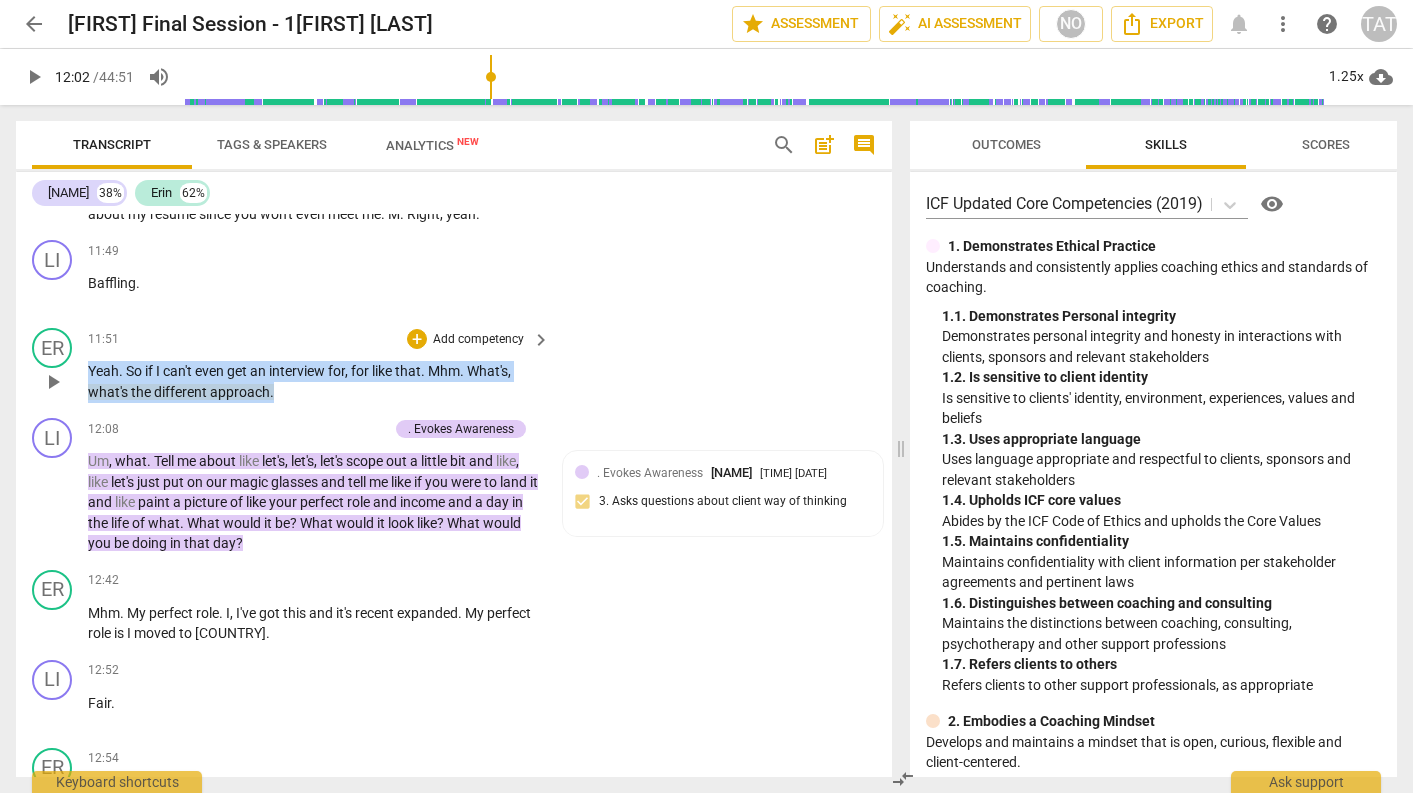 drag, startPoint x: 288, startPoint y: 412, endPoint x: 68, endPoint y: 384, distance: 221.77466 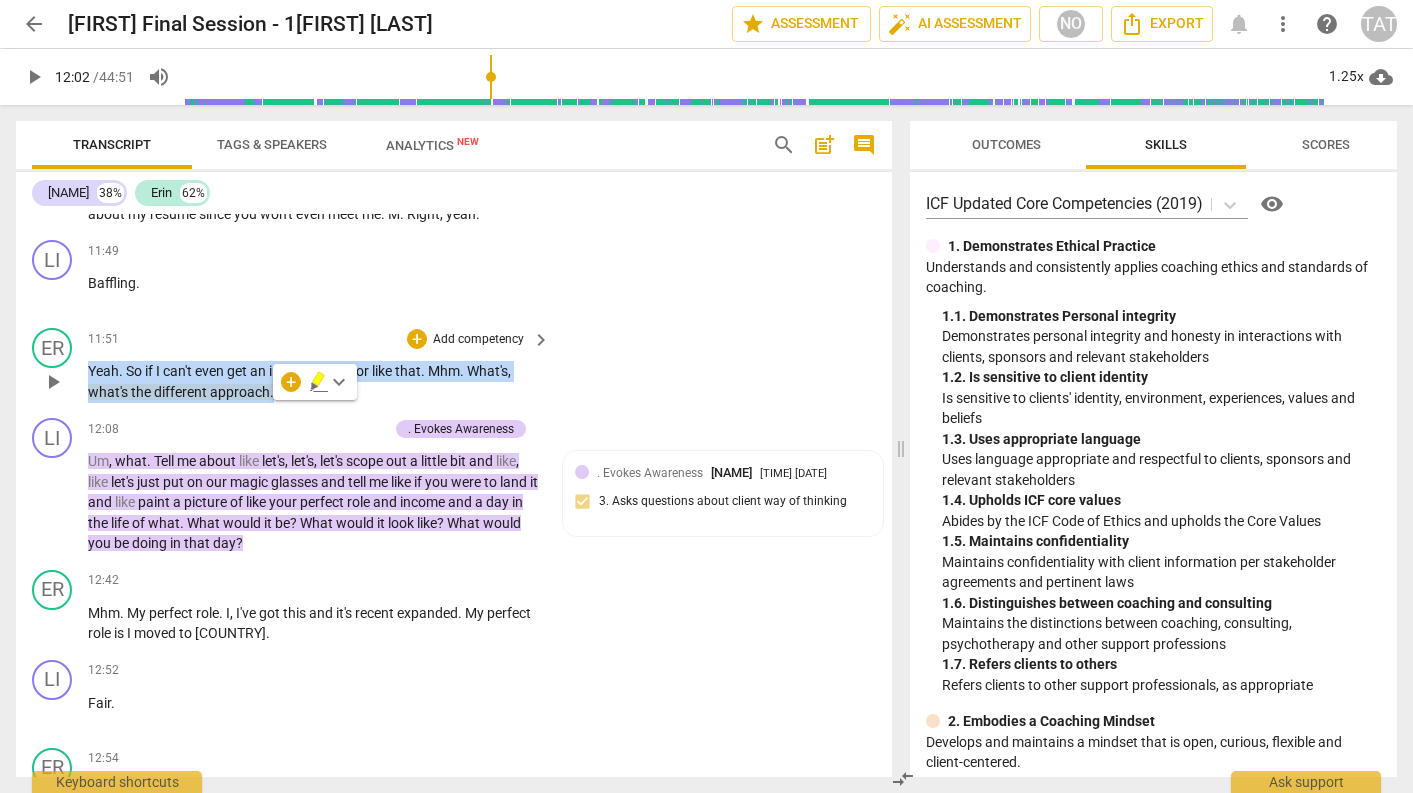 copy on "Yeah .   So   if   I   can't   even   get   an   interview   for ,   for   like   that .   Mhm .   What's ,   what's   the   different   approach ." 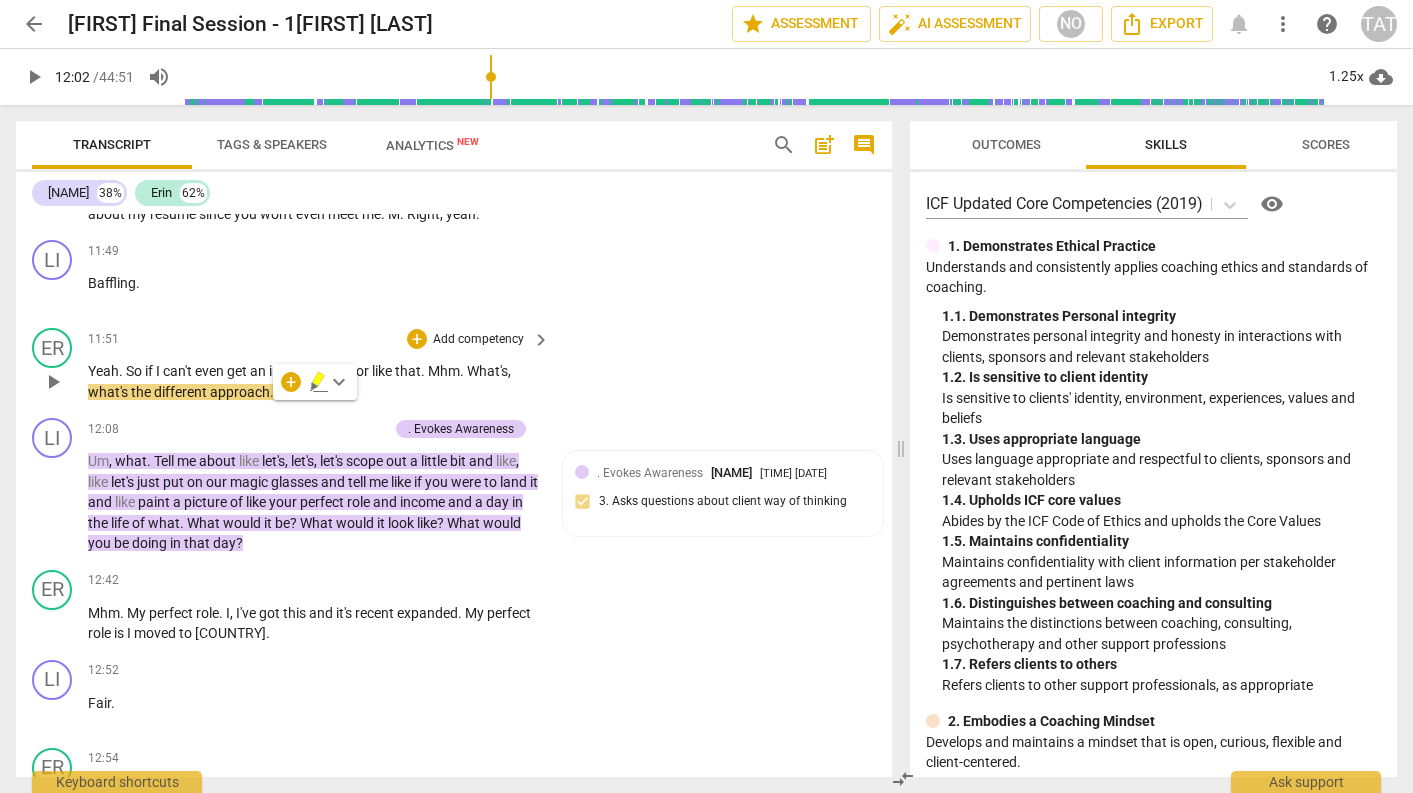 click on "Yeah .   So   if   I   can't   even   get   an   interview   for ,   for   like   that .   Mhm .   What's ,   what's   the   different   approach ." at bounding box center (454, 365) 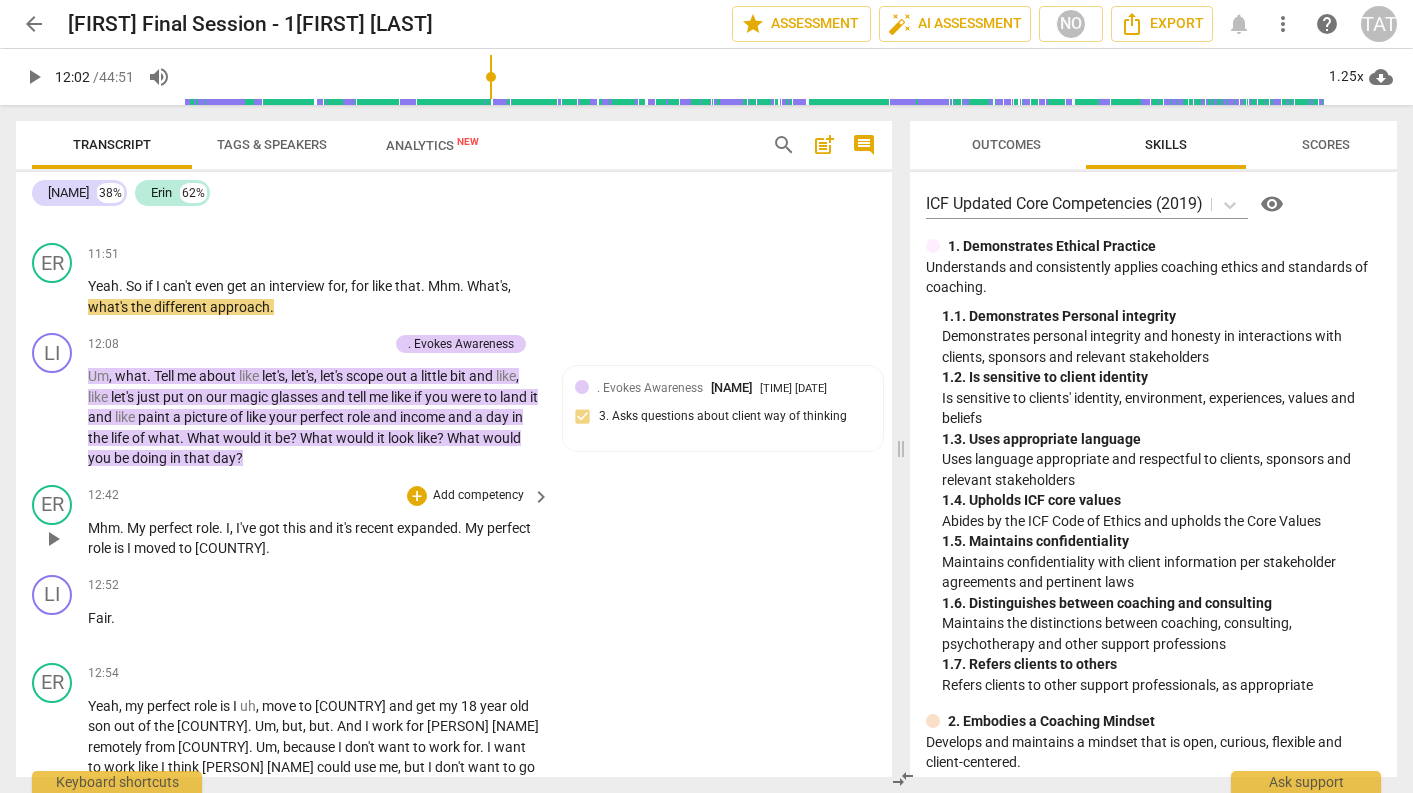 scroll, scrollTop: 4385, scrollLeft: 0, axis: vertical 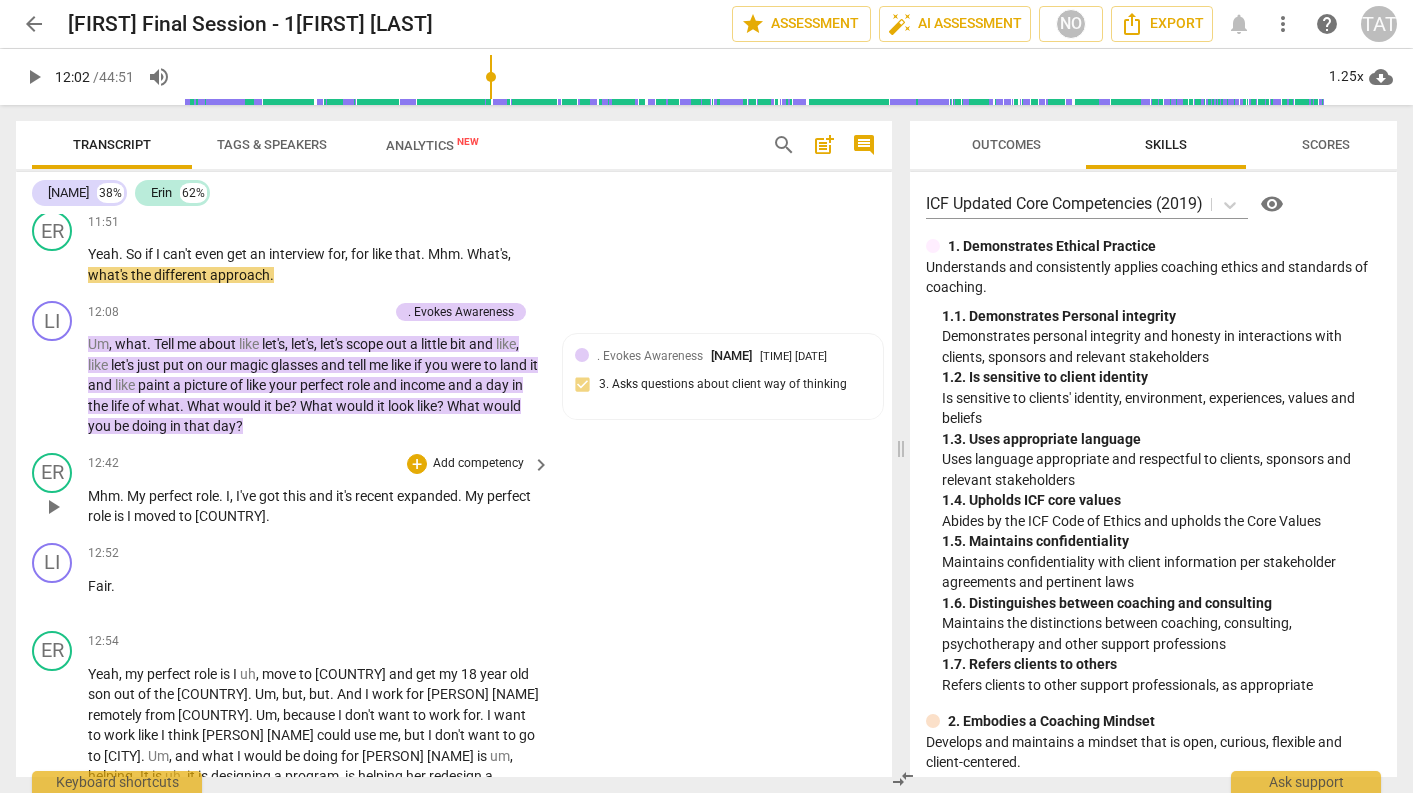click on "ER play_arrow pause [TIME] + Add competency keyboard_arrow_right Yeah , my perfect role is I uh , move to [COUNTRY] and get my 18 year old son out of the country . Um , but , but . And I work for [PERSON] remotely from [COUNTRY] . Um , because I don't want to work for . I want to work like I think [PERSON] could use me , but I don't want to go to [CITY] . Um , and what I would be doing for [PERSON] is um , helping . It is uh , it is designing a program , is helping her redesign a program , um , that uh , that's . That supports people to , to really live her work when they're really excited about it . And she used to have the Dare to Lead certification uh , program and she took that down right at about the time that well three years ago when" at bounding box center [454, 822] 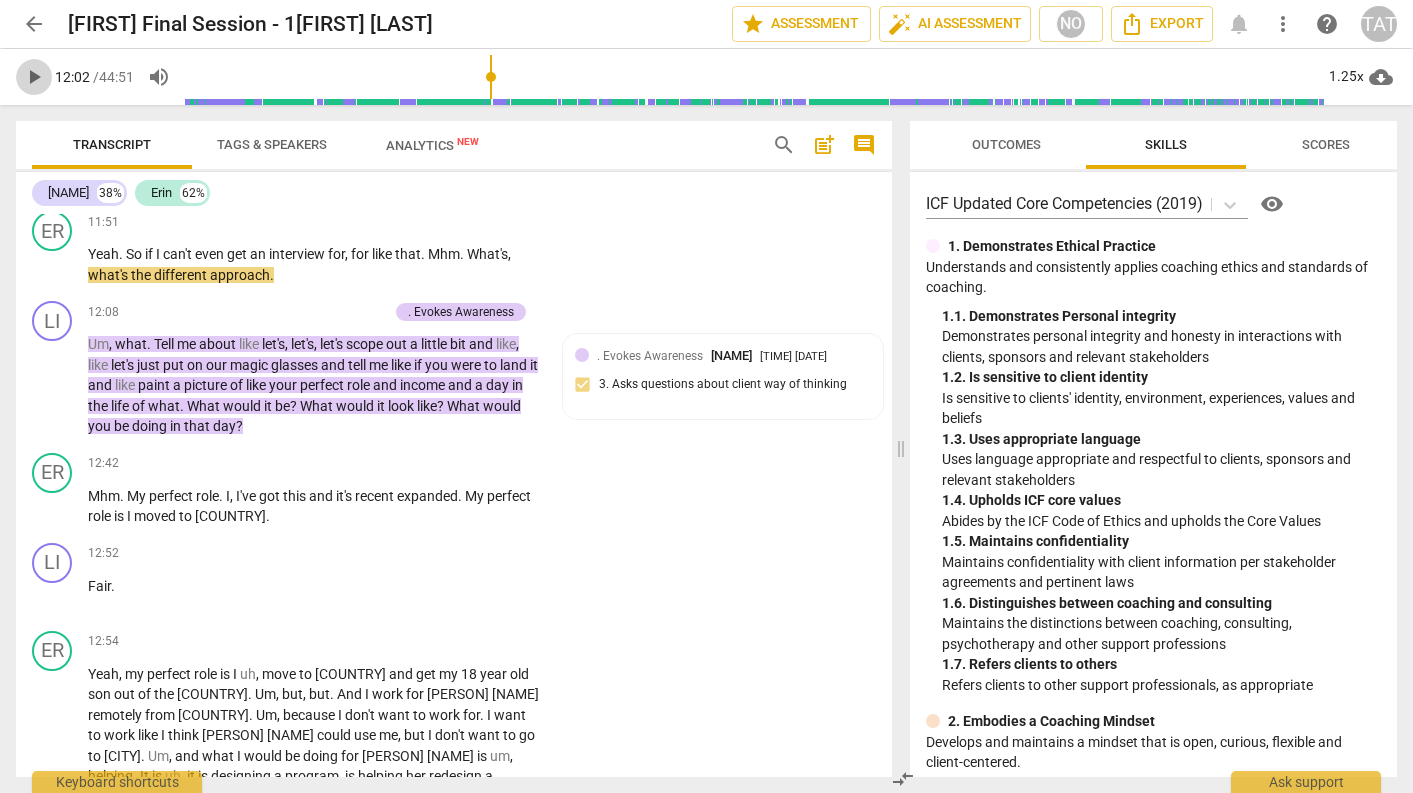 click on "play_arrow" at bounding box center [34, 77] 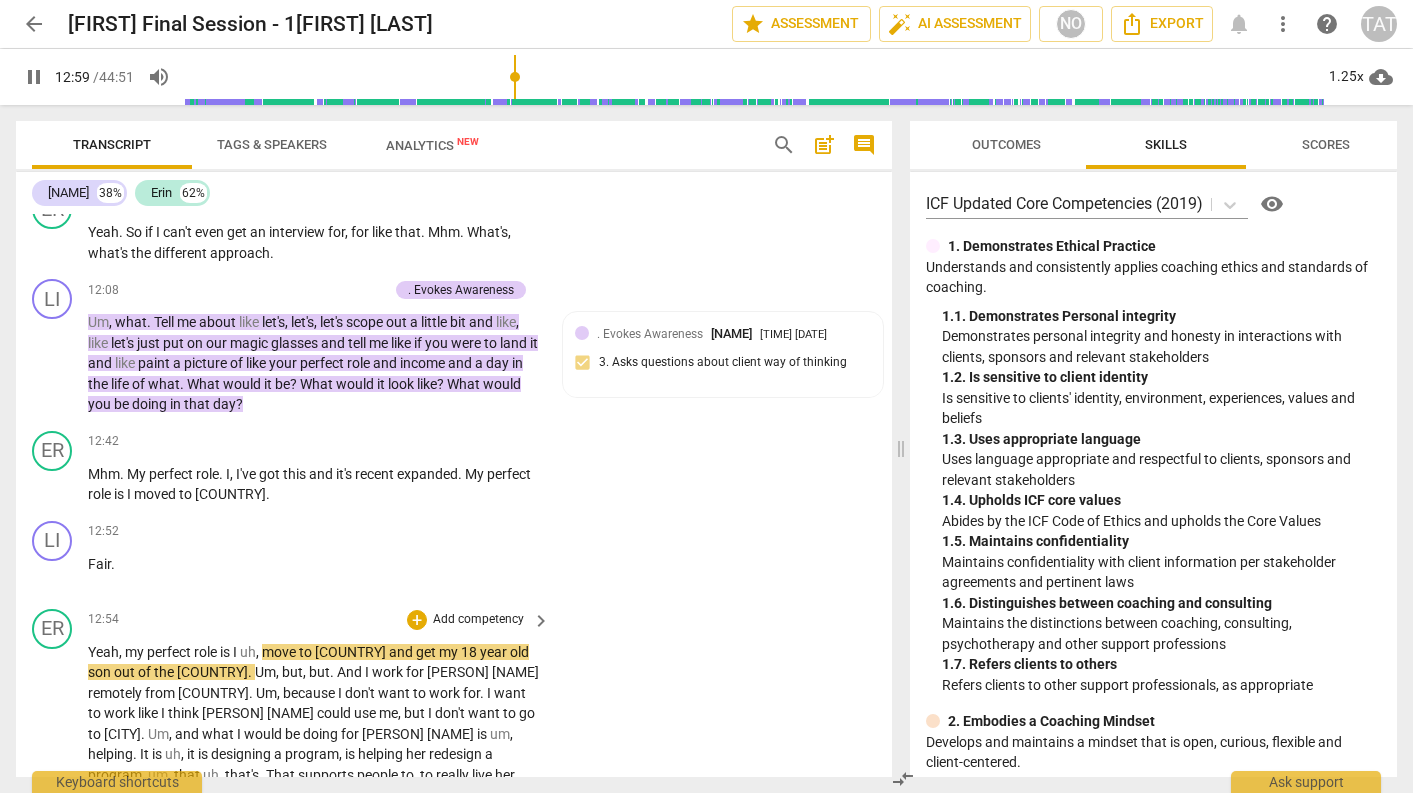scroll, scrollTop: 4417, scrollLeft: 0, axis: vertical 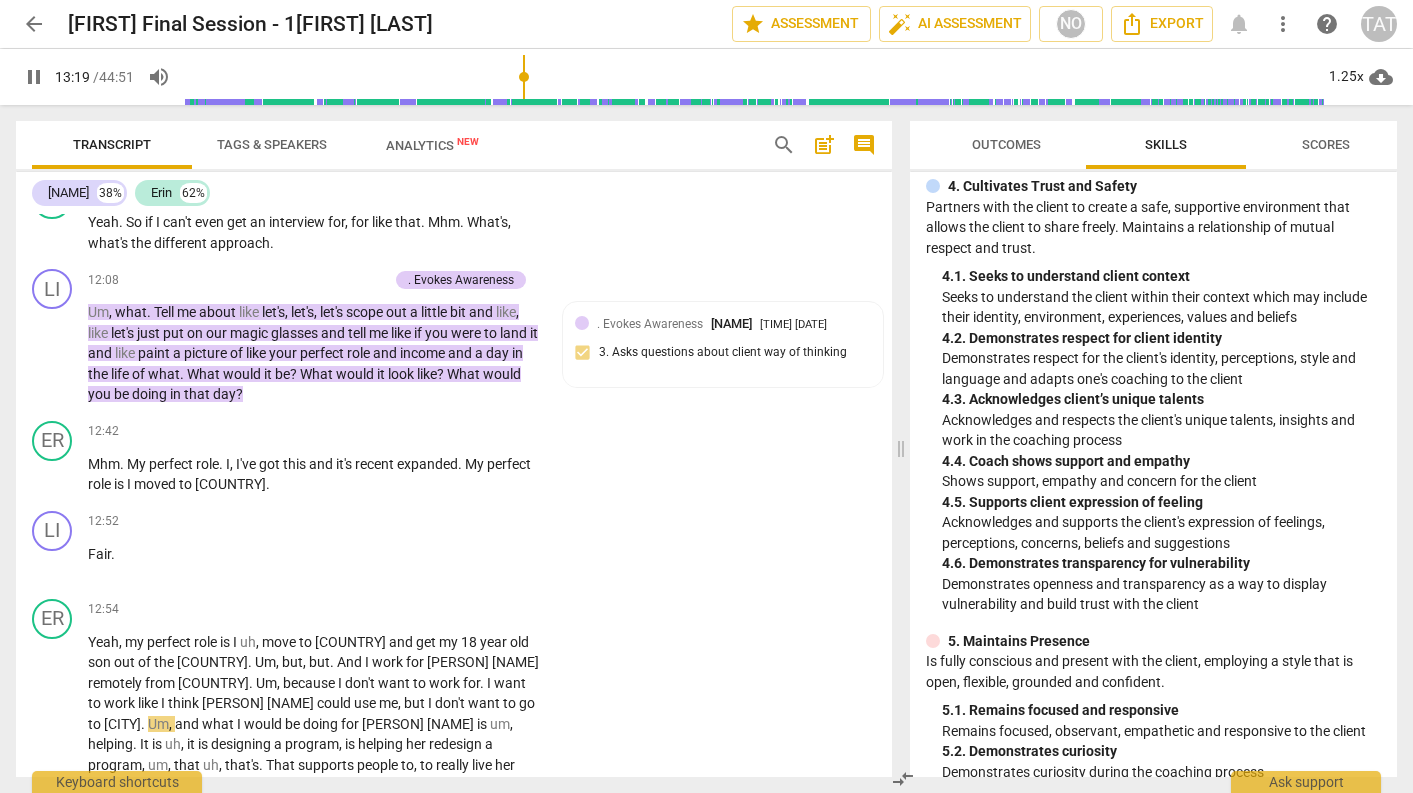 click on "pause" at bounding box center [34, 77] 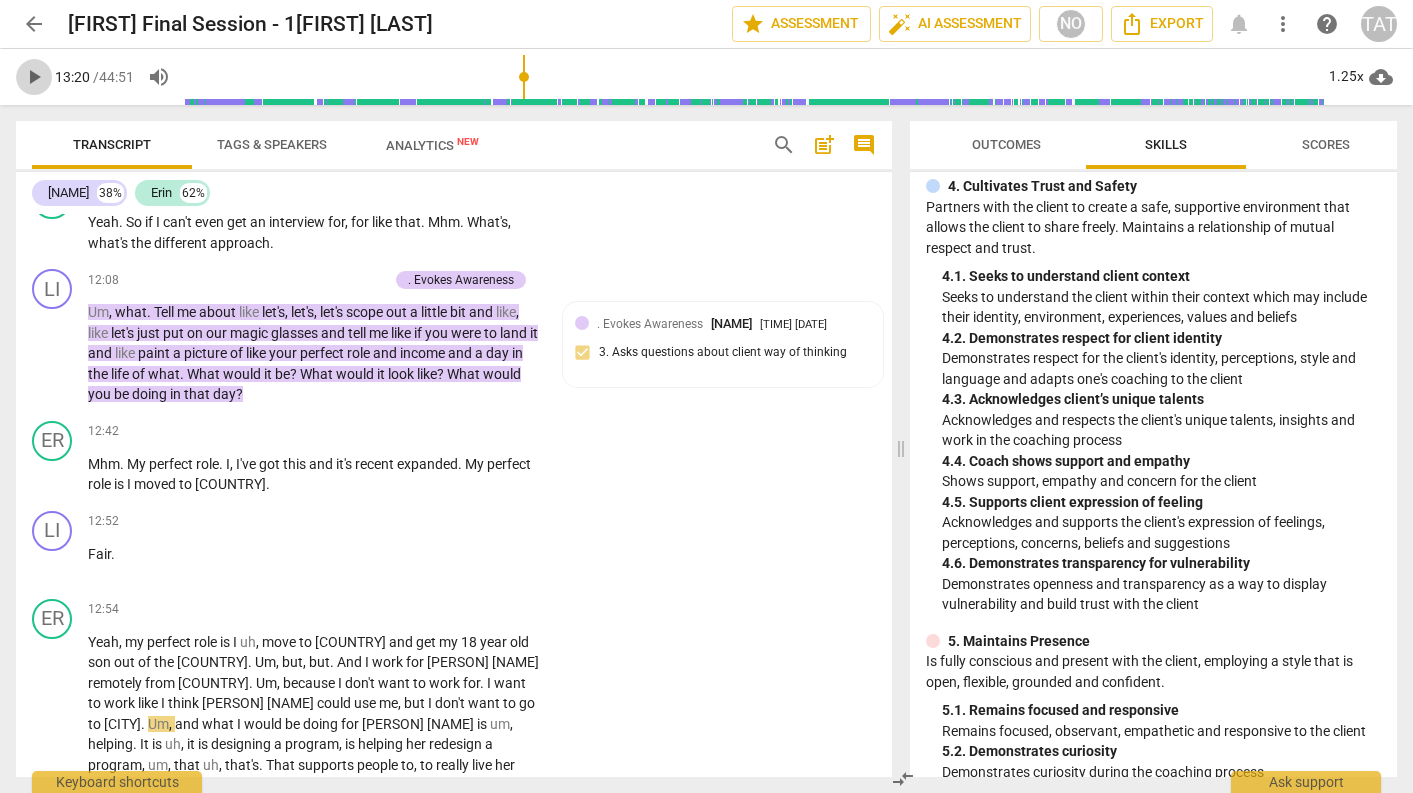 click on "play_arrow" at bounding box center [34, 77] 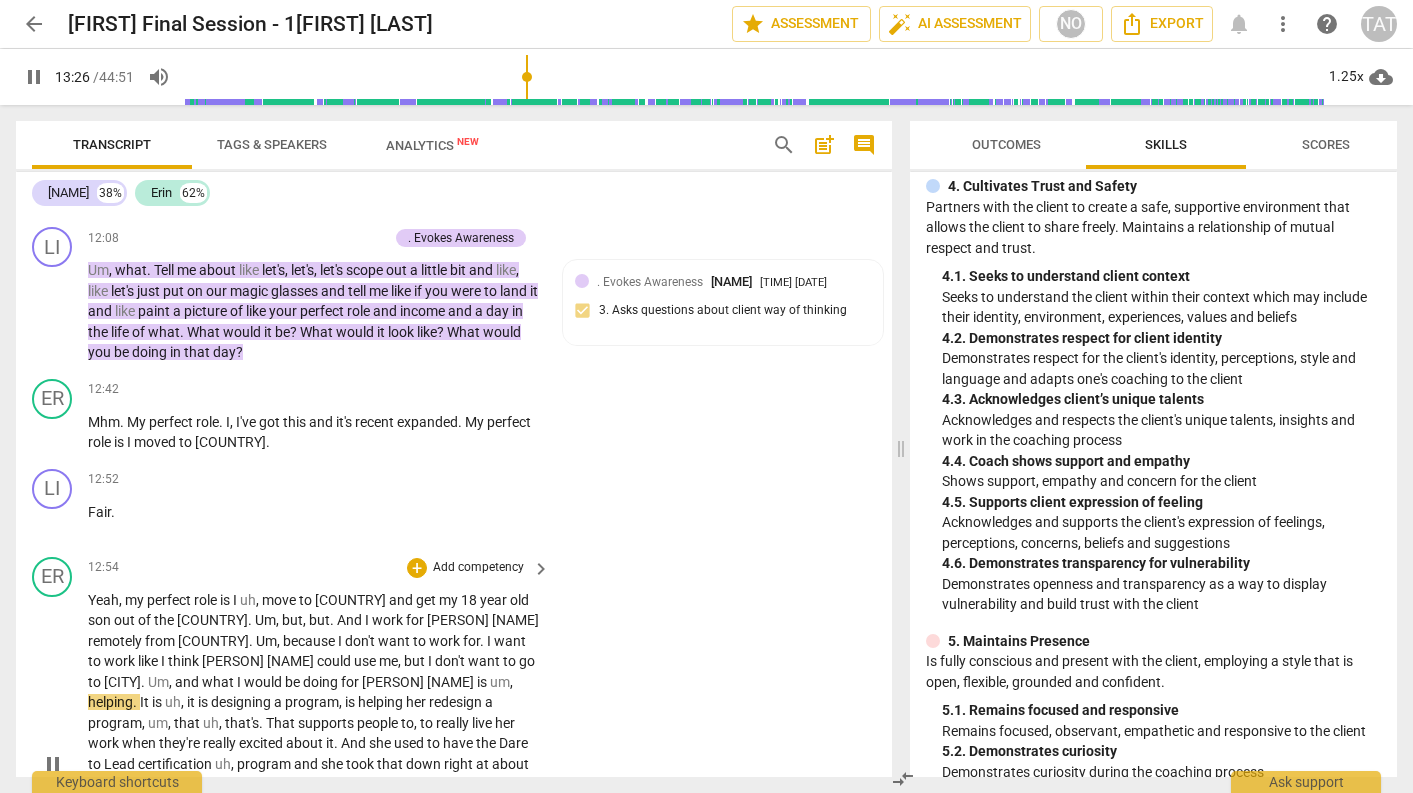 scroll, scrollTop: 4451, scrollLeft: 0, axis: vertical 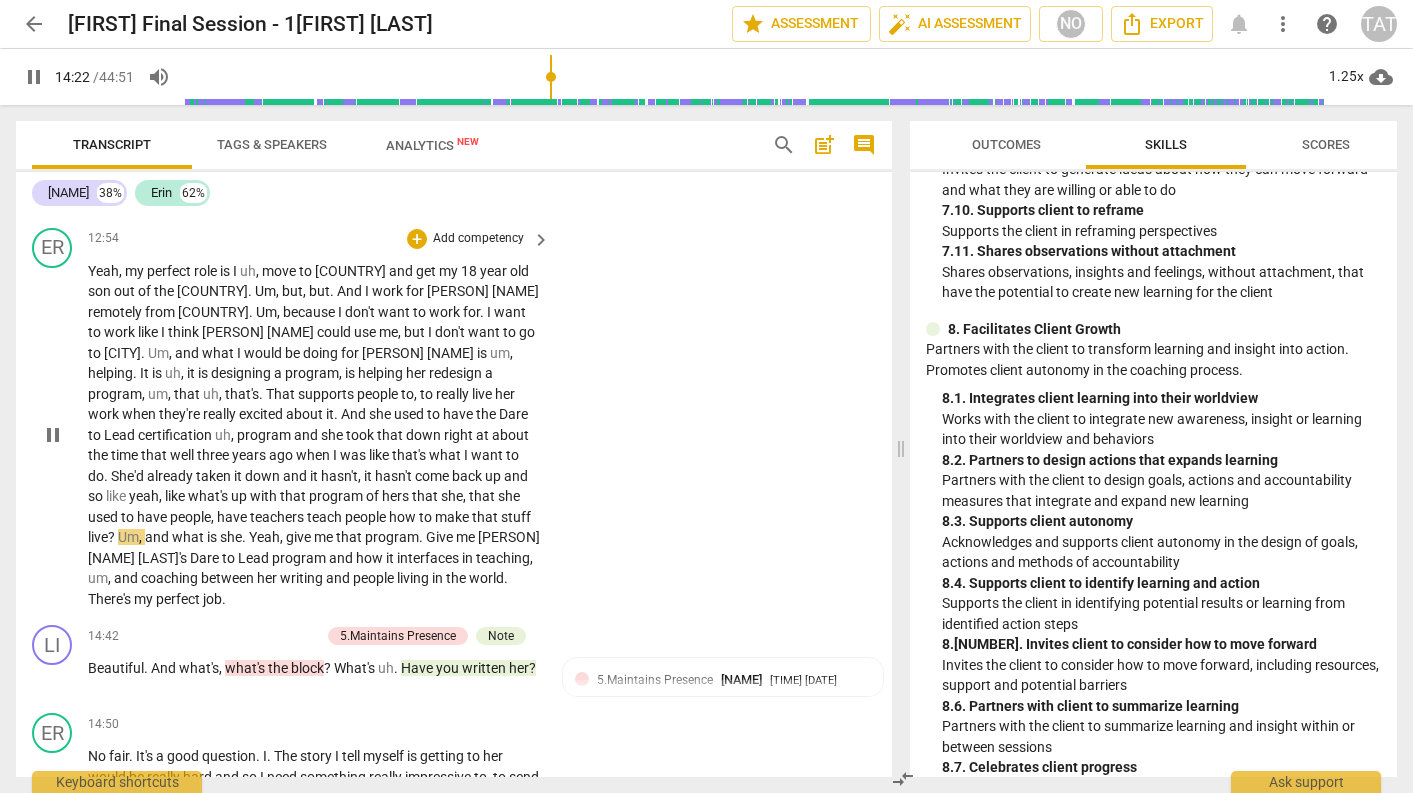 click on "Yeah" at bounding box center [103, 271] 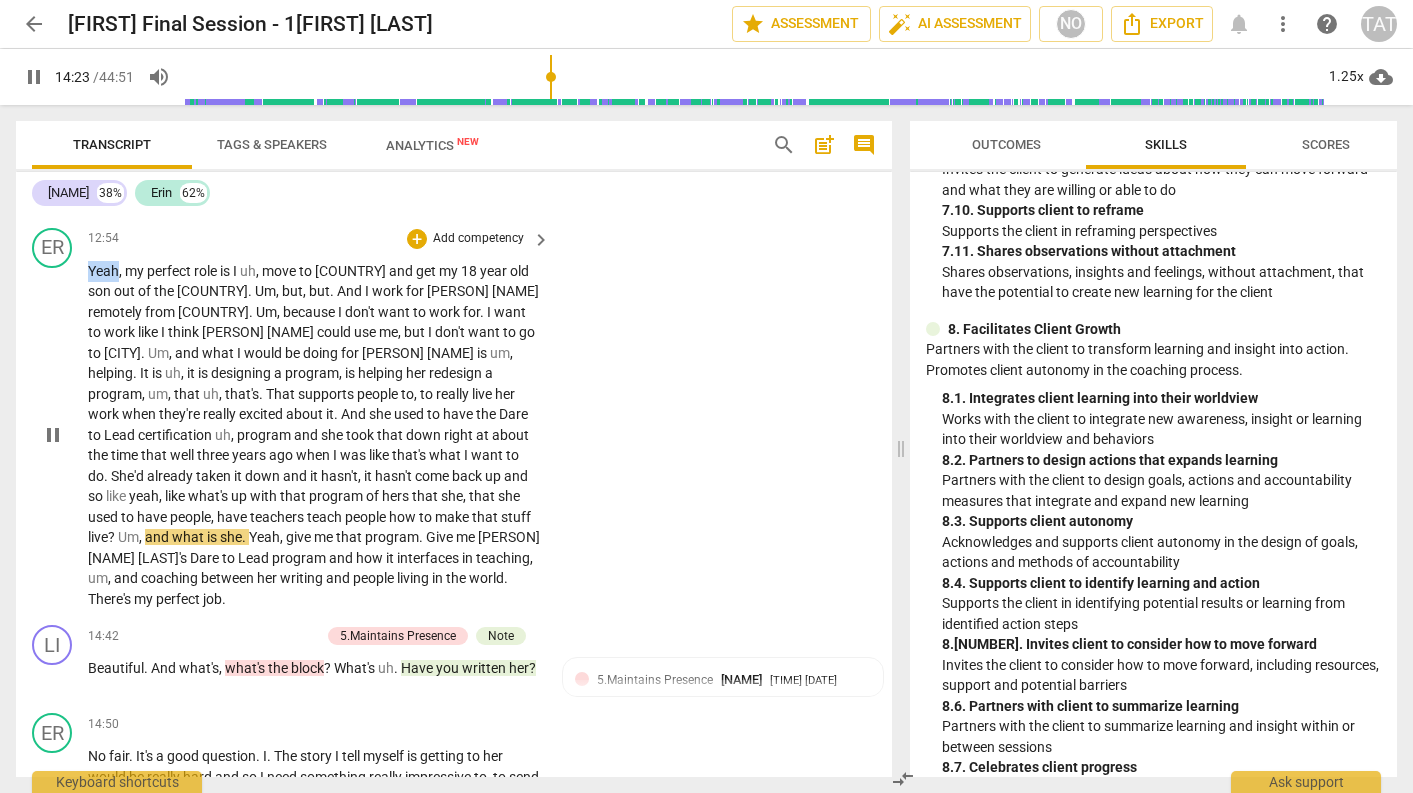 click on "Yeah" at bounding box center [103, 271] 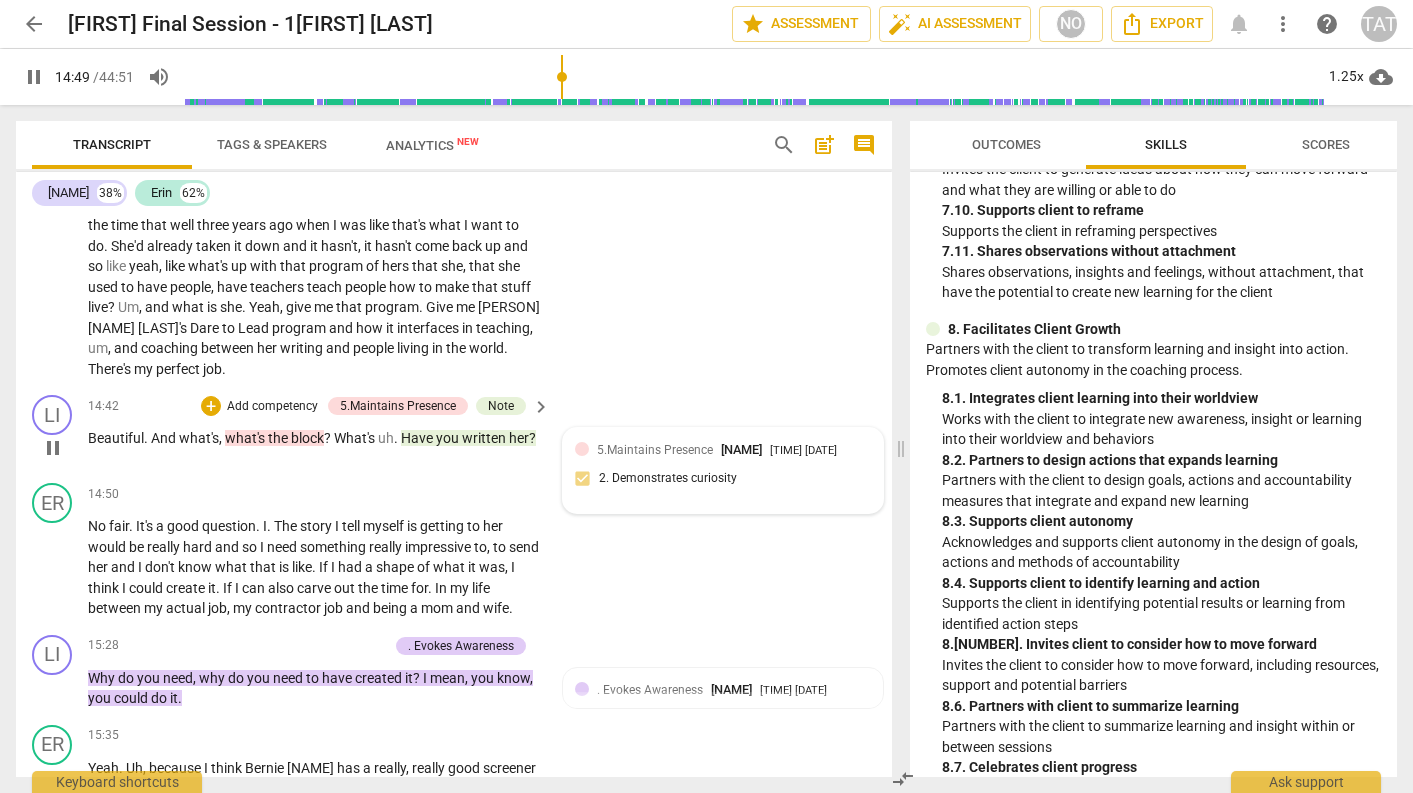 scroll, scrollTop: 5041, scrollLeft: 0, axis: vertical 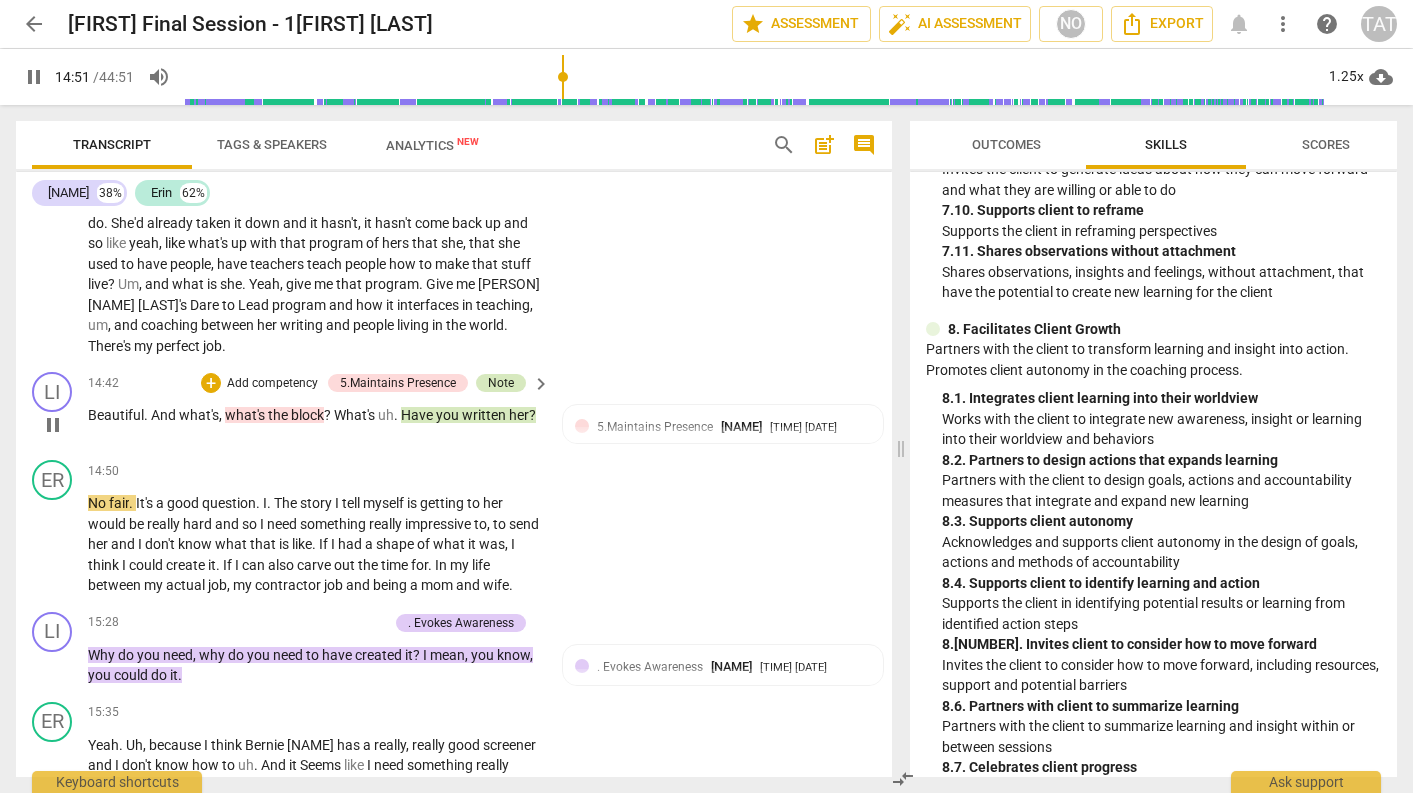 click on "Note" at bounding box center (501, 383) 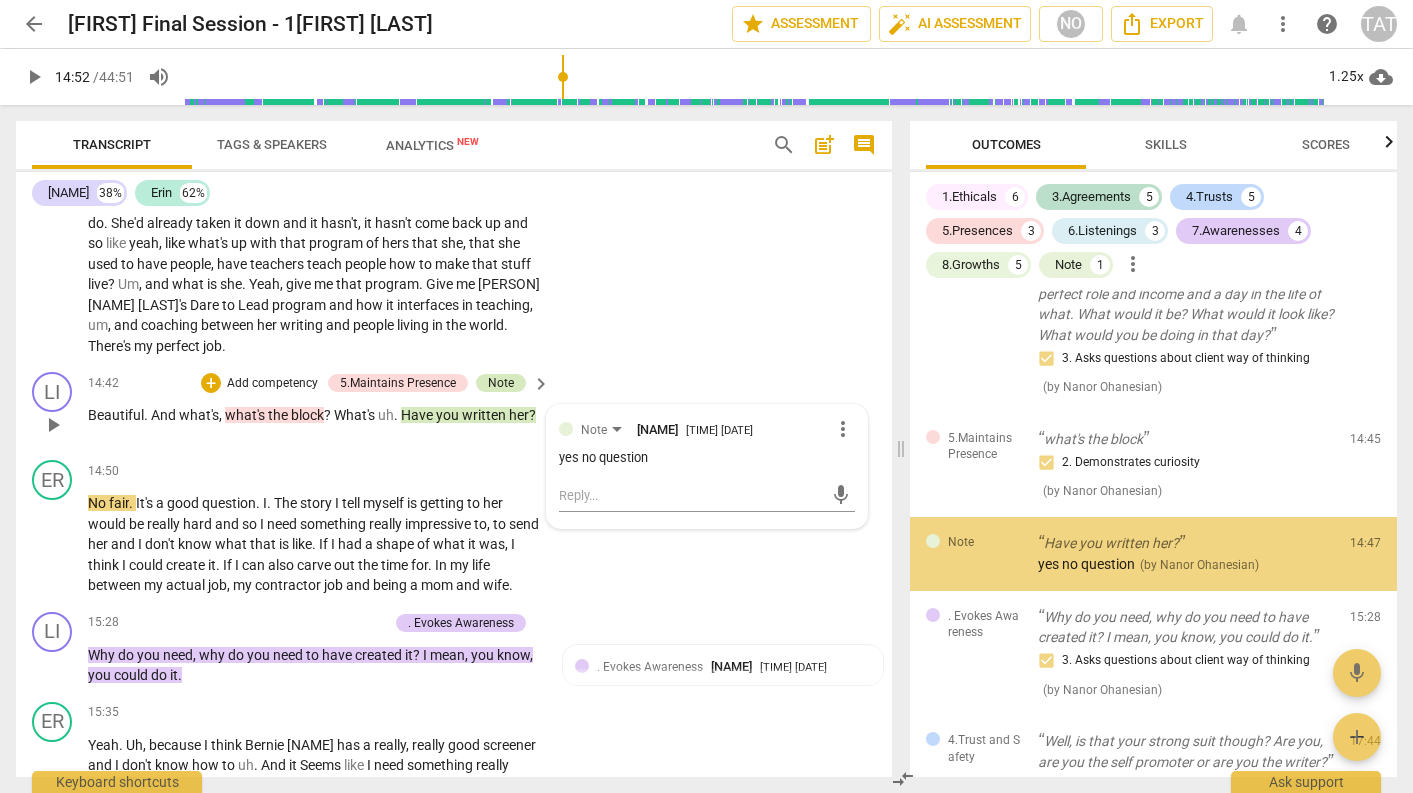 scroll, scrollTop: 1843, scrollLeft: 0, axis: vertical 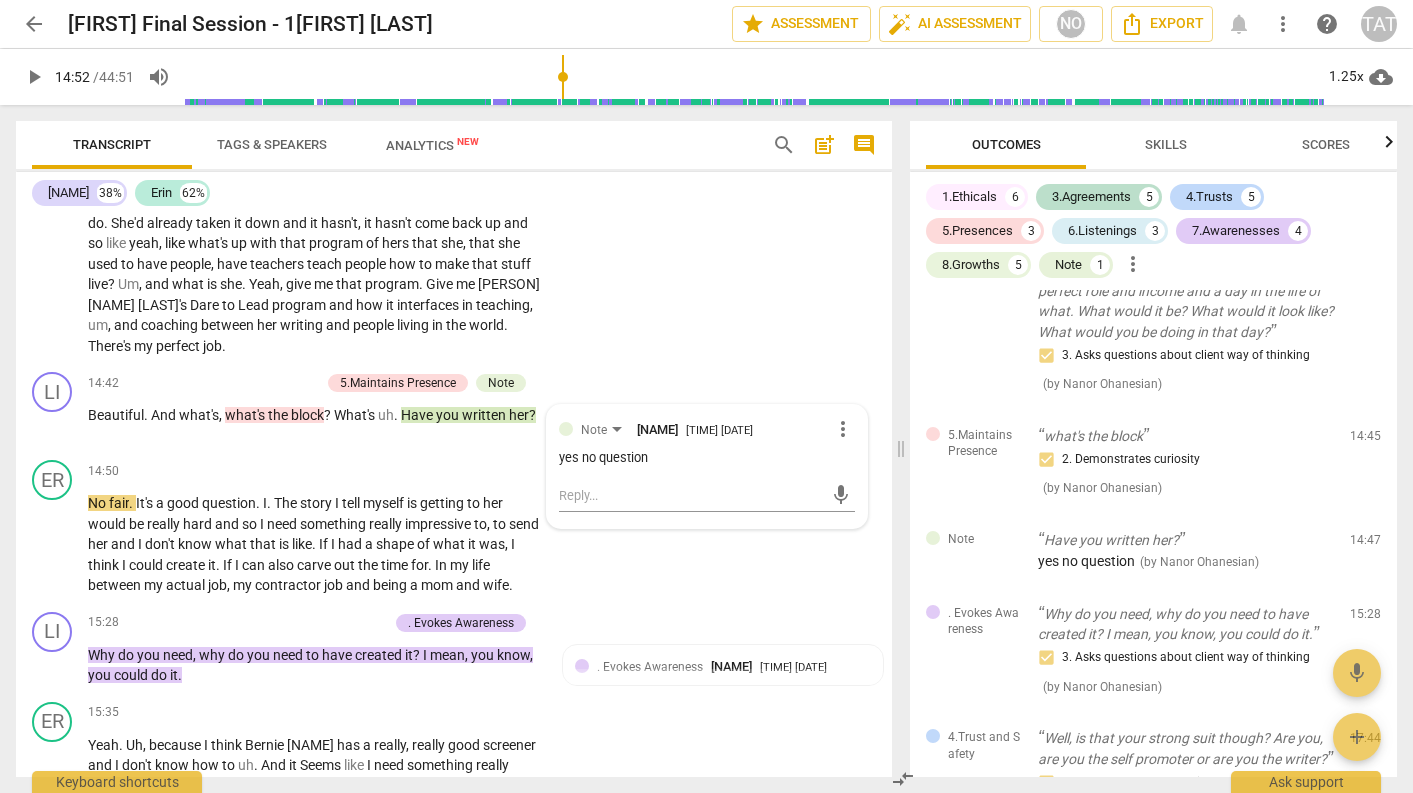 click on "ER play_arrow pause [TIME] + Add competency keyboard_arrow_right Yeah , my perfect role is I uh , move to [COUNTRY] and get my 18 year old son out of the country . Um , but , but . And I work for [PERSON] remotely from [COUNTRY] . Um , because I don't want to work for . I want to work like I think [PERSON] could use me , but I don't want to go to [CITY] . Um , and what I would be doing for [PERSON] is um , helping . It is uh , it is designing a program , is helping her redesign a program , um , that uh , that's . That supports people to , to really live her work when they're really excited about it . And she used to have the Dare to Lead certification uh , program and she took that down right at about the time that well three years ago when" at bounding box center [454, 166] 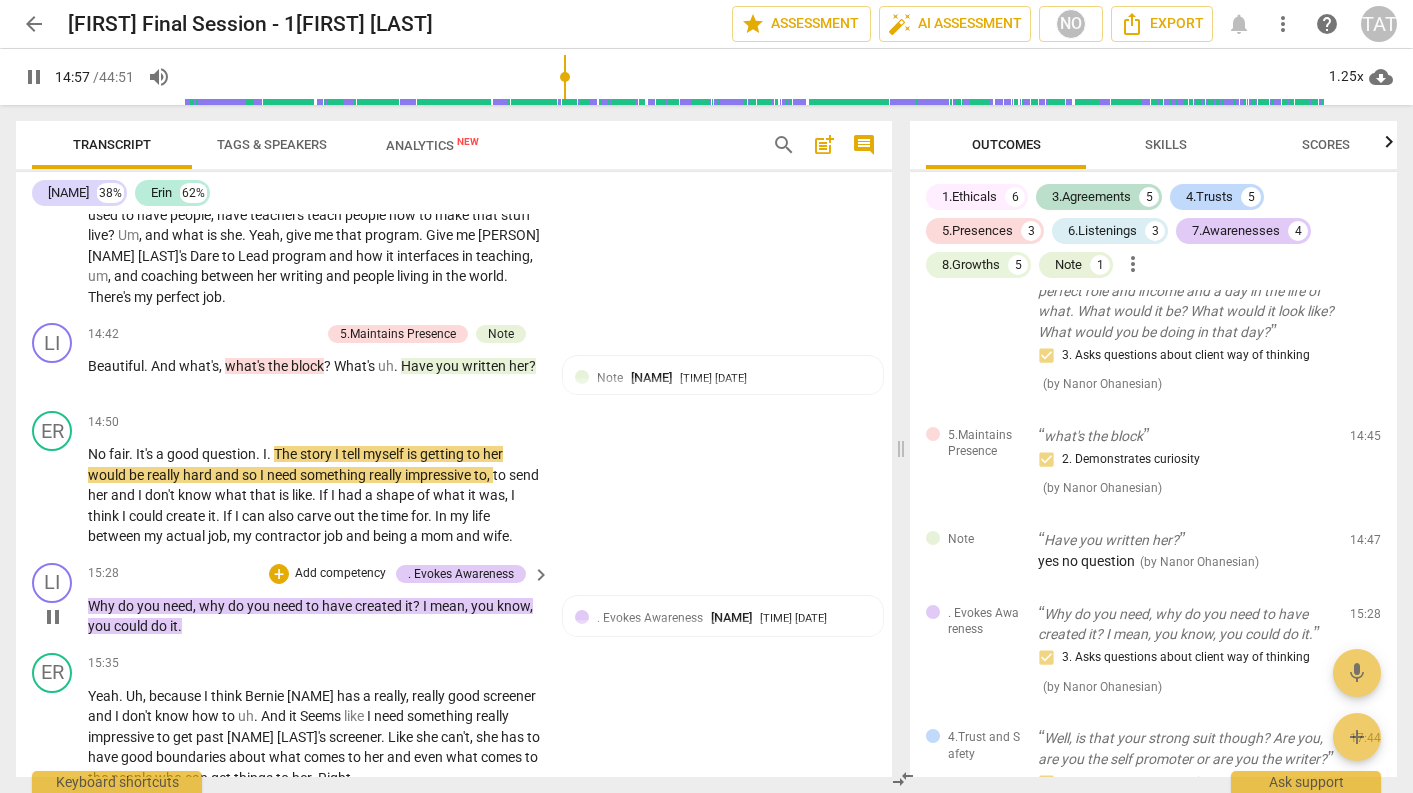 scroll, scrollTop: 5092, scrollLeft: 0, axis: vertical 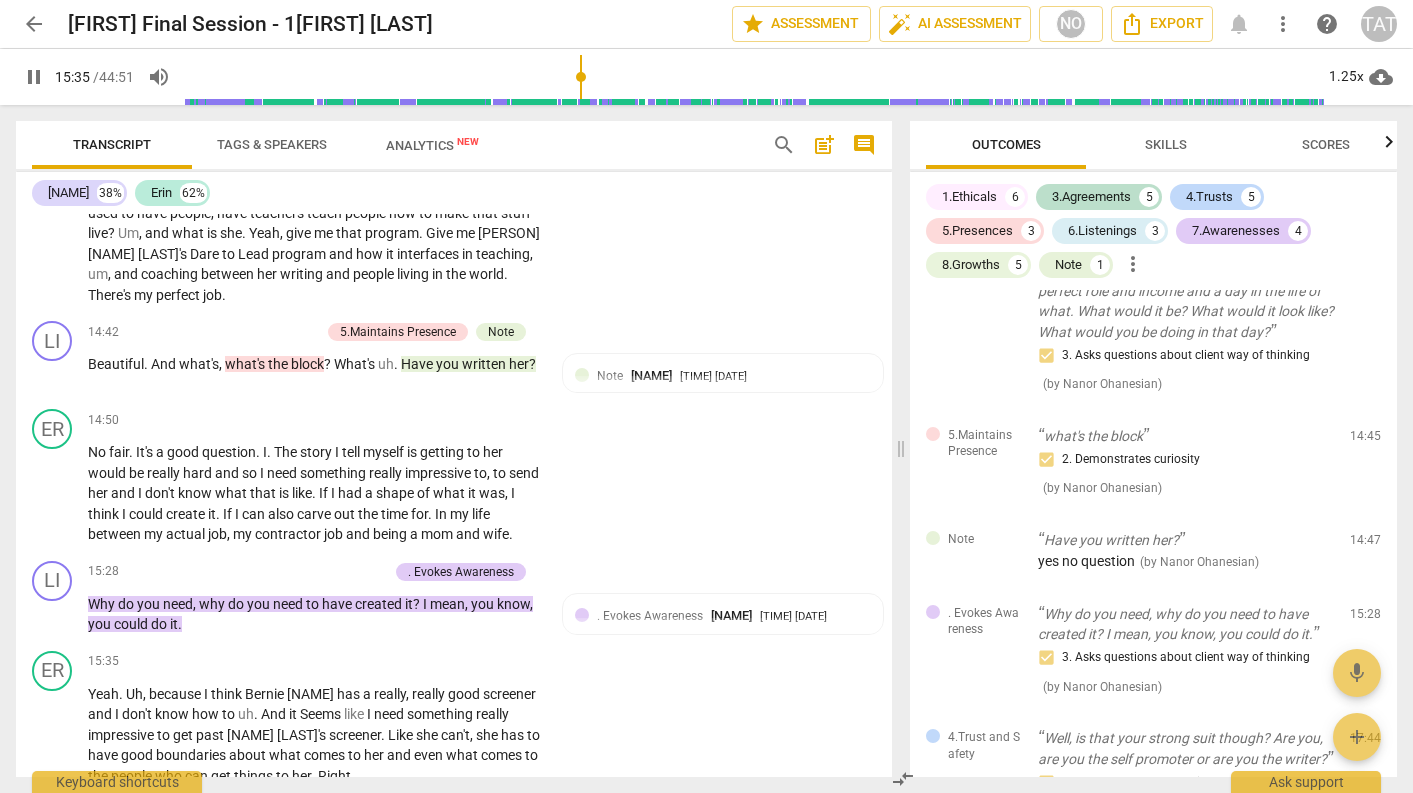 click on "pause" at bounding box center (34, 77) 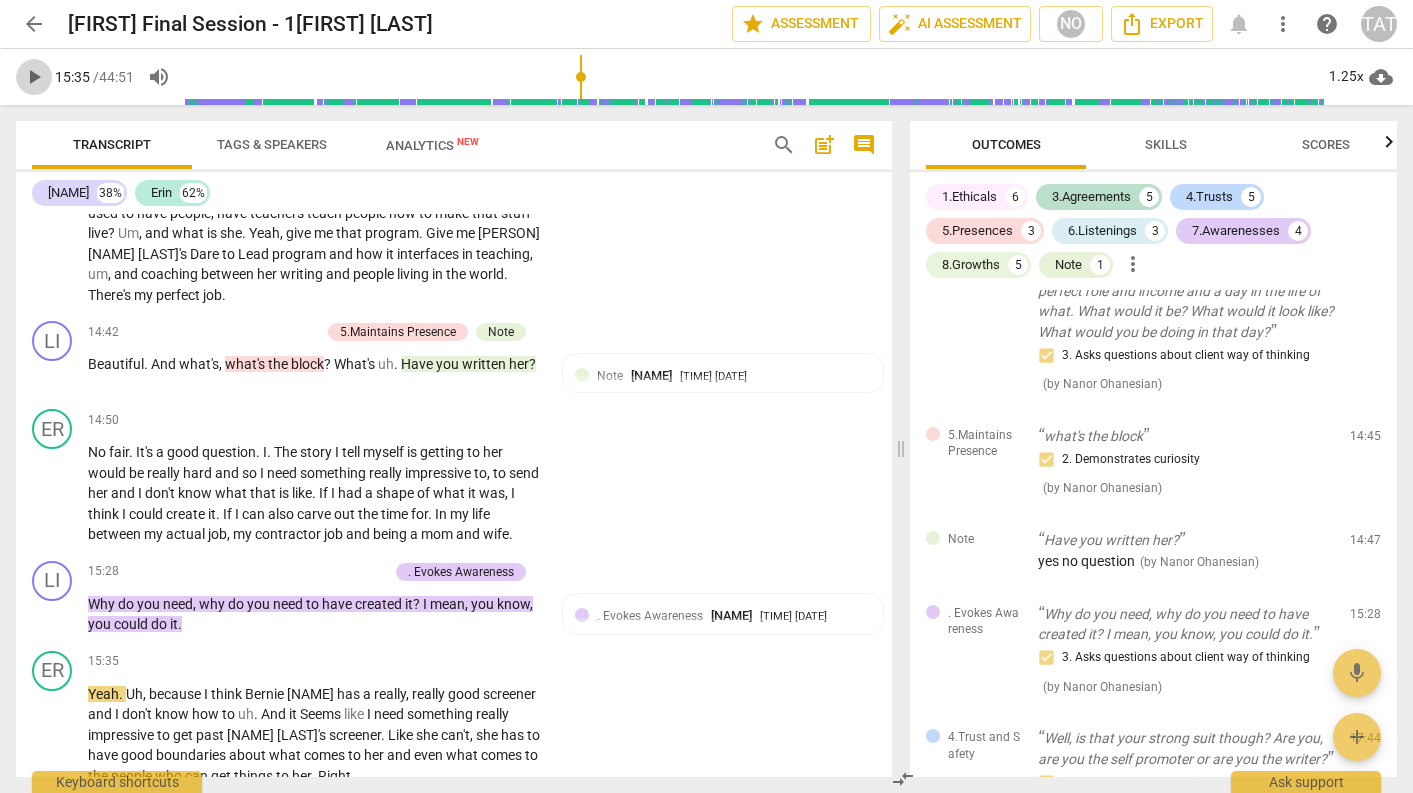 click on "play_arrow" at bounding box center [34, 77] 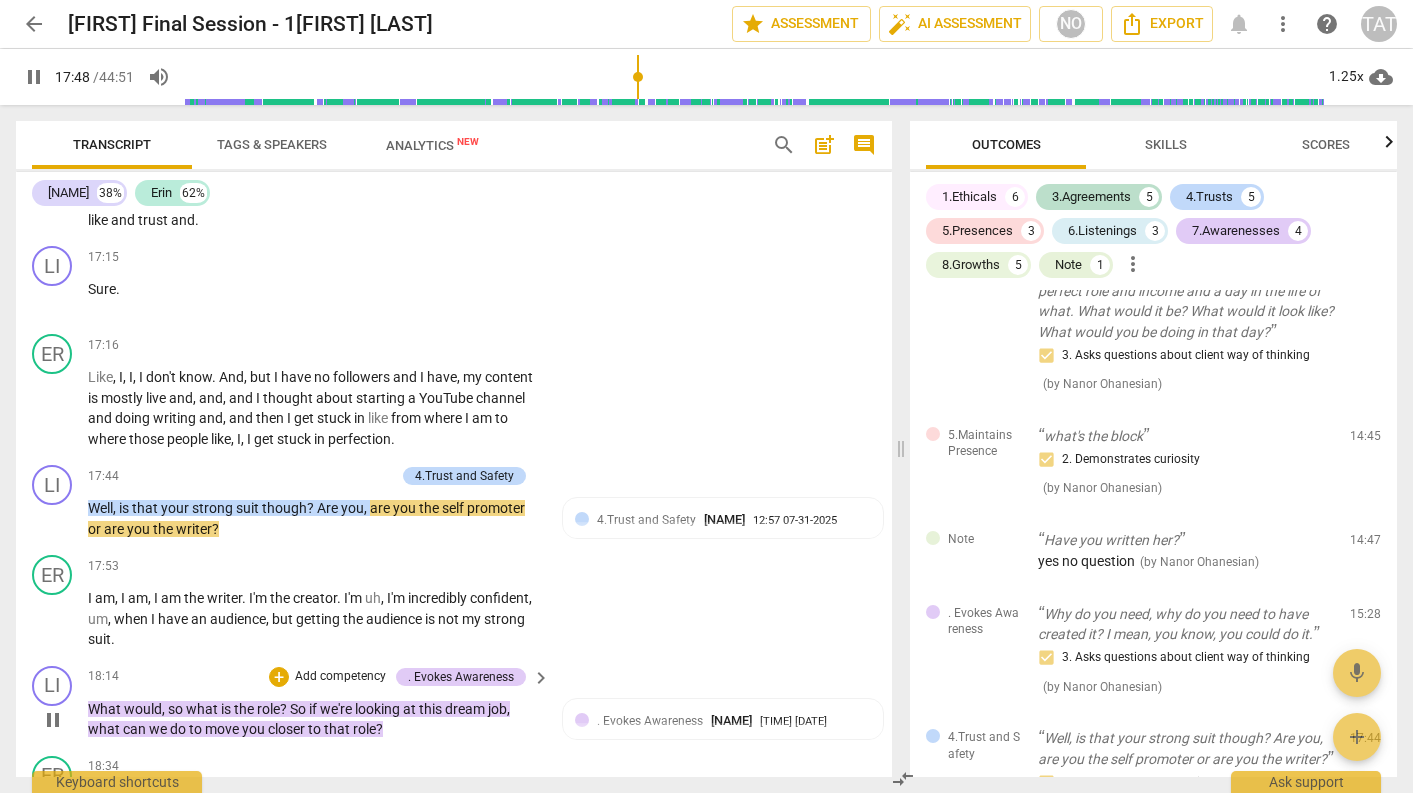 scroll, scrollTop: 6270, scrollLeft: 0, axis: vertical 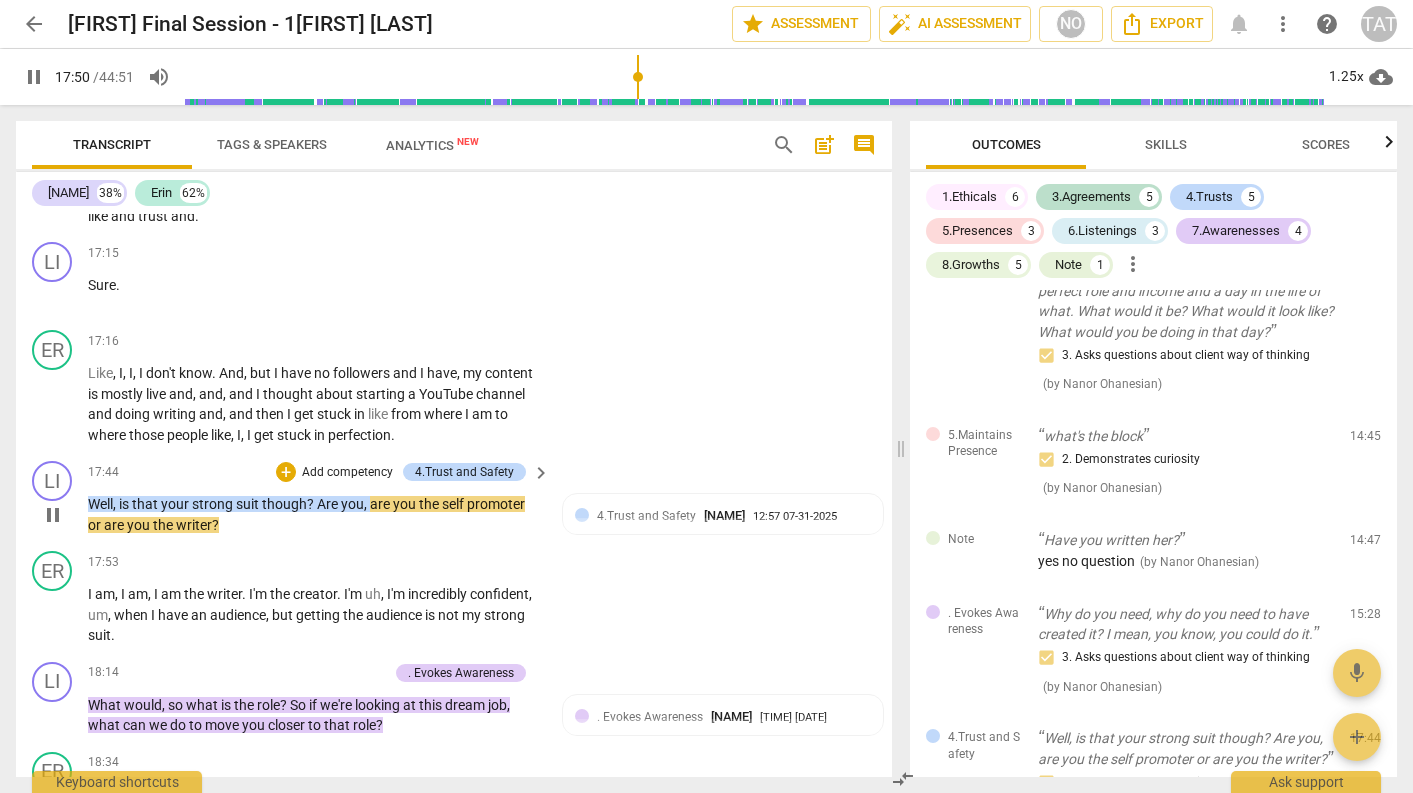 click on "pause" at bounding box center [53, 515] 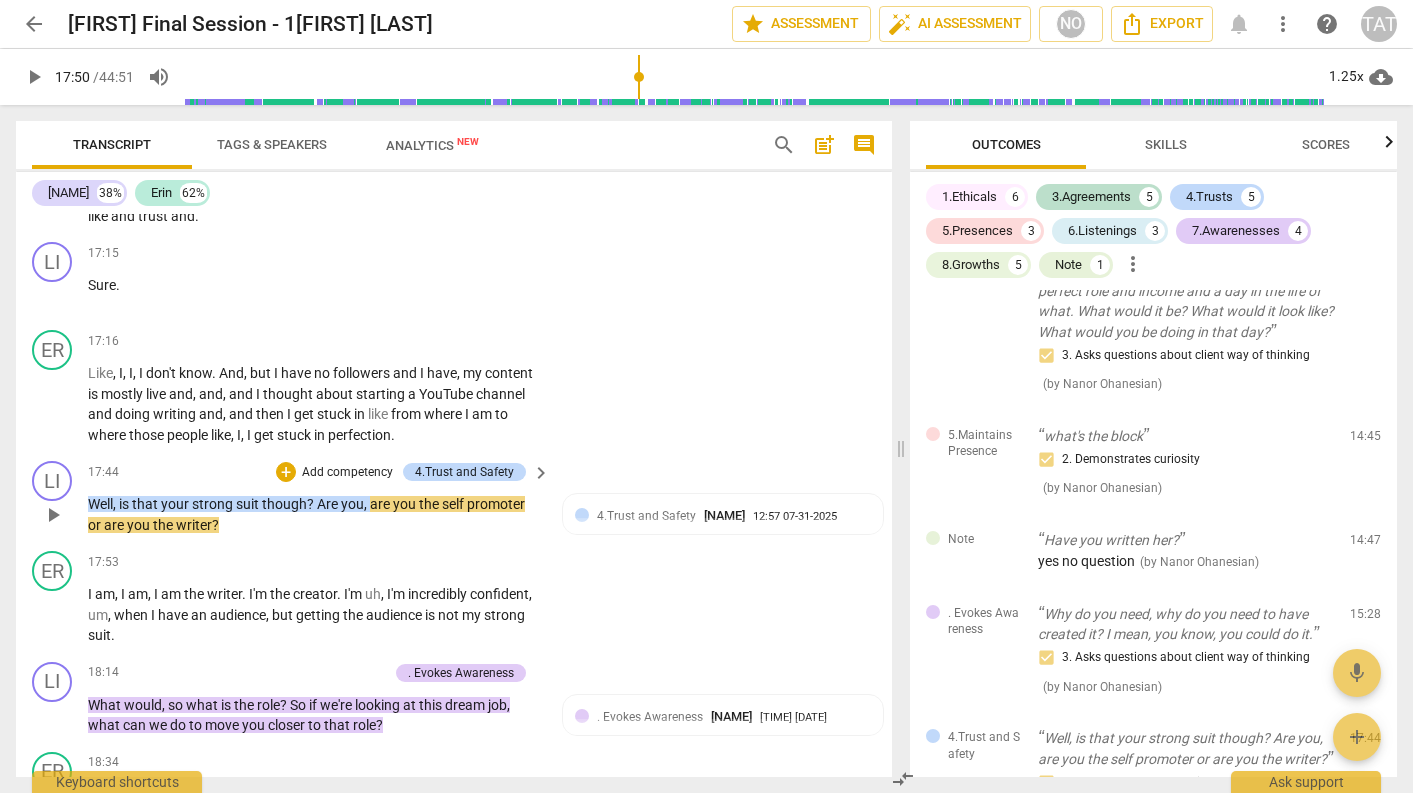 click on "self" at bounding box center [454, 504] 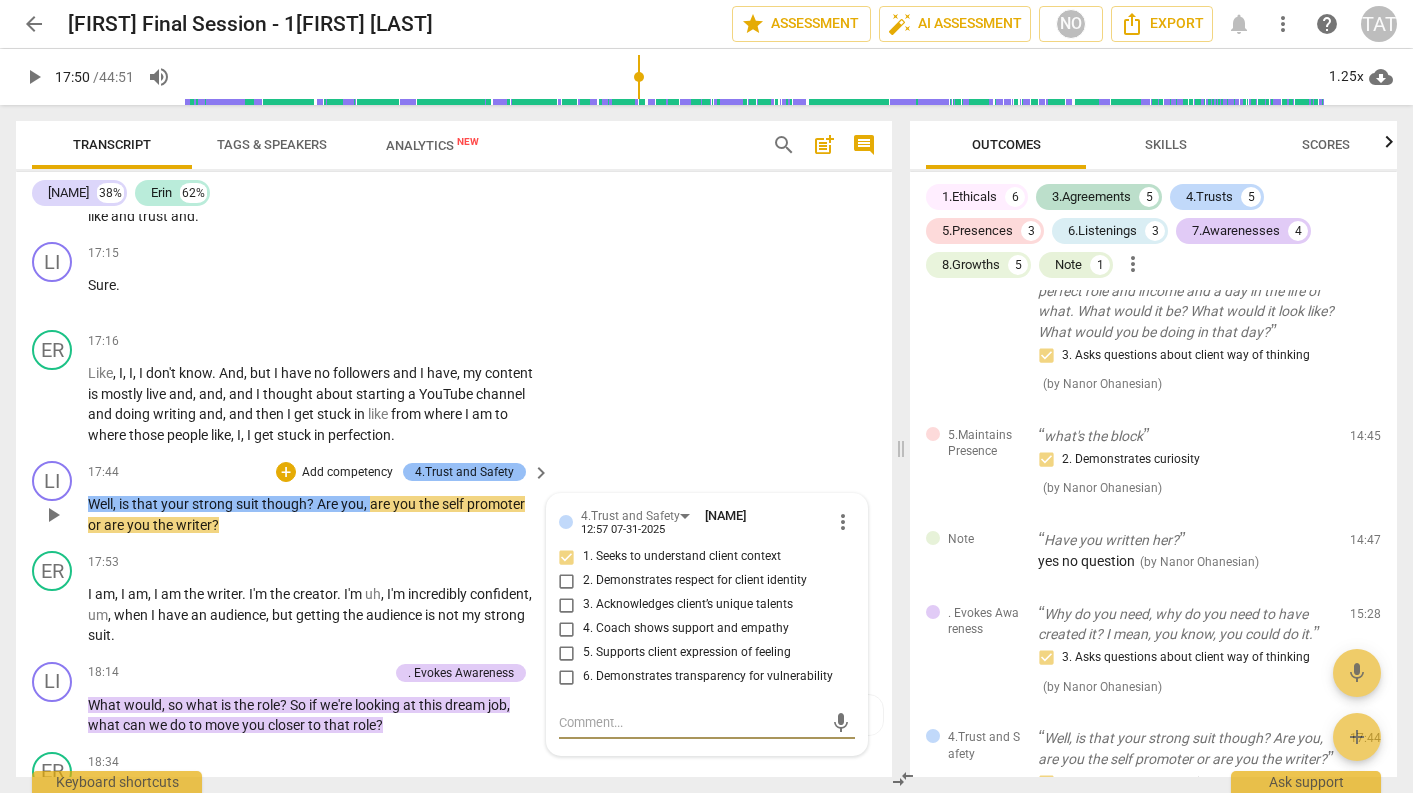 click on "4.Trust and Safety" at bounding box center [464, 472] 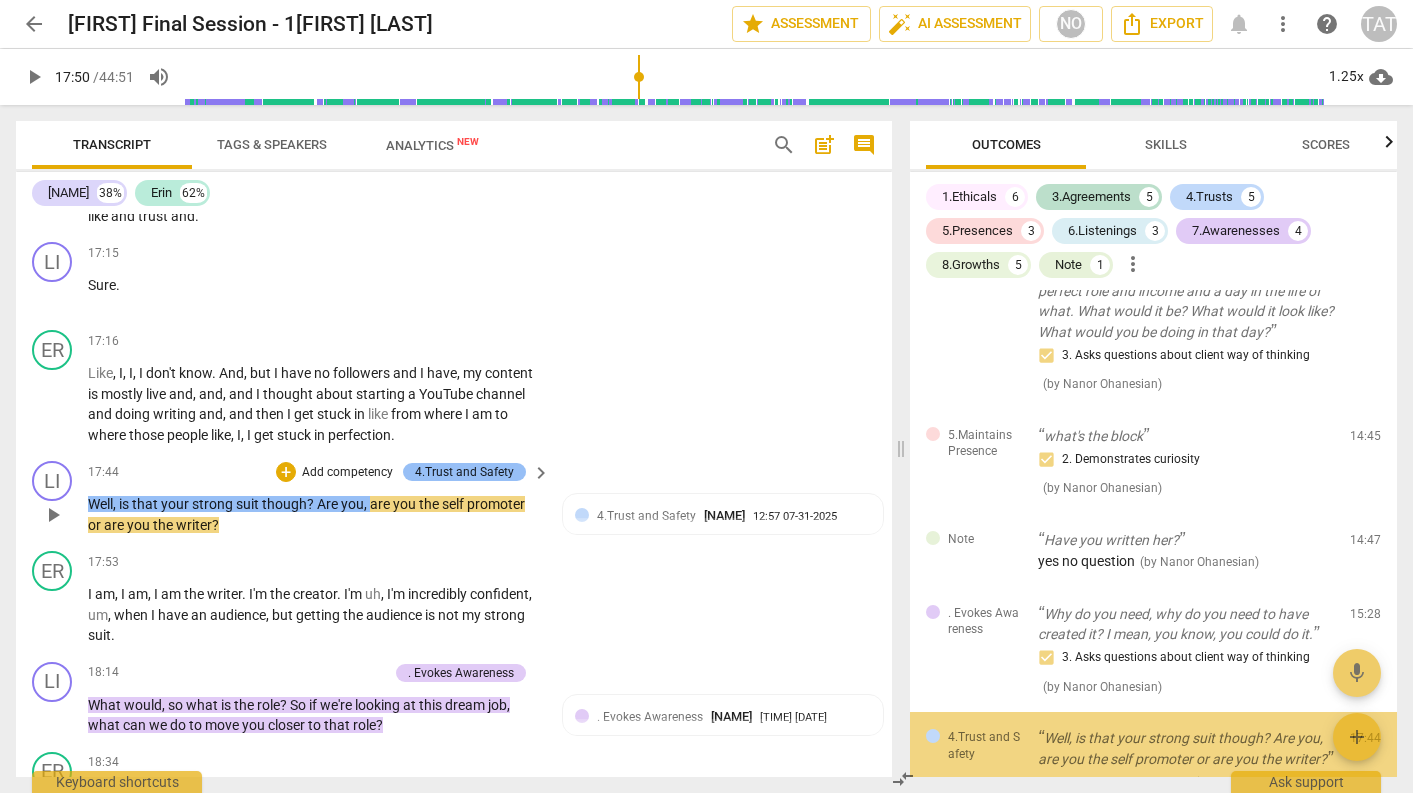 scroll, scrollTop: 2074, scrollLeft: 0, axis: vertical 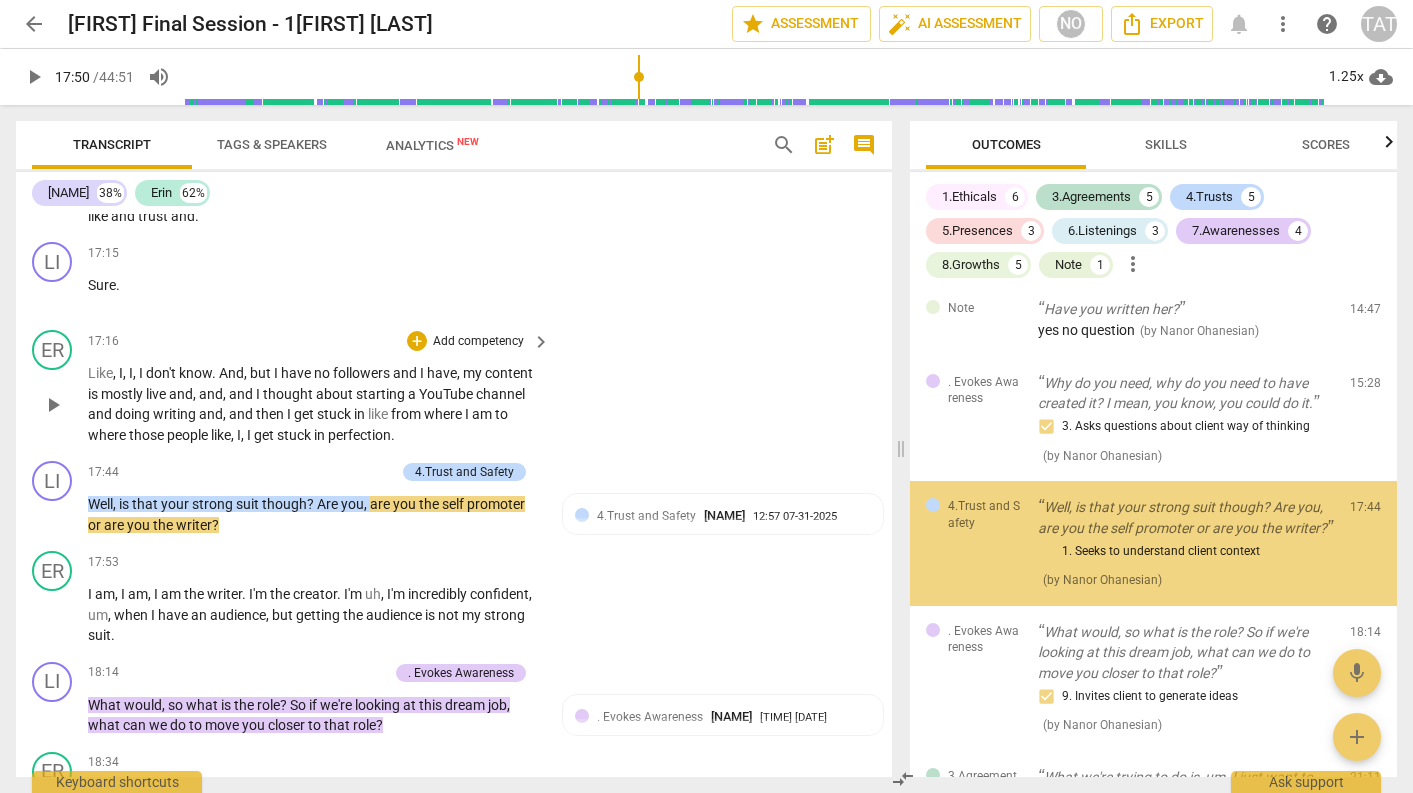 click on "ER play_arrow pause 17:16 + Add competency keyboard_arrow_right Like ,   I ,   I ,   I   don't   know .   And ,   but   I   have   no   followers   and   I   have ,   my   content   is   mostly   live   and ,   and ,   and   I   thought   about   starting   a   YouTube   channel   and   doing   writing   and ,   and   then   I   get   stuck   in   like   from   where   I   am   to   where   those   people   like ,   I ,   I   get   stuck   in   perfection ." at bounding box center (454, 387) 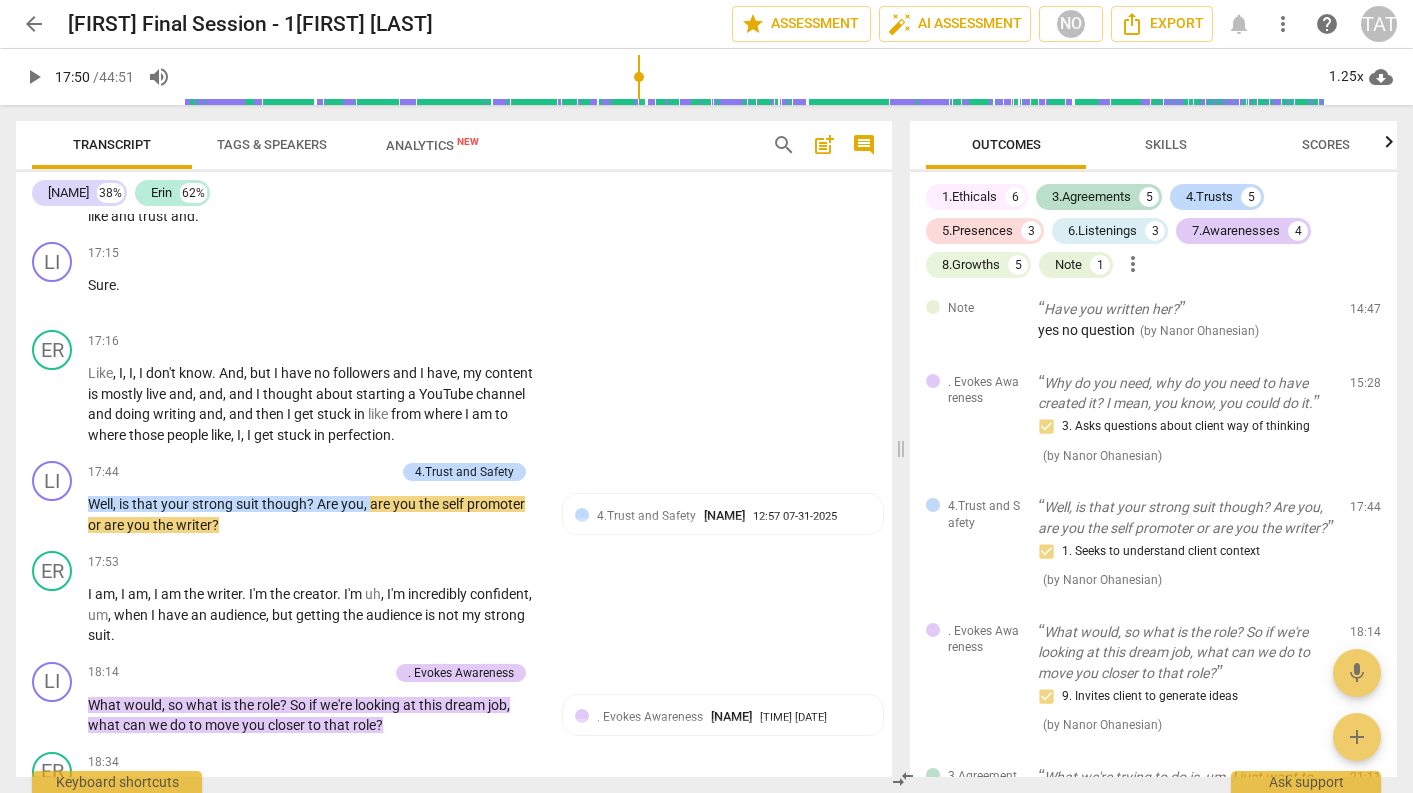 click on "play_arrow" at bounding box center (34, 77) 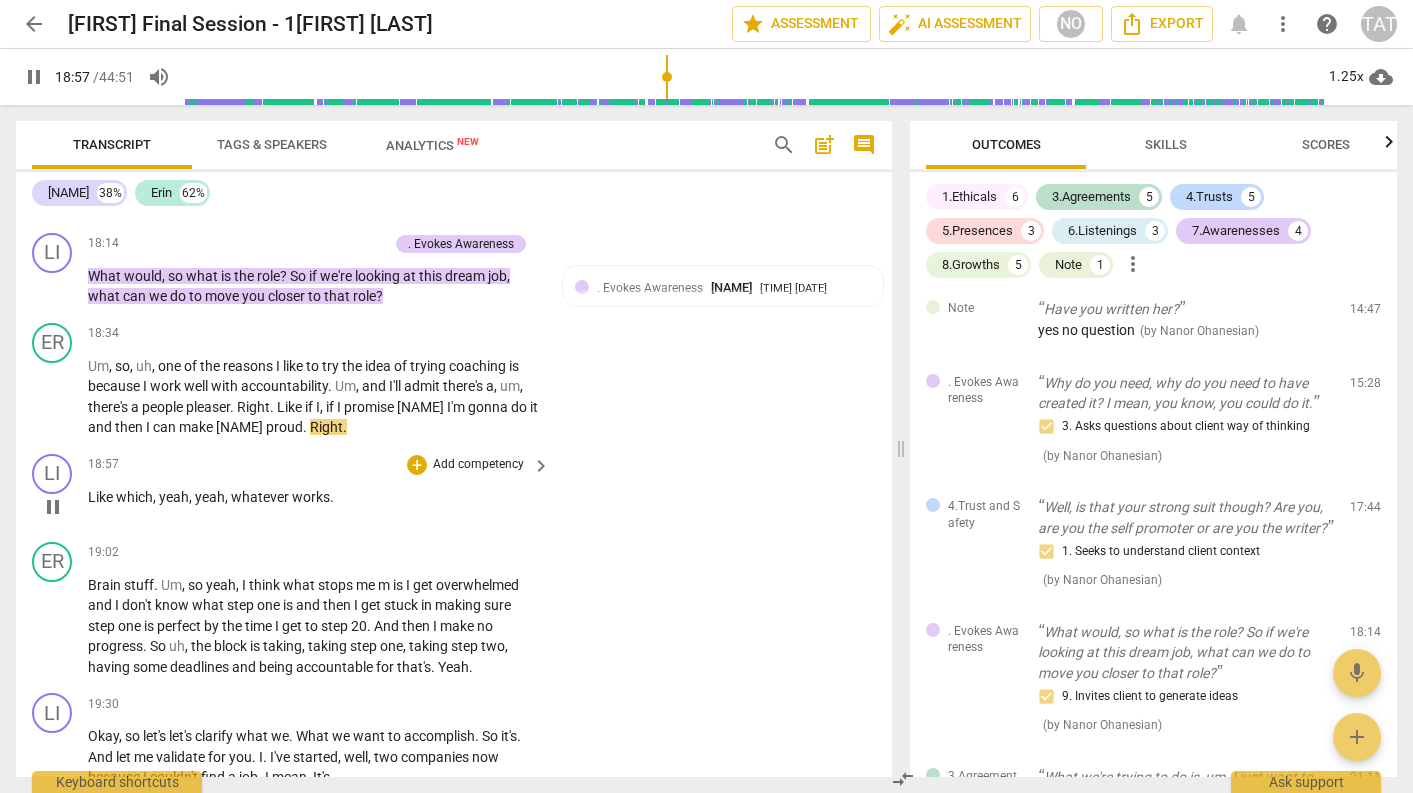 scroll, scrollTop: 6702, scrollLeft: 0, axis: vertical 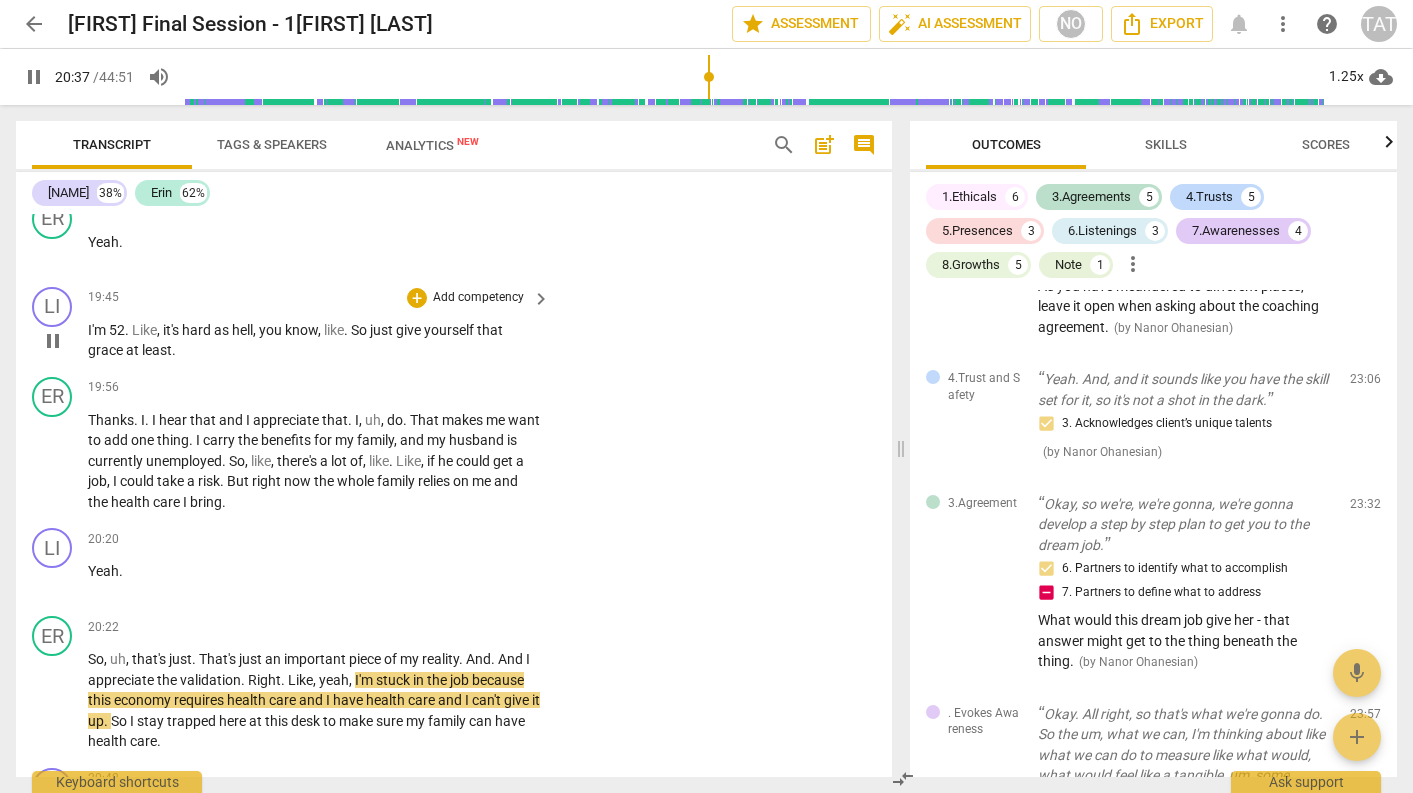 click on "pause" at bounding box center (53, 341) 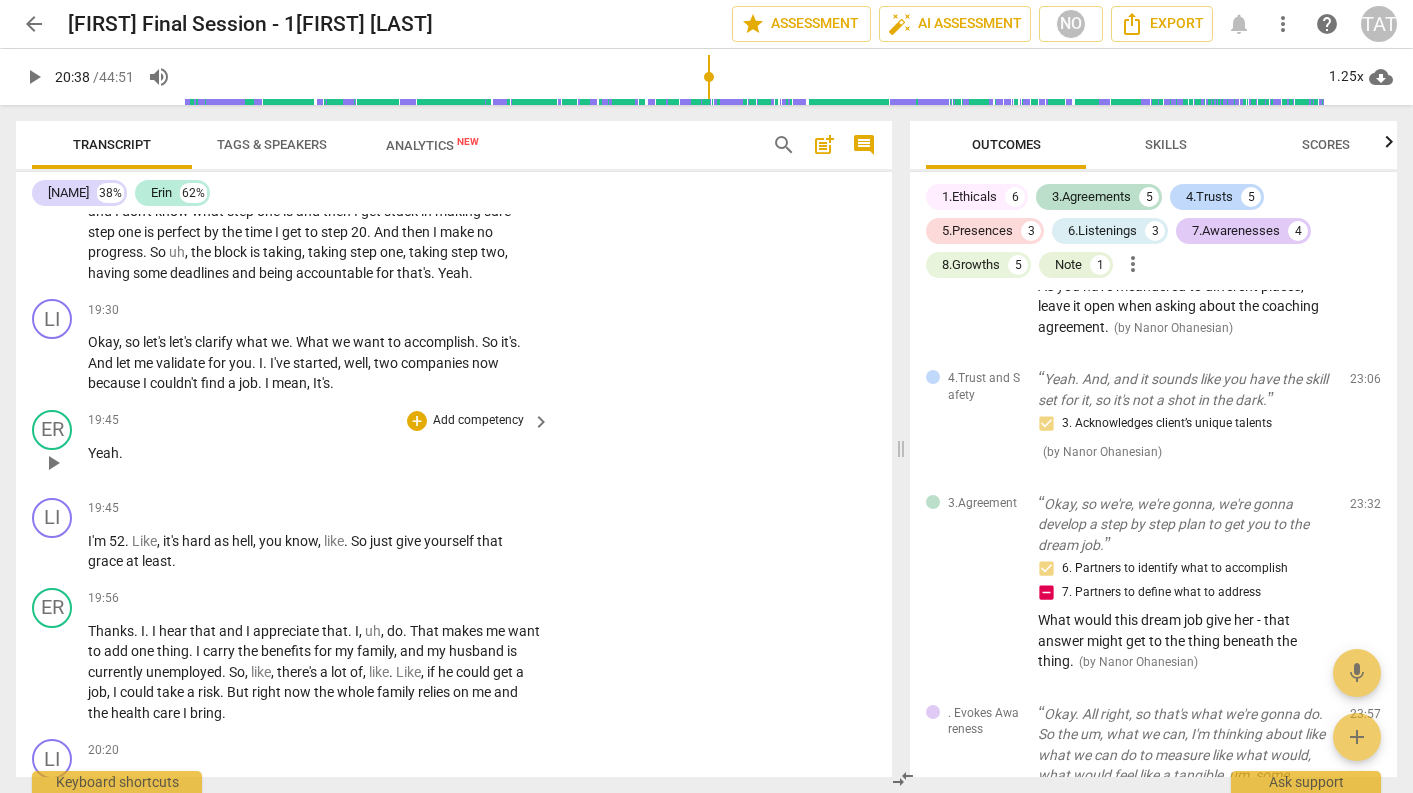 scroll, scrollTop: 7075, scrollLeft: 0, axis: vertical 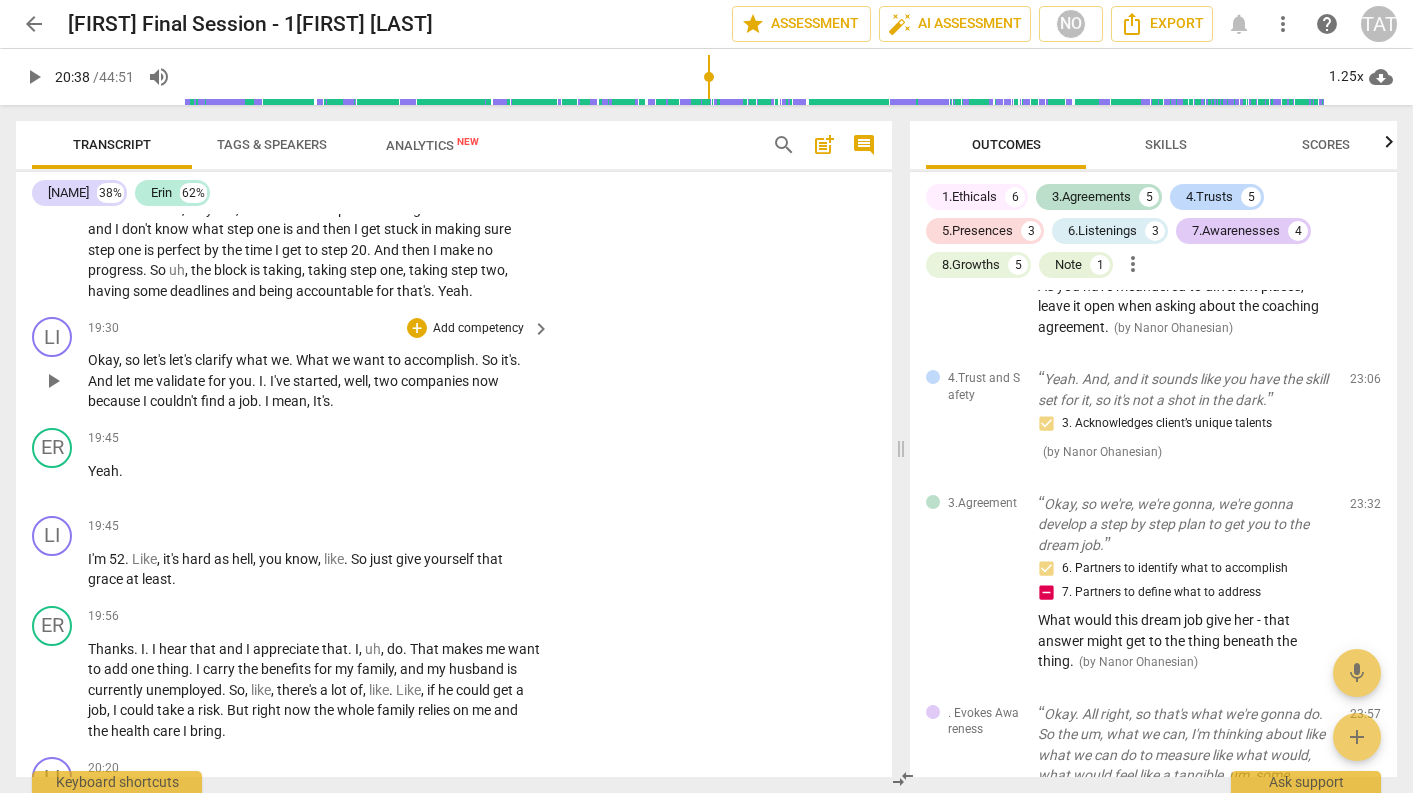 click on "play_arrow" at bounding box center [53, 381] 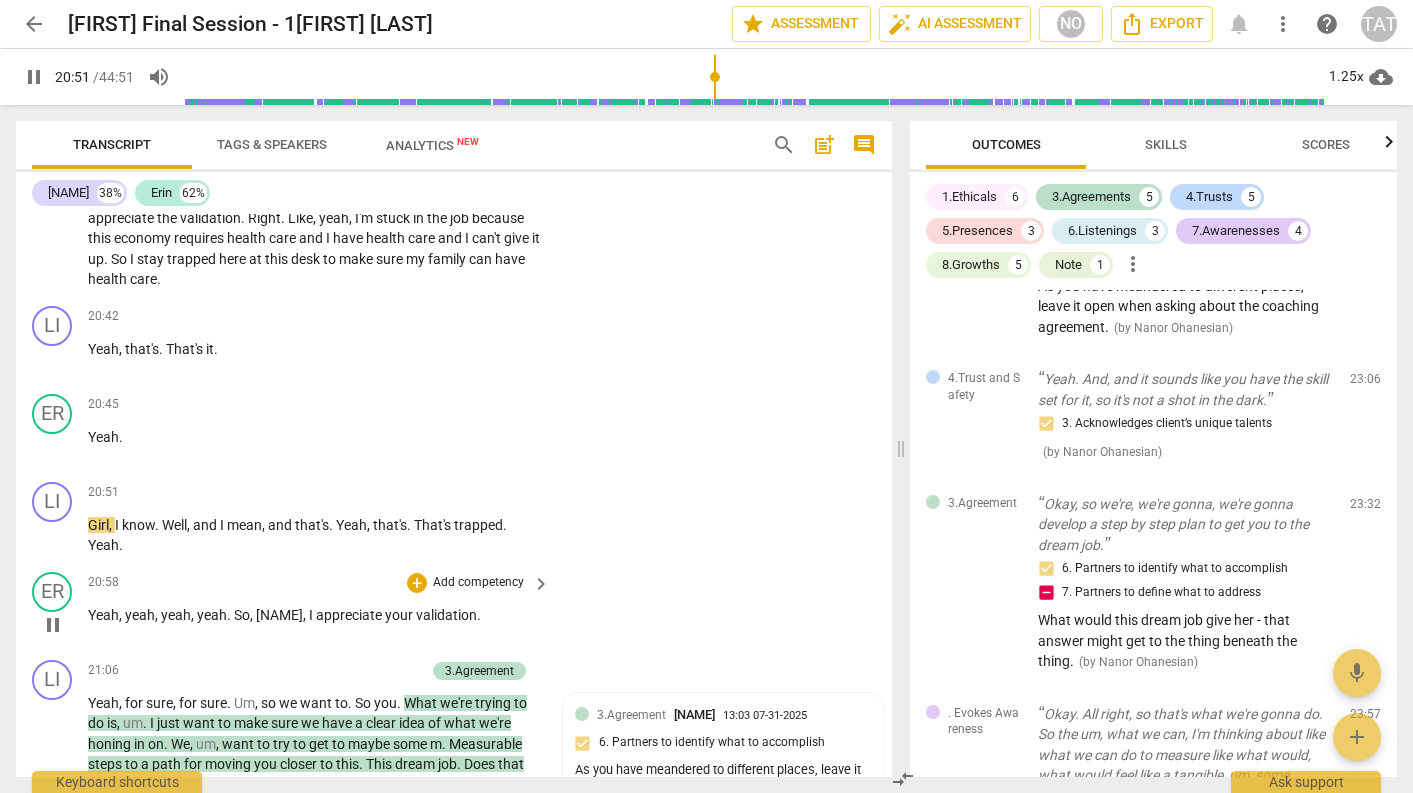 scroll, scrollTop: 7770, scrollLeft: 0, axis: vertical 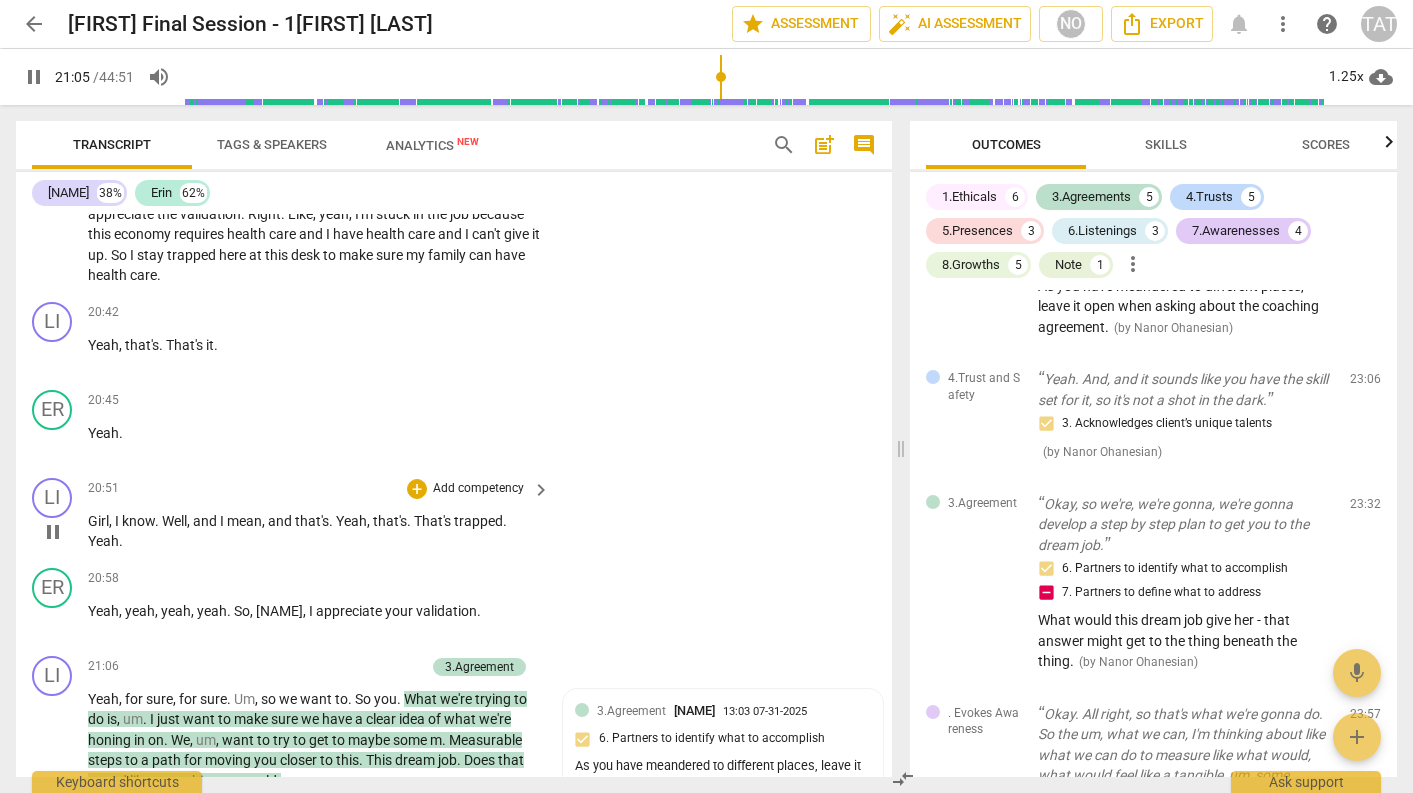 click on "pause" at bounding box center [53, 532] 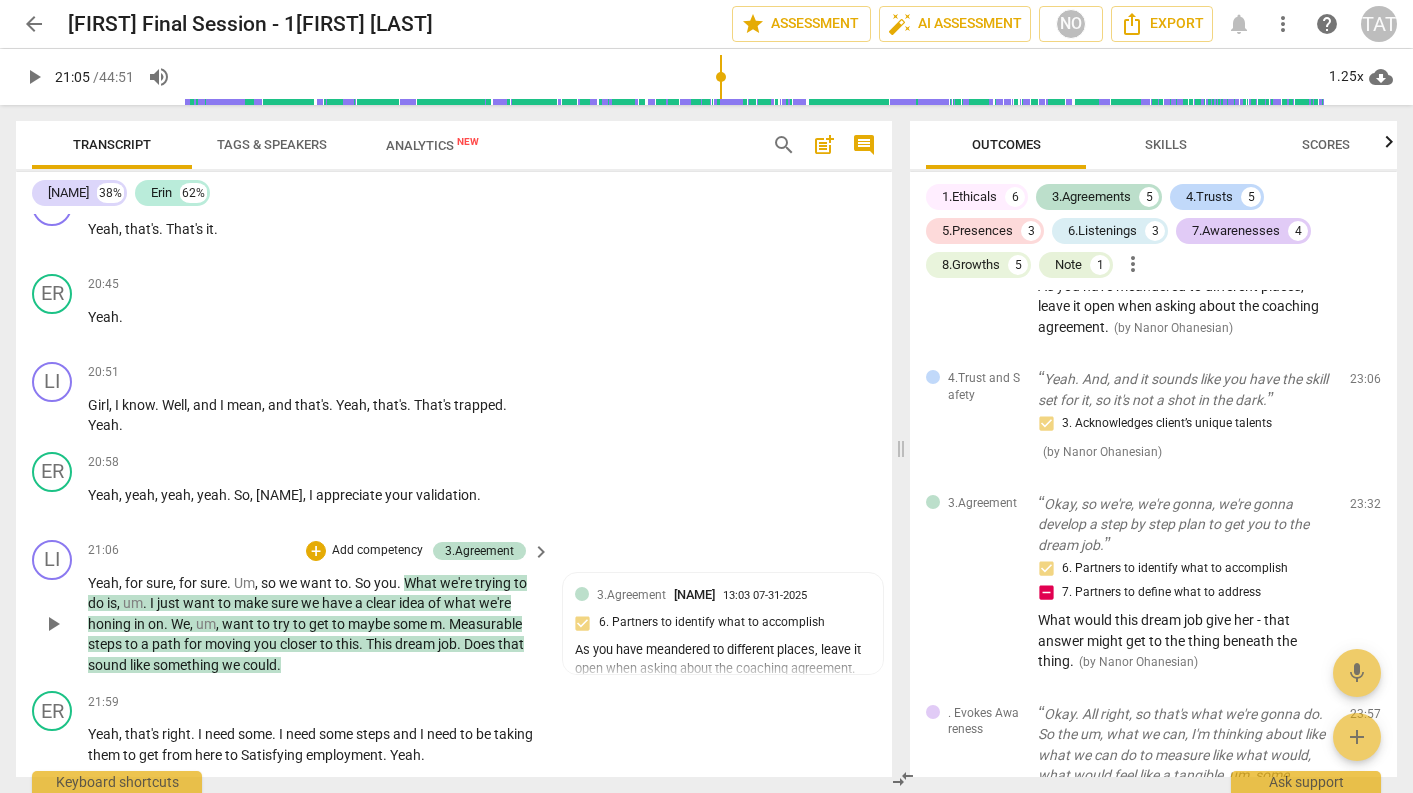 scroll, scrollTop: 7888, scrollLeft: 0, axis: vertical 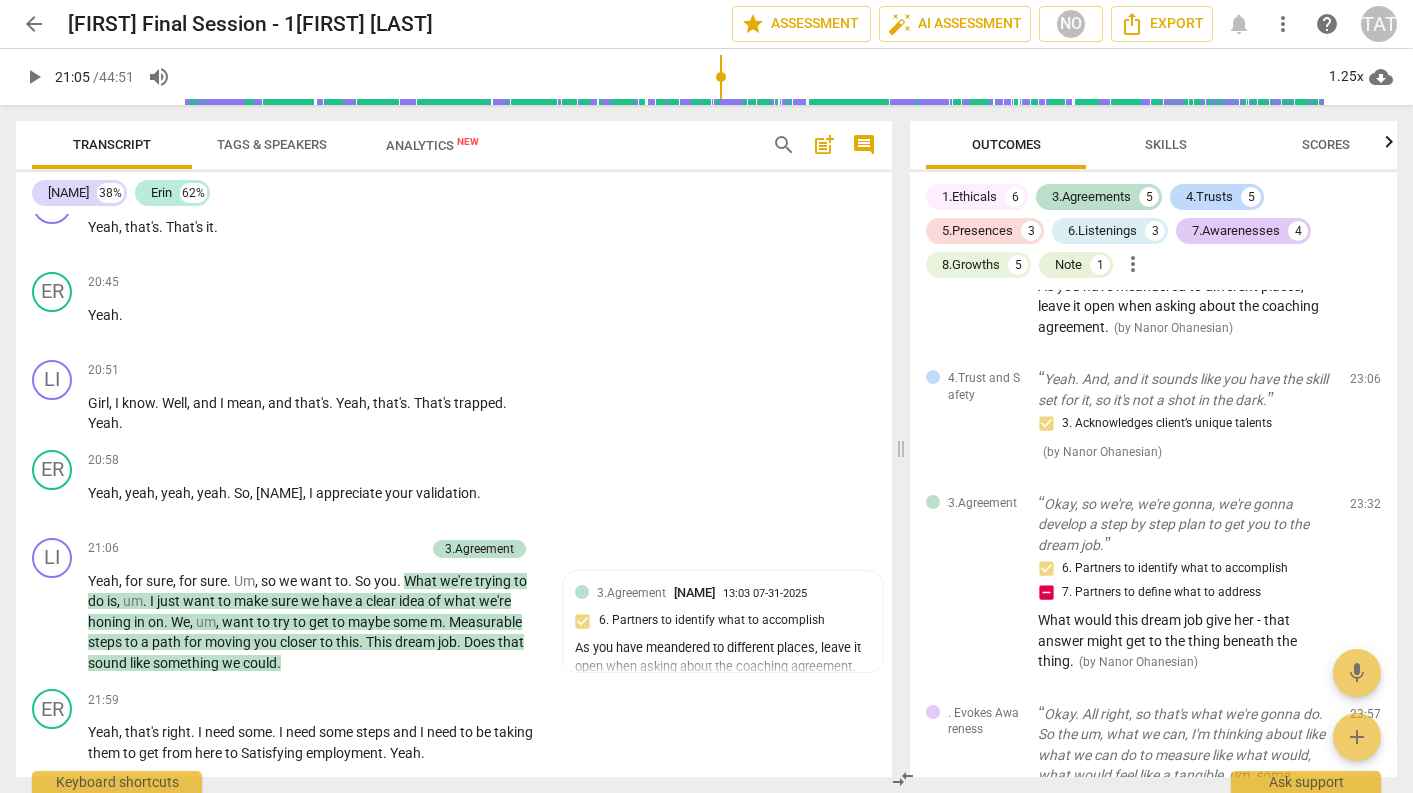 click on "play_arrow" at bounding box center (34, 77) 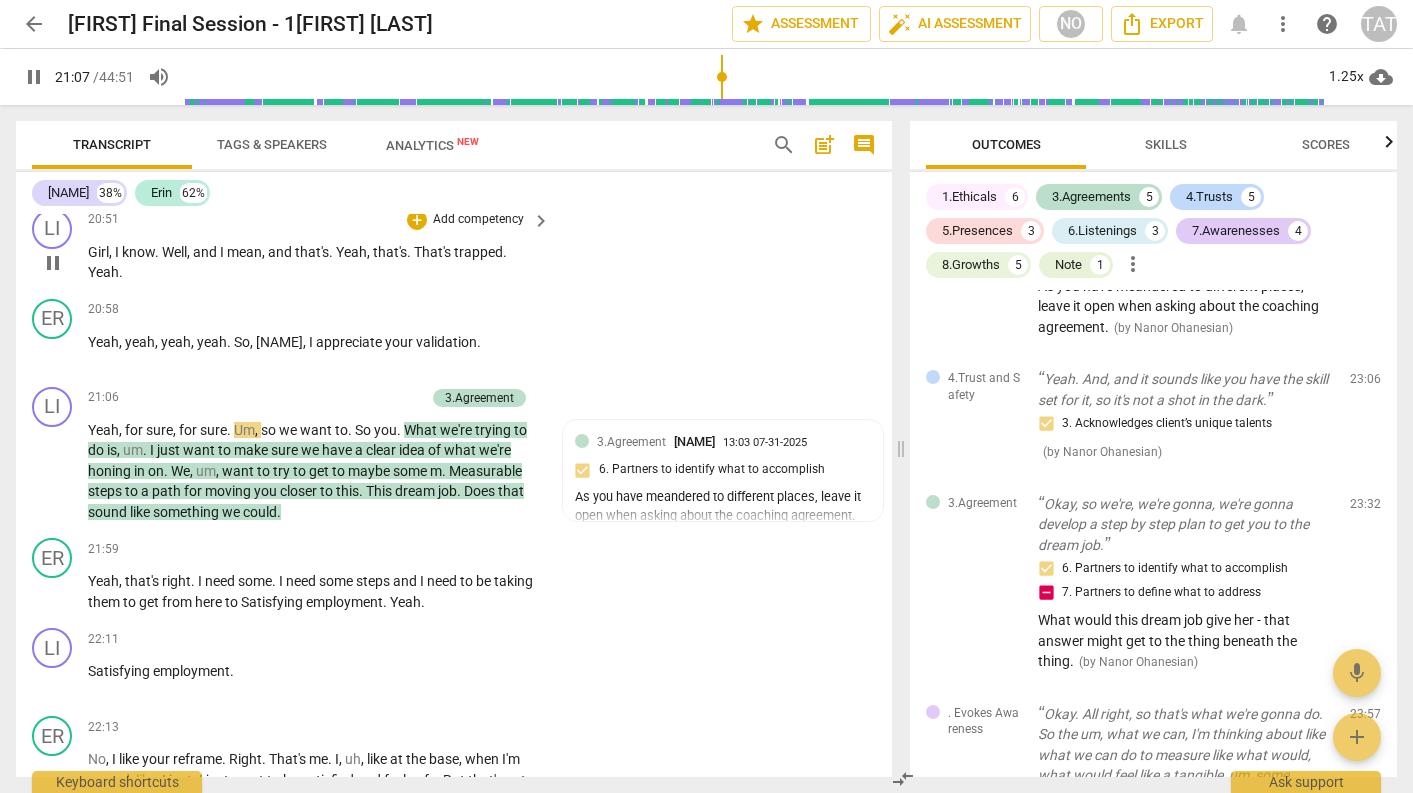 scroll, scrollTop: 8083, scrollLeft: 0, axis: vertical 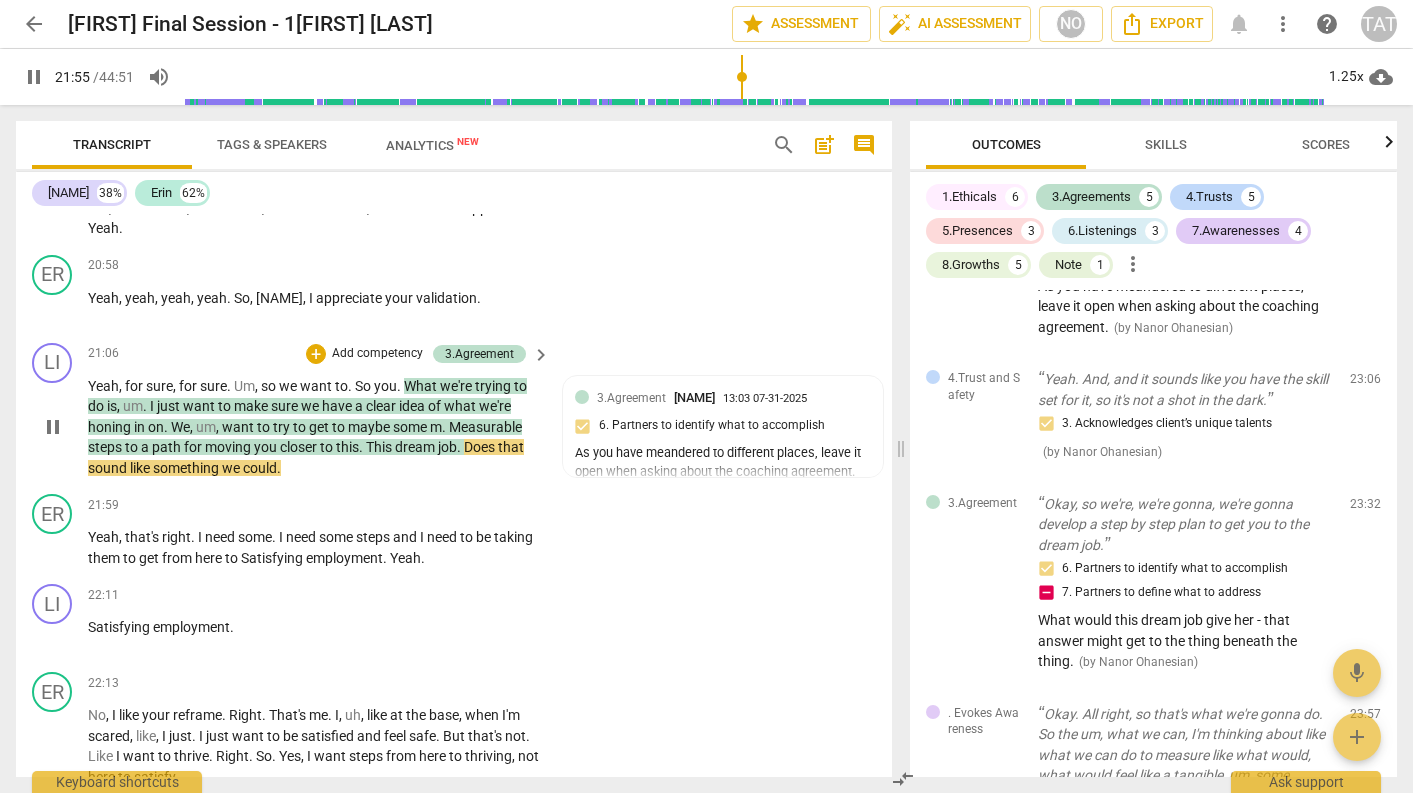 click on "Yeah , for sure , for sure . Um , so we want to . So you . What we're trying to do is , um . I just want to make sure we have a clear idea of what we're honing in on . We , um , want to try to get to maybe some m . Measurable steps to a path for moving you closer to this . This dream job . Does that sound like something we could ." at bounding box center (314, 427) 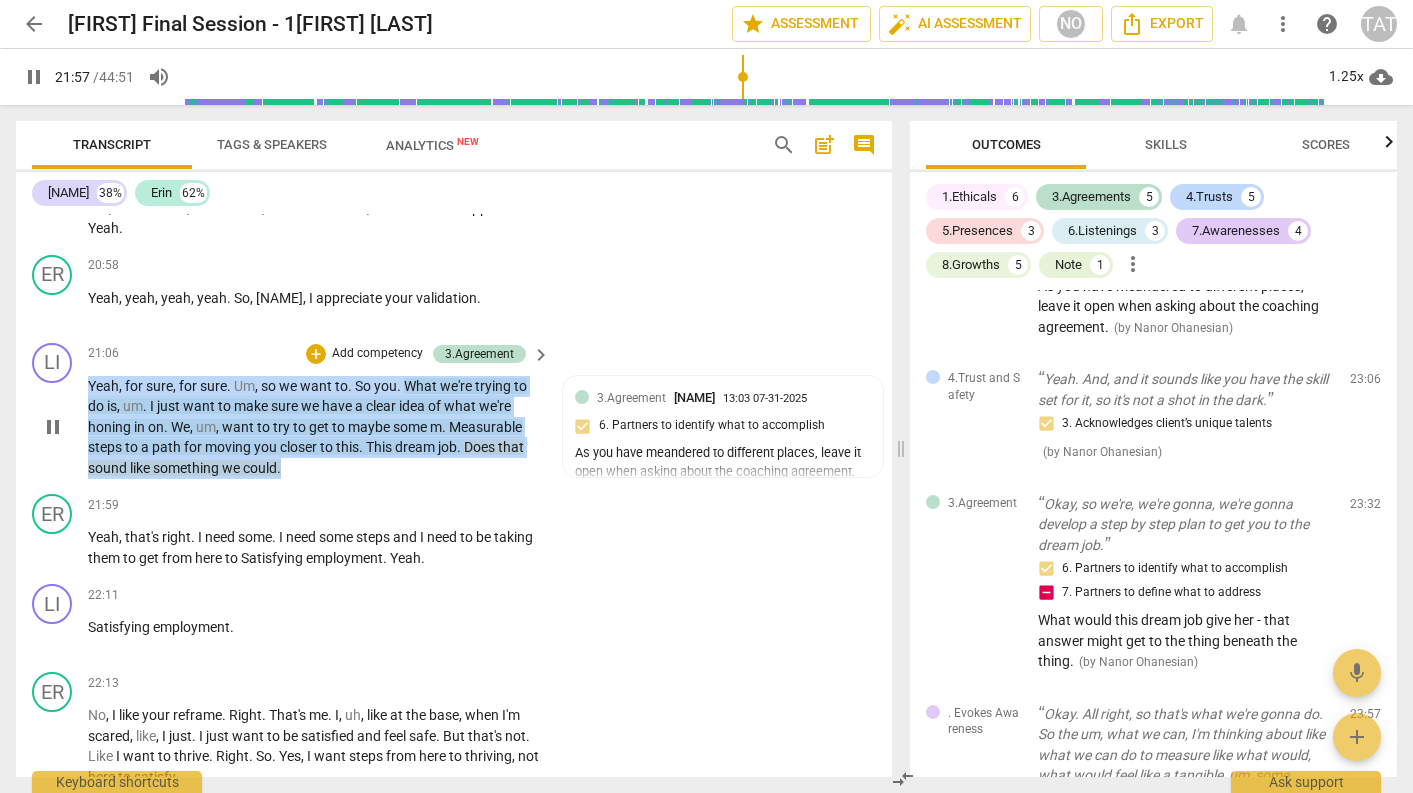 drag, startPoint x: 308, startPoint y: 440, endPoint x: 79, endPoint y: 352, distance: 245.32631 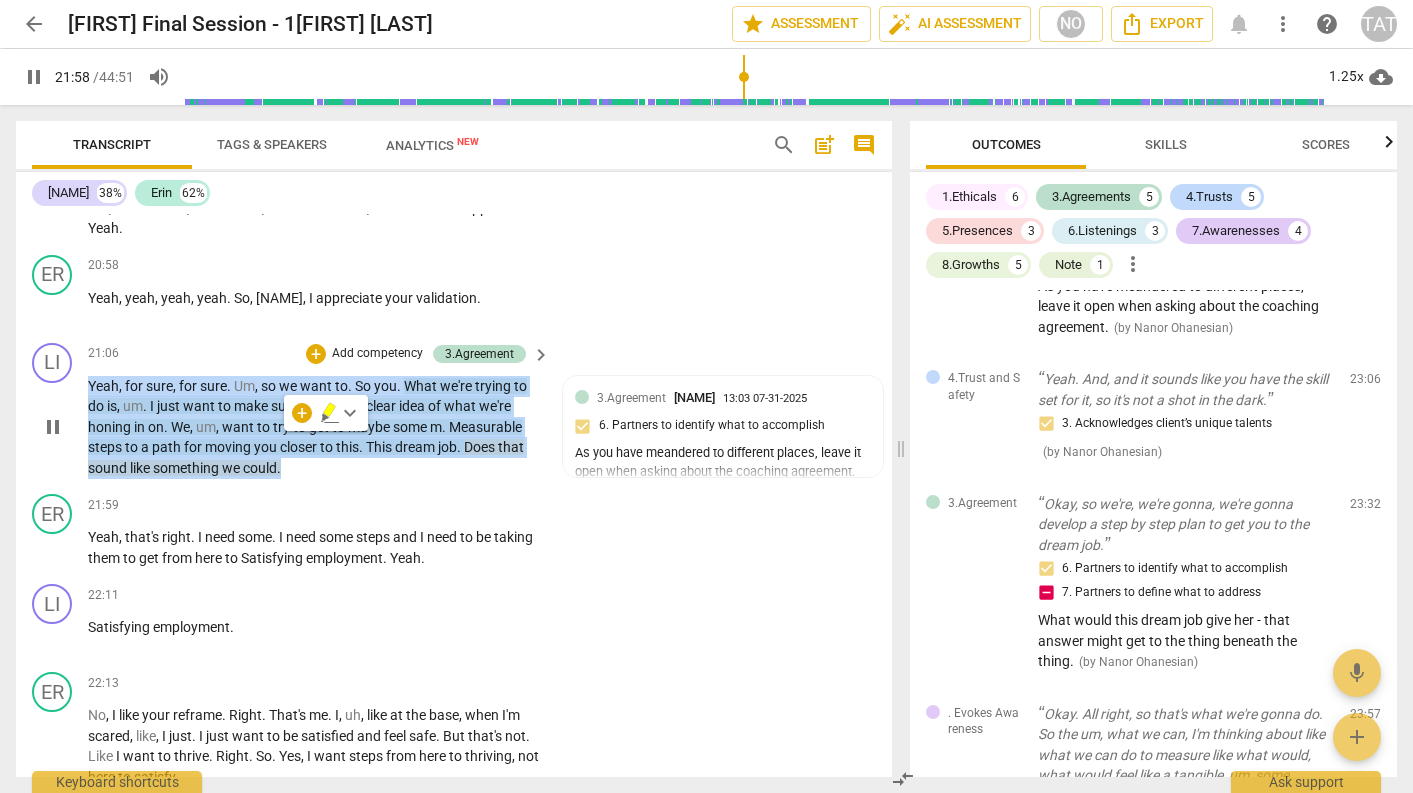 copy on "Yeah , for sure , for sure . Um , so we want to . So you . What we're trying to do is , um . I just want to make sure we have a clear idea of what we're honing in on . We , um , want to try to get to maybe some m . Measurable steps to a path for moving you closer to this . This dream job . Does that sound like something we could ." 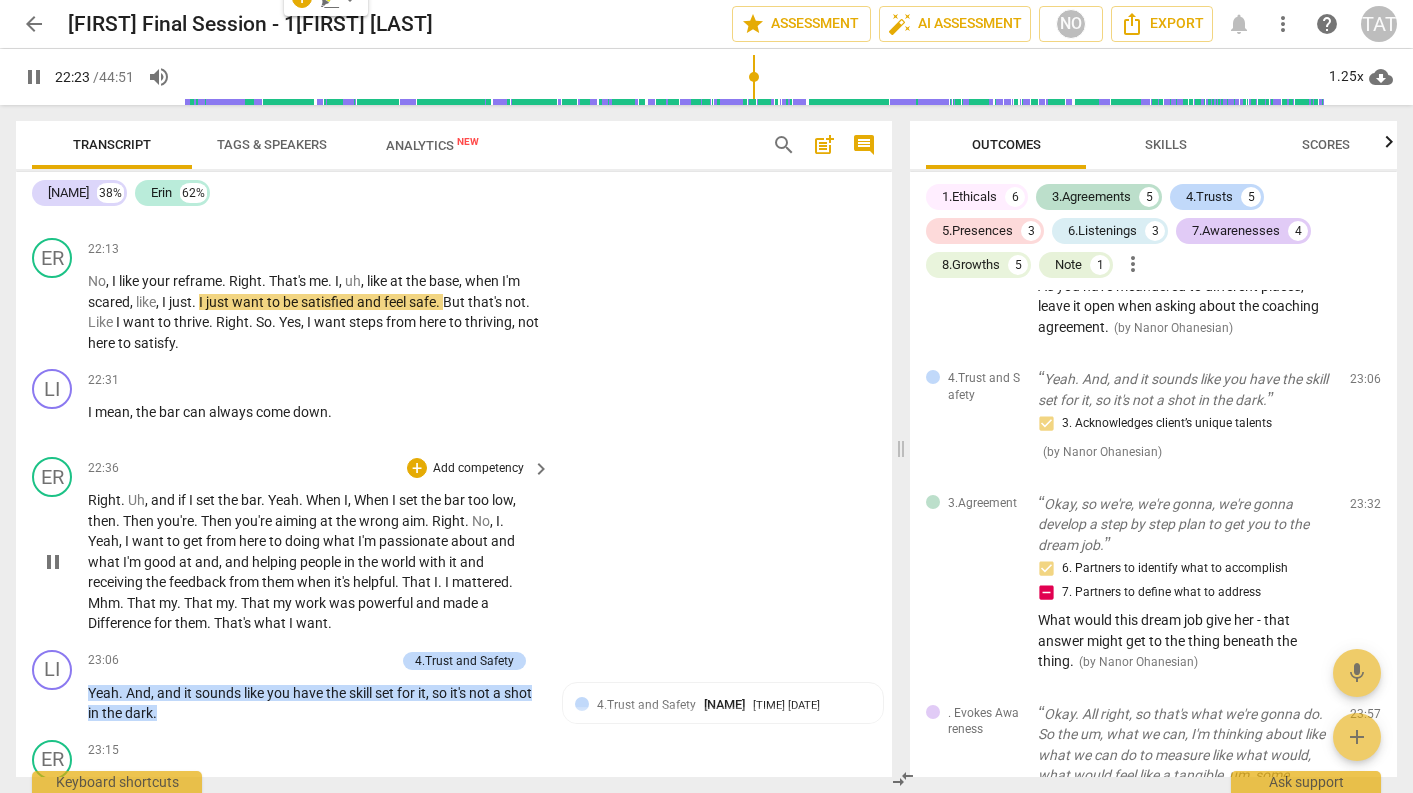 scroll, scrollTop: 8549, scrollLeft: 0, axis: vertical 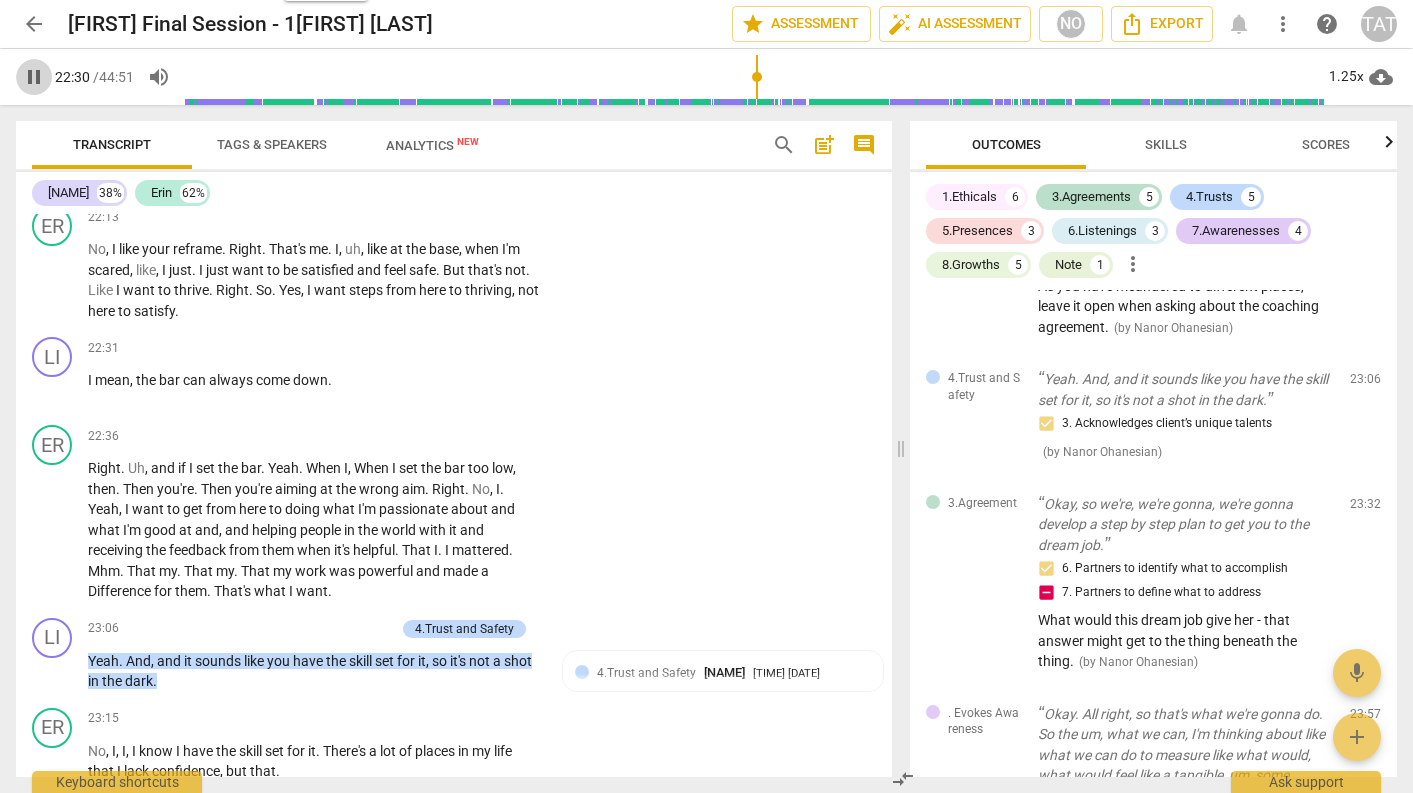 click on "pause" at bounding box center [34, 77] 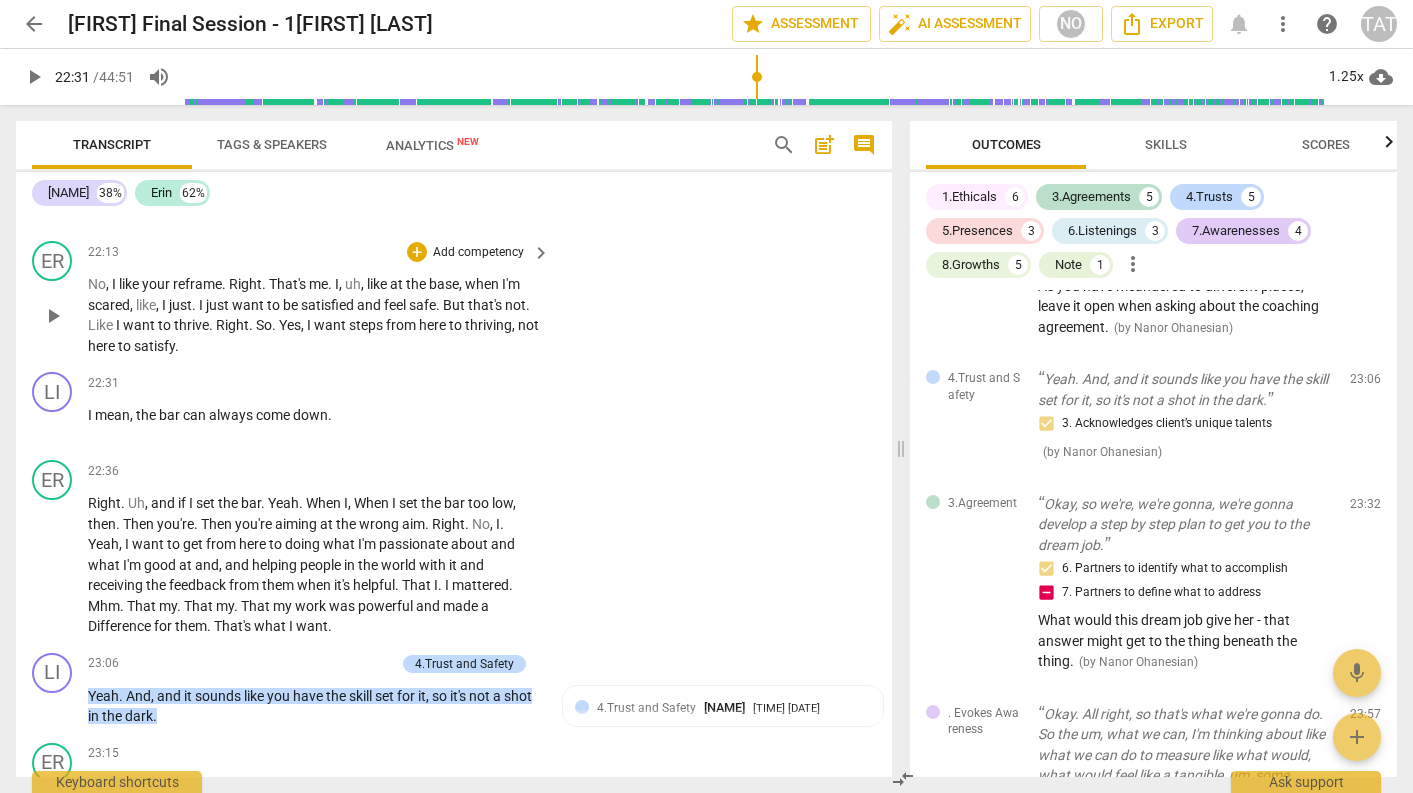 scroll, scrollTop: 8516, scrollLeft: 0, axis: vertical 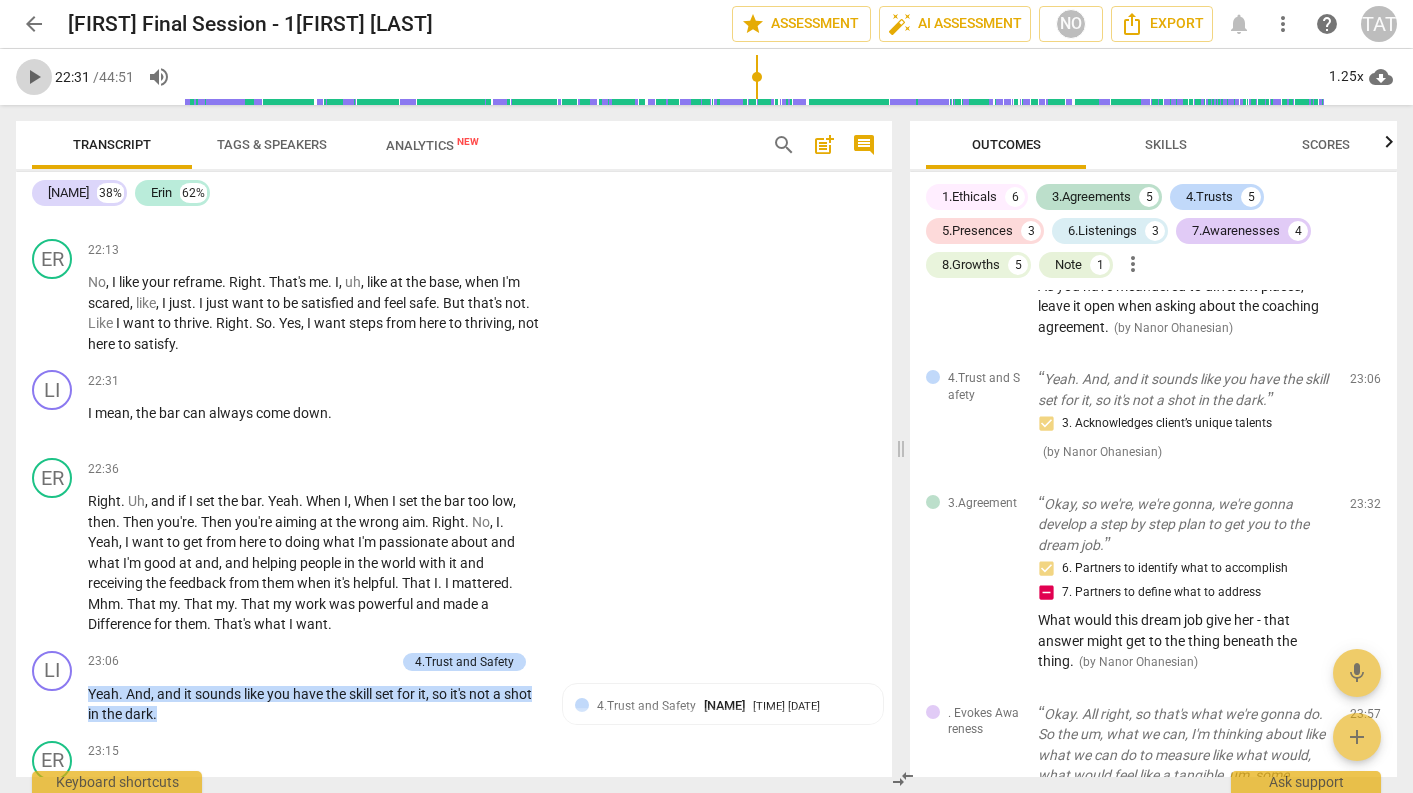click on "play_arrow" at bounding box center [34, 77] 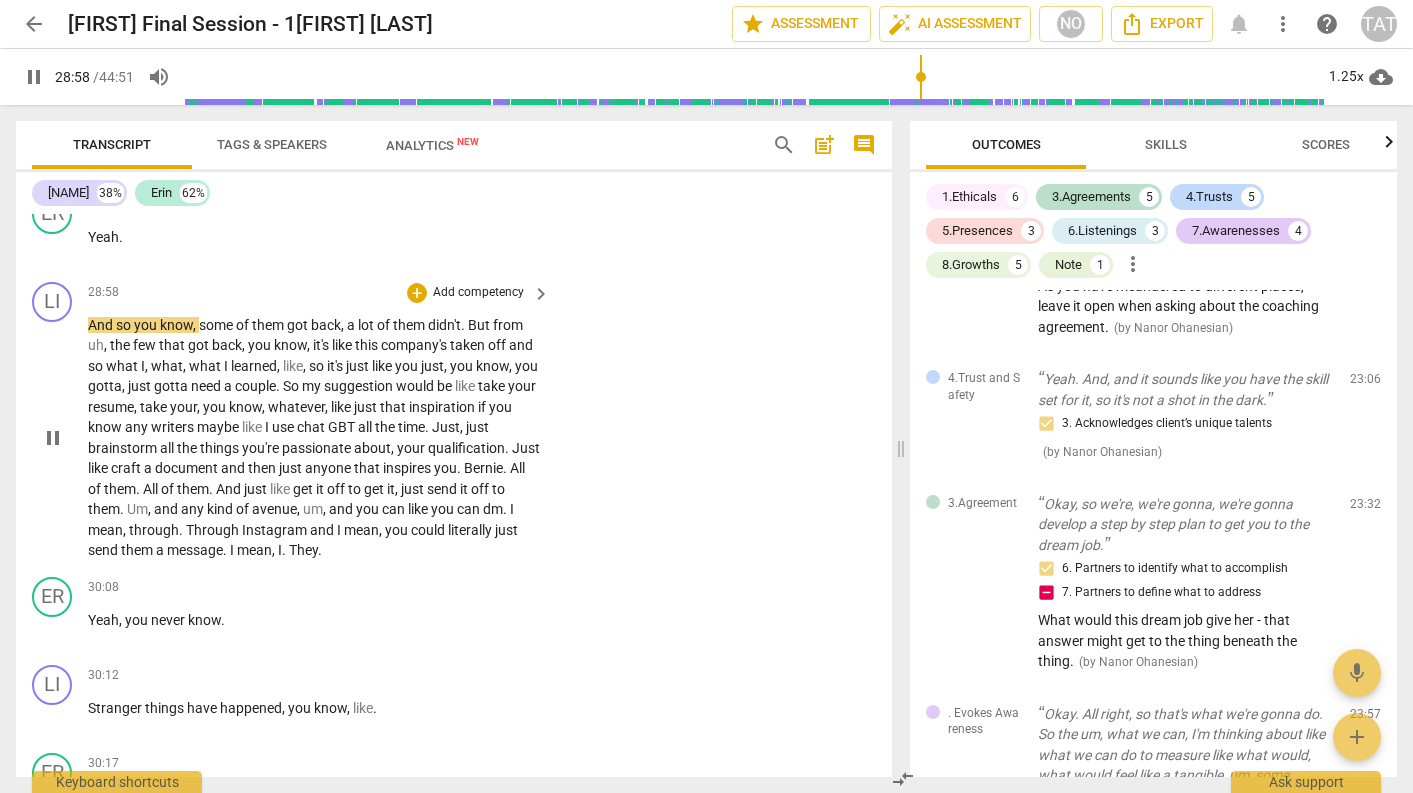 scroll, scrollTop: 11129, scrollLeft: 0, axis: vertical 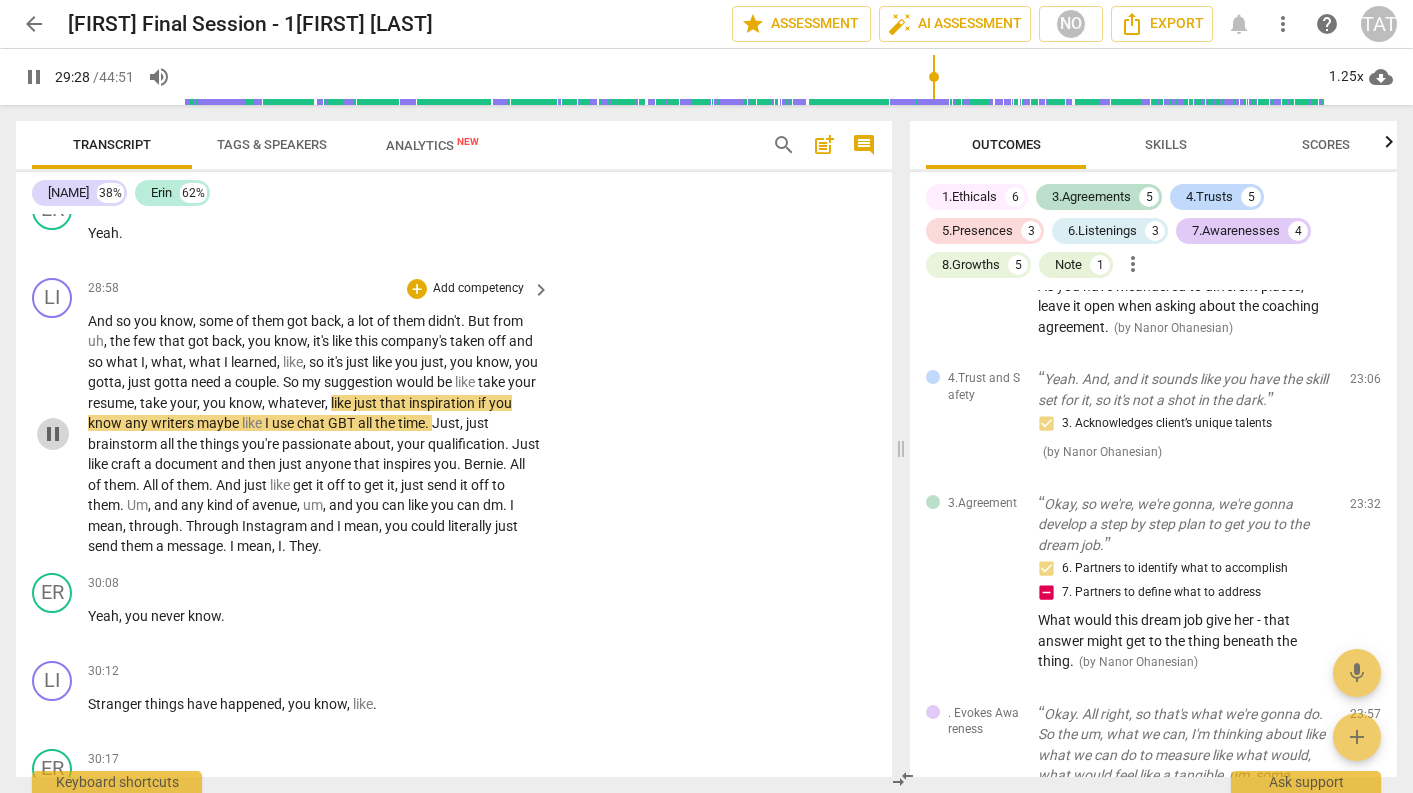 click on "pause" at bounding box center (53, 434) 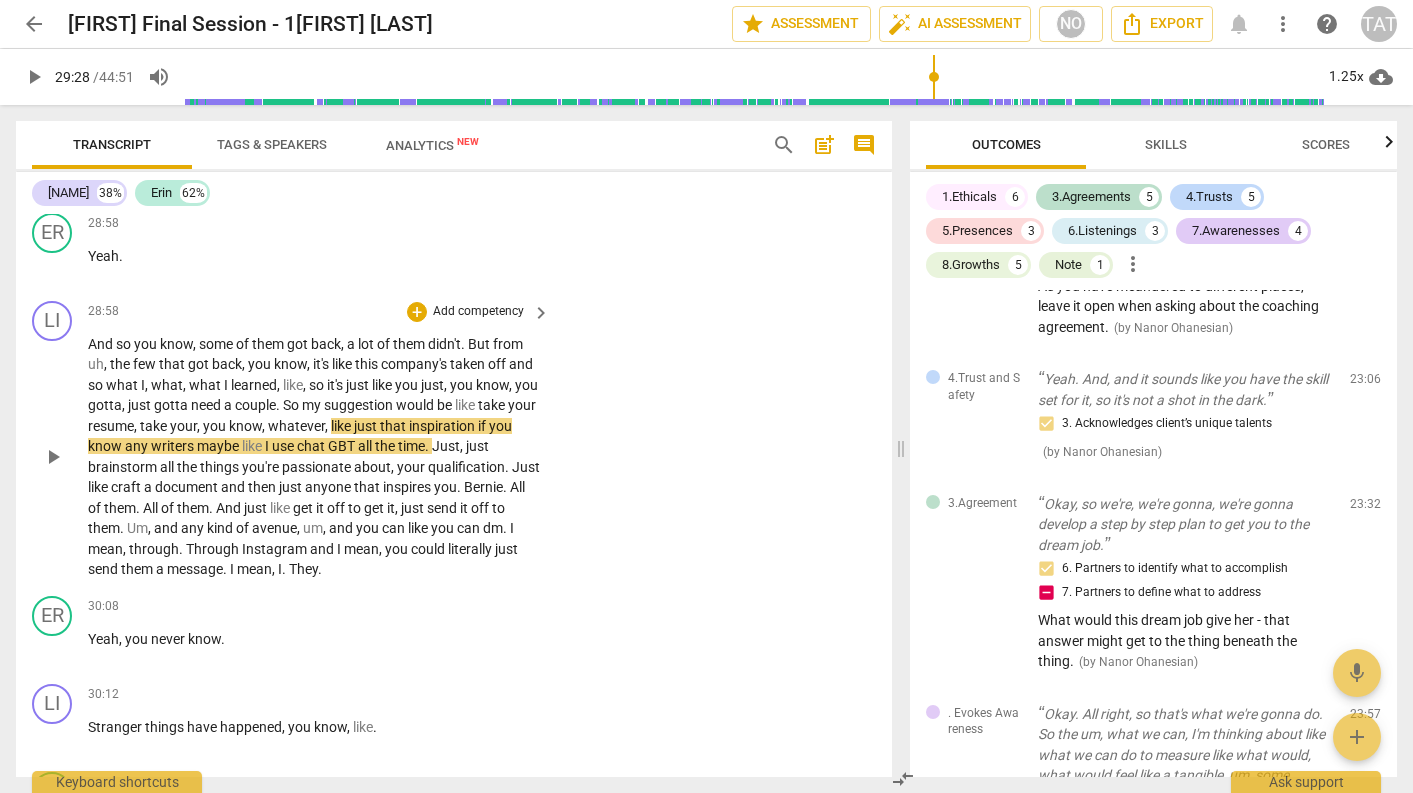 scroll, scrollTop: 11112, scrollLeft: 0, axis: vertical 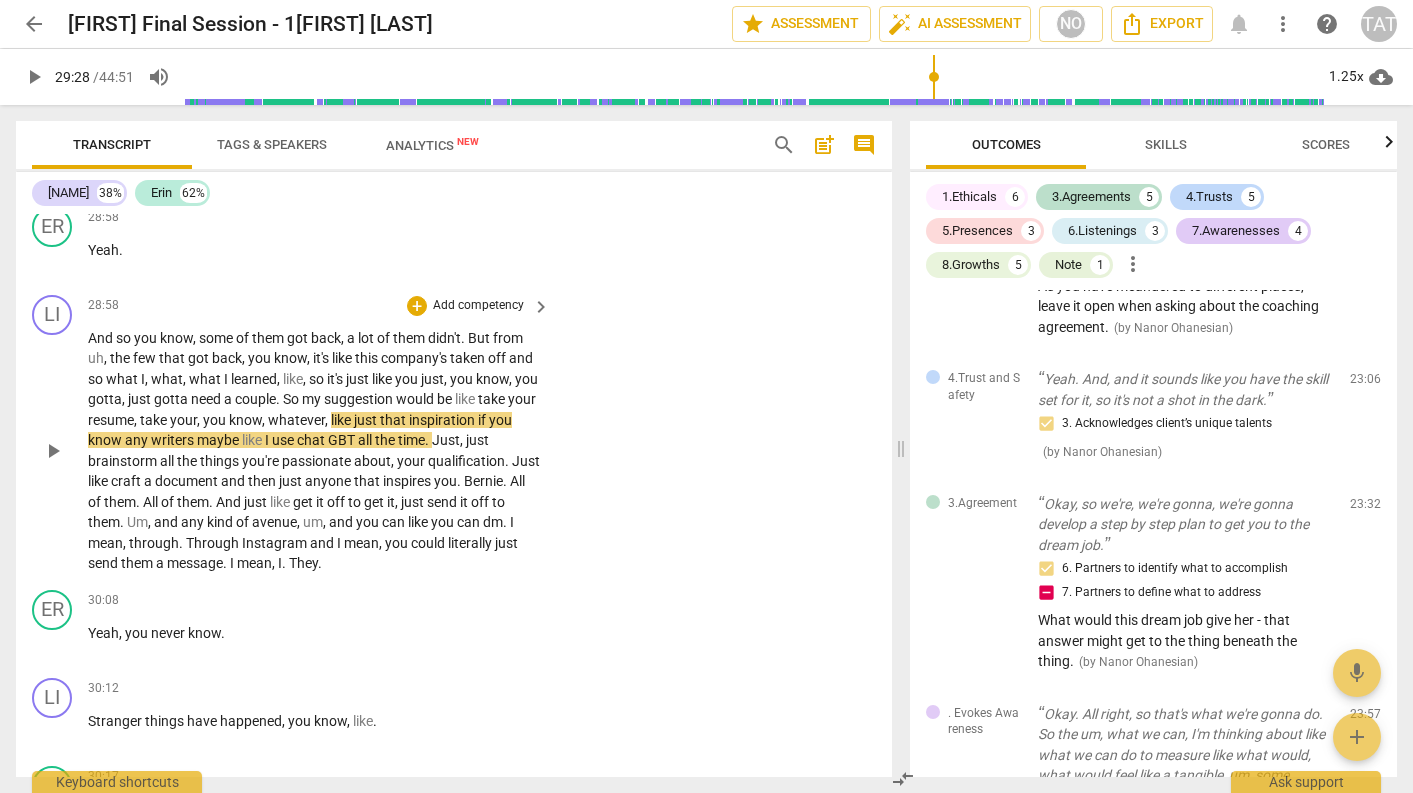 click on "play_arrow" at bounding box center [53, 451] 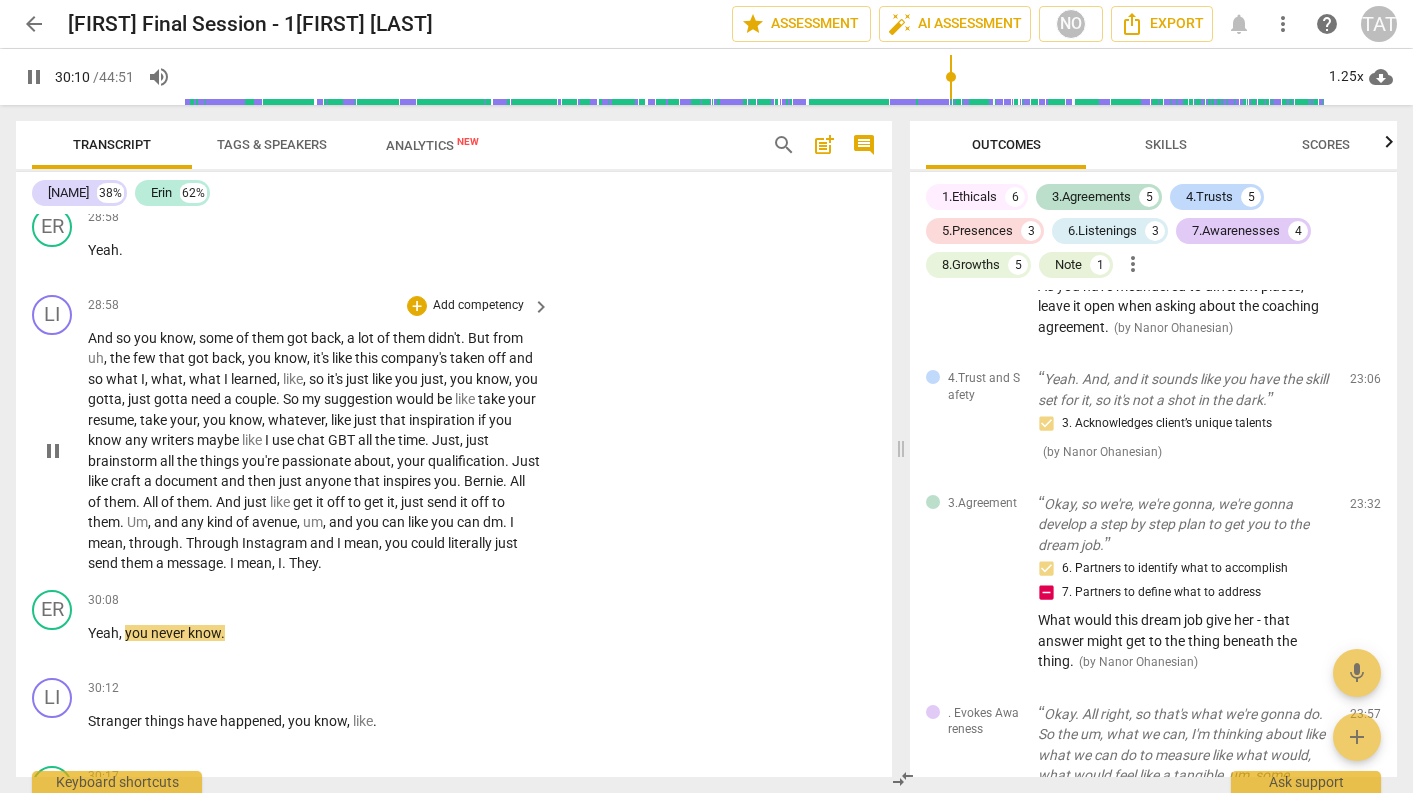 scroll, scrollTop: 2, scrollLeft: 1, axis: both 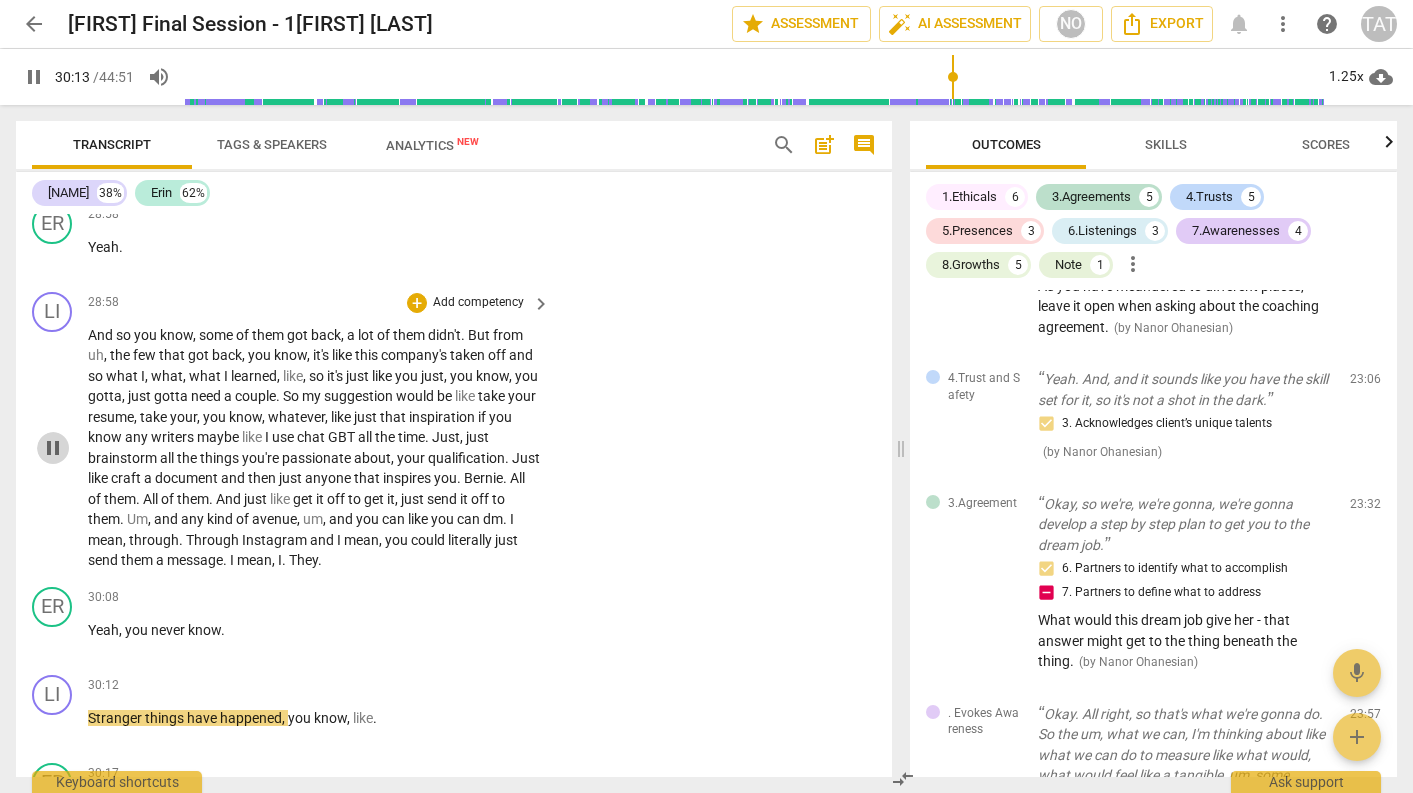 click on "pause" at bounding box center [53, 448] 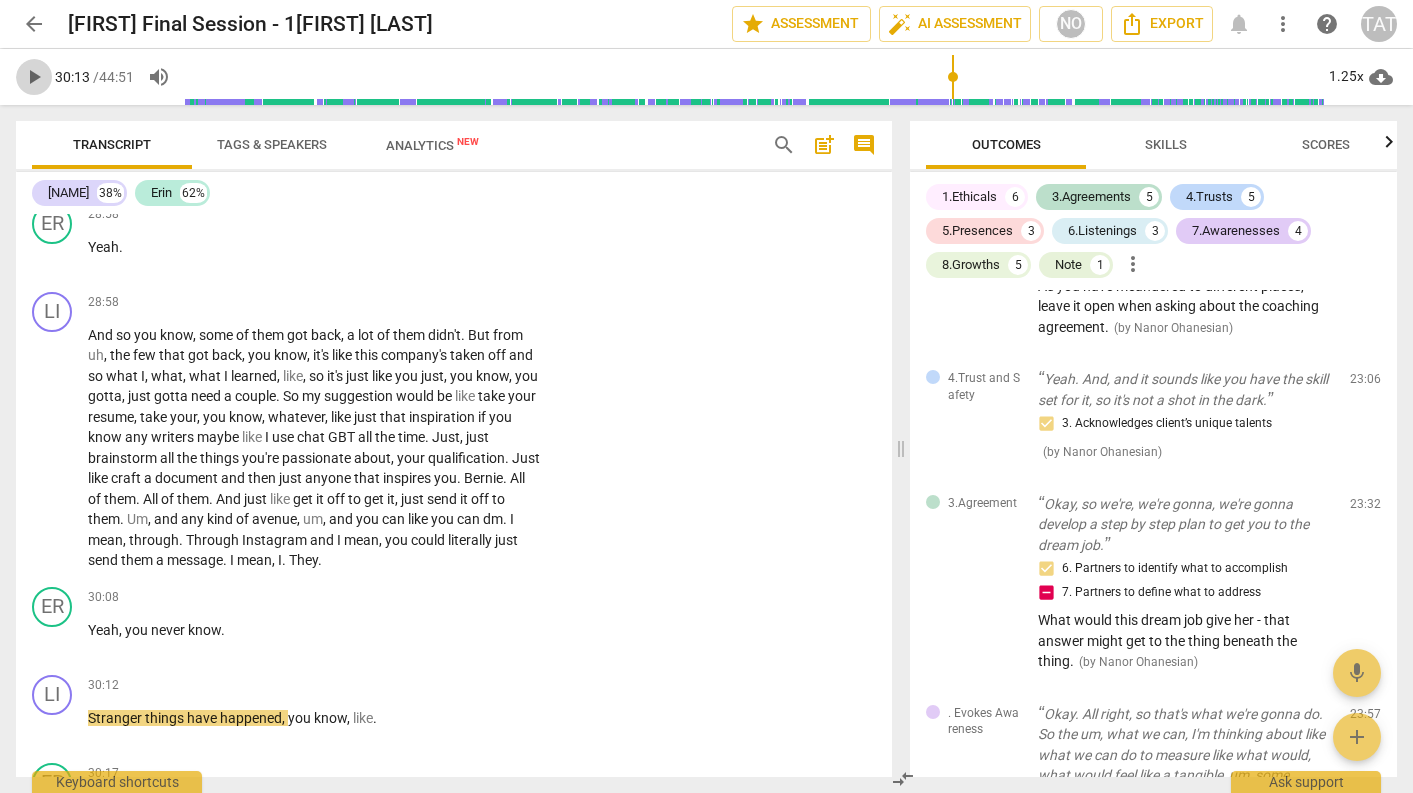 click on "play_arrow" at bounding box center [34, 77] 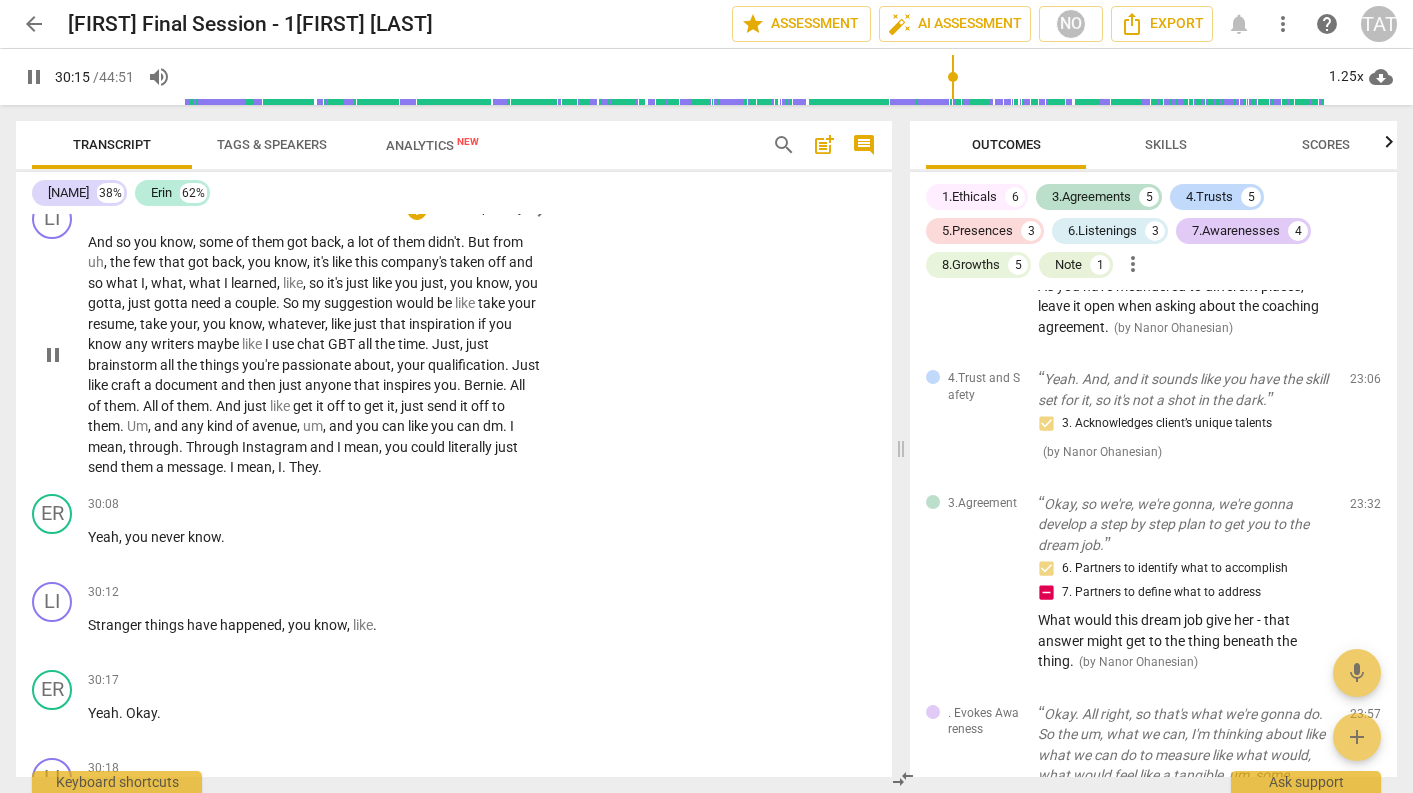 scroll, scrollTop: 11222, scrollLeft: 0, axis: vertical 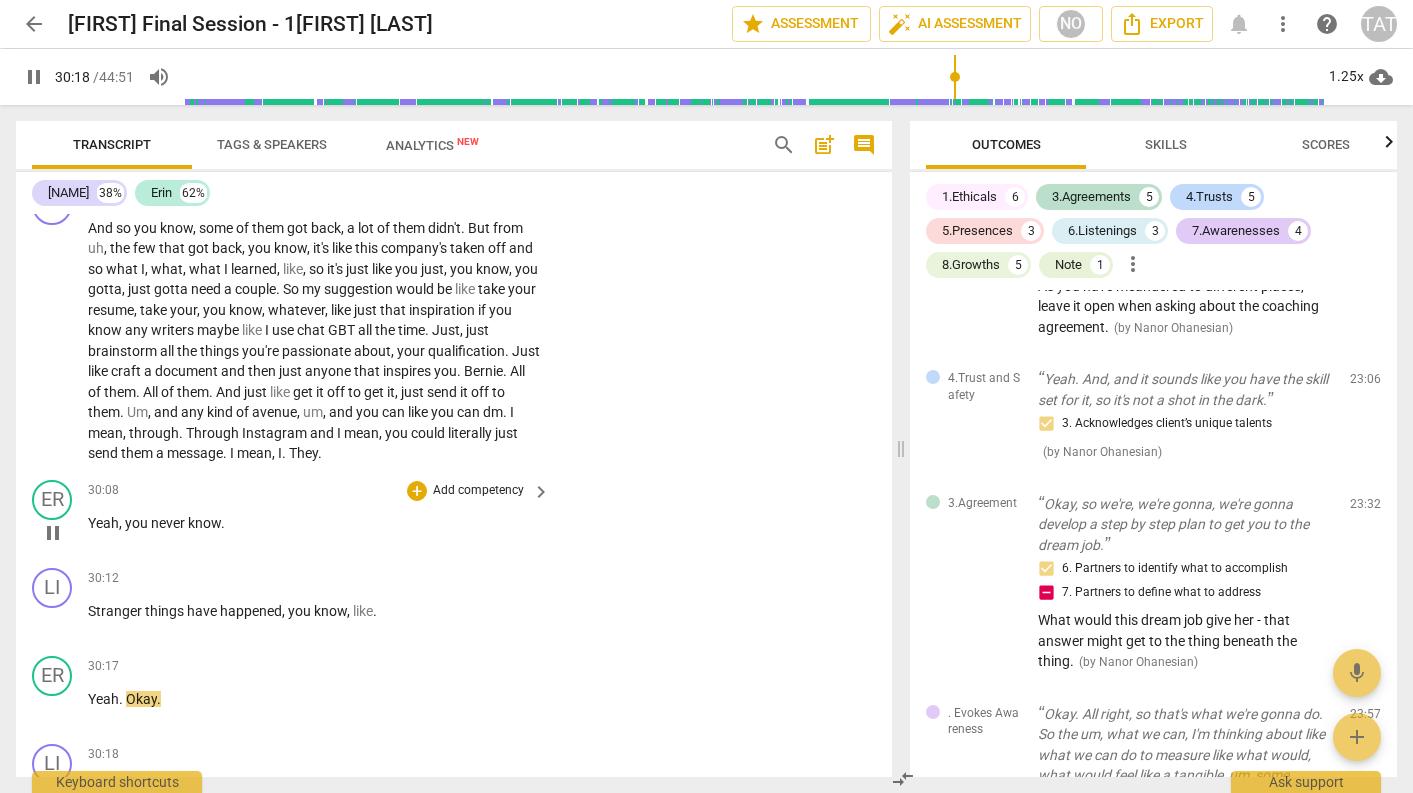 click on "Yeah ,   you   never   know ." at bounding box center (314, 523) 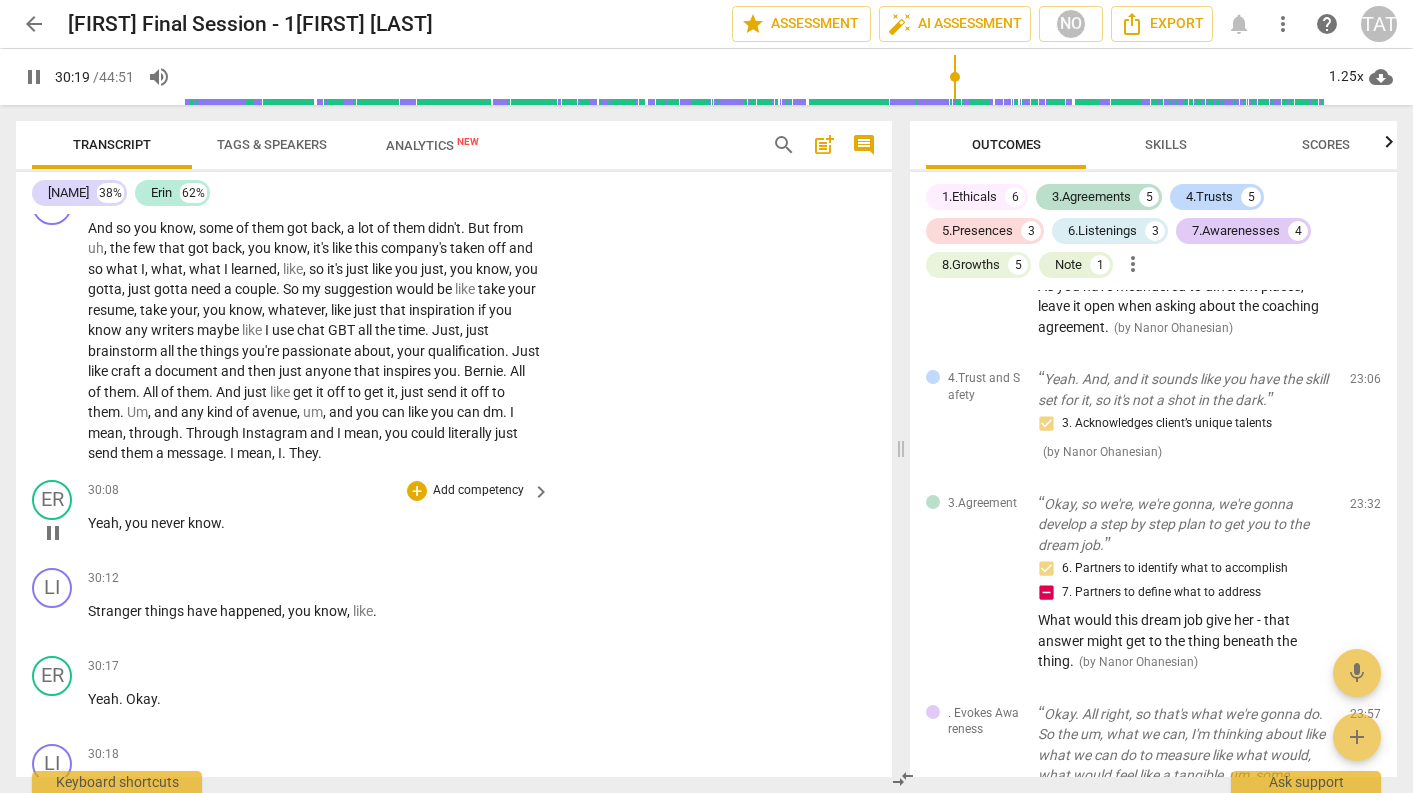 click on "Yeah" at bounding box center [103, 523] 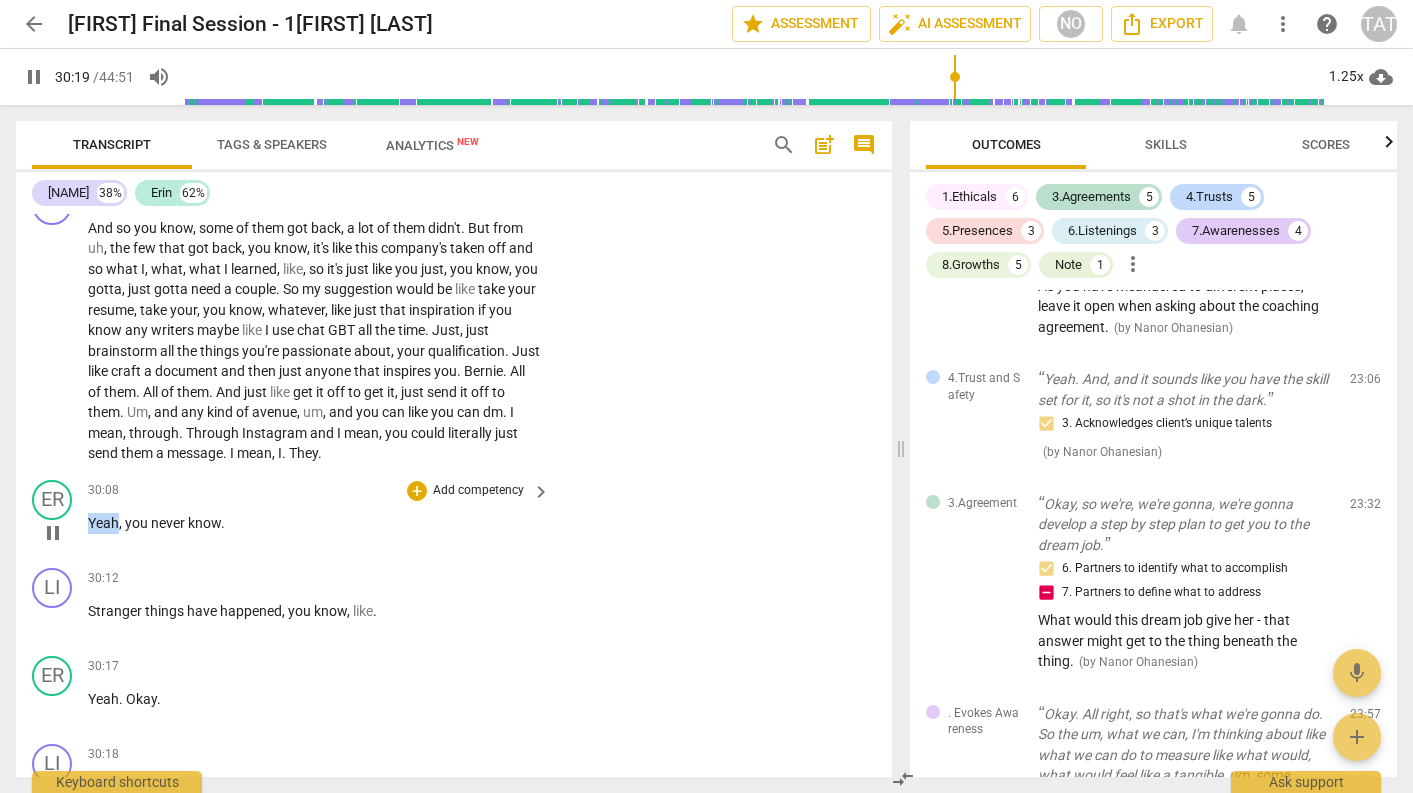 click on "Yeah" at bounding box center [103, 523] 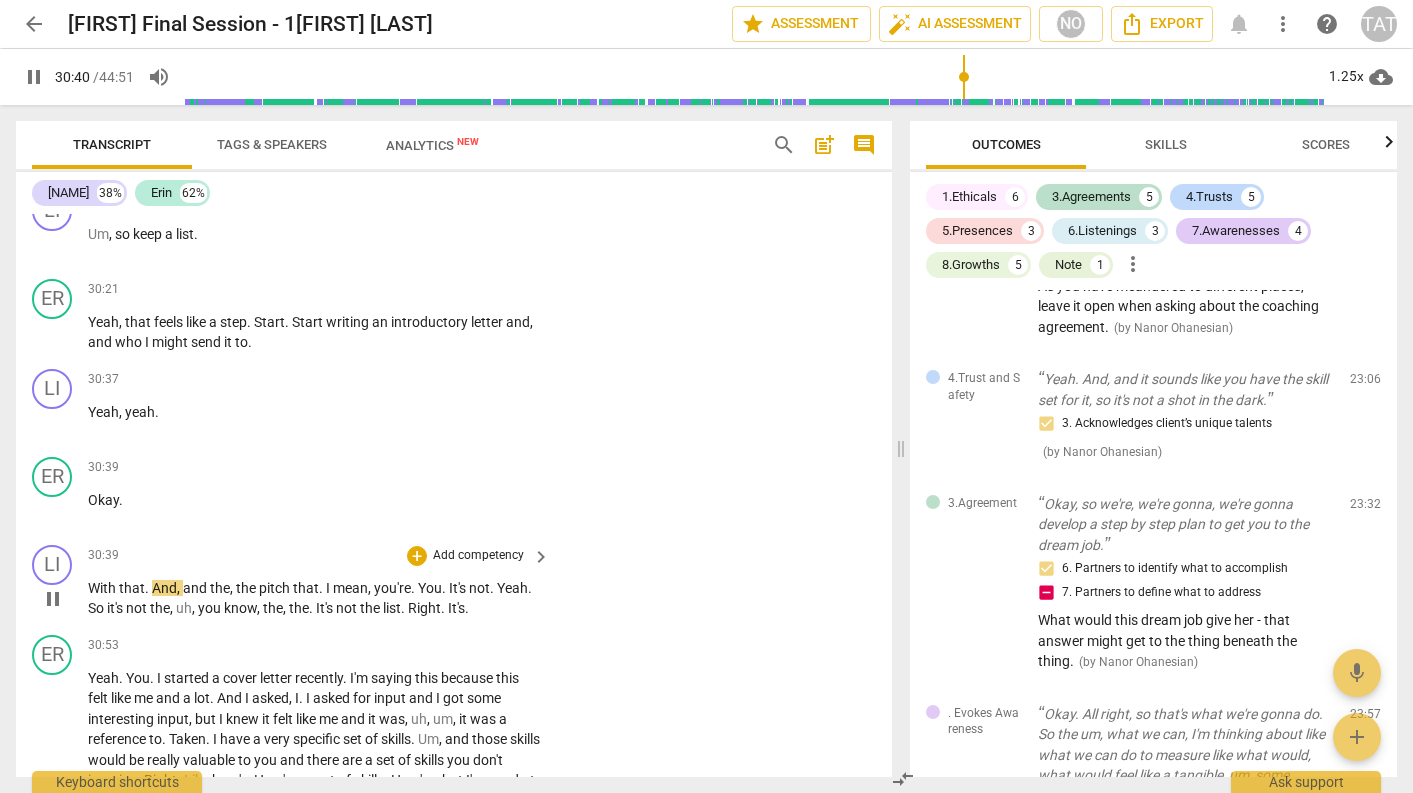 scroll, scrollTop: 11806, scrollLeft: 0, axis: vertical 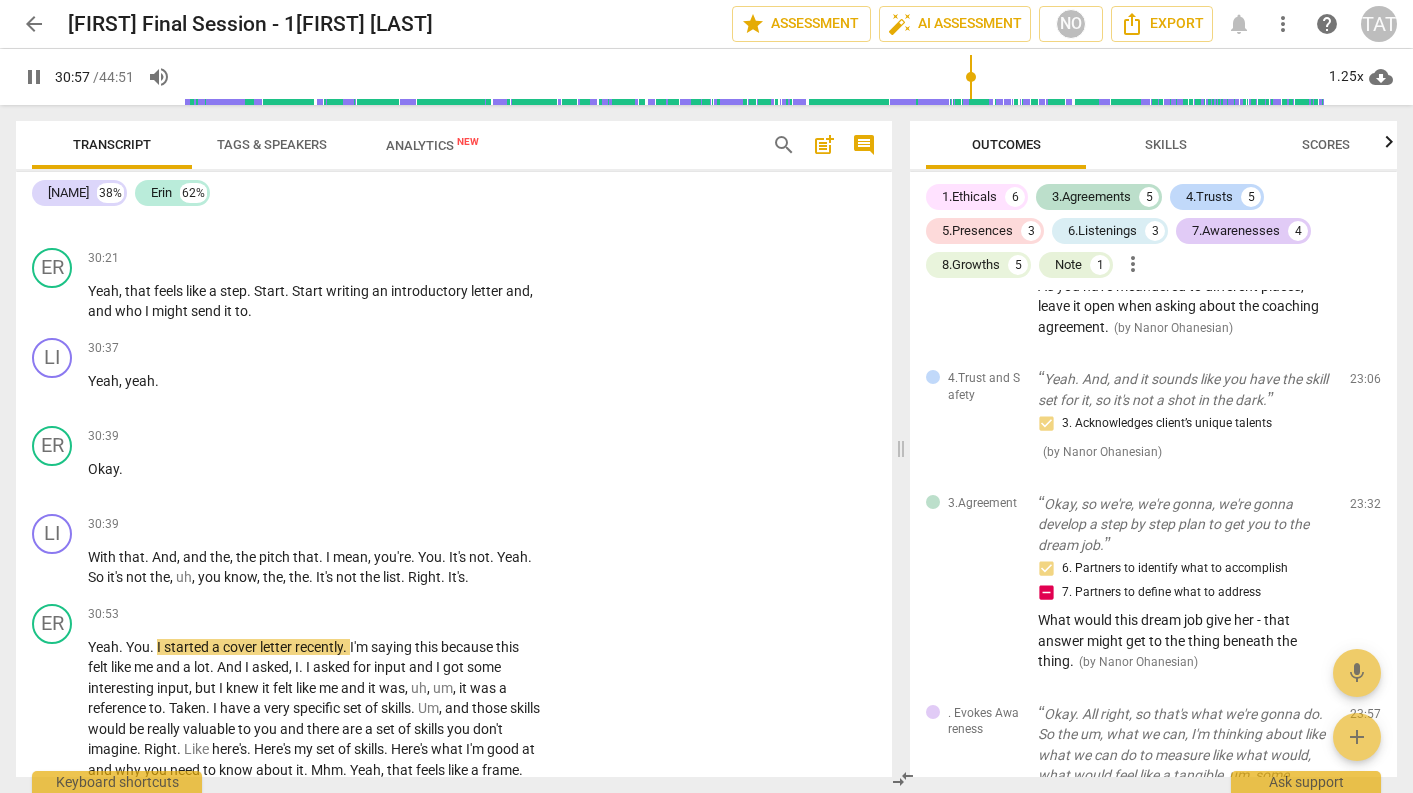click on "1.Ethicals" at bounding box center (969, 197) 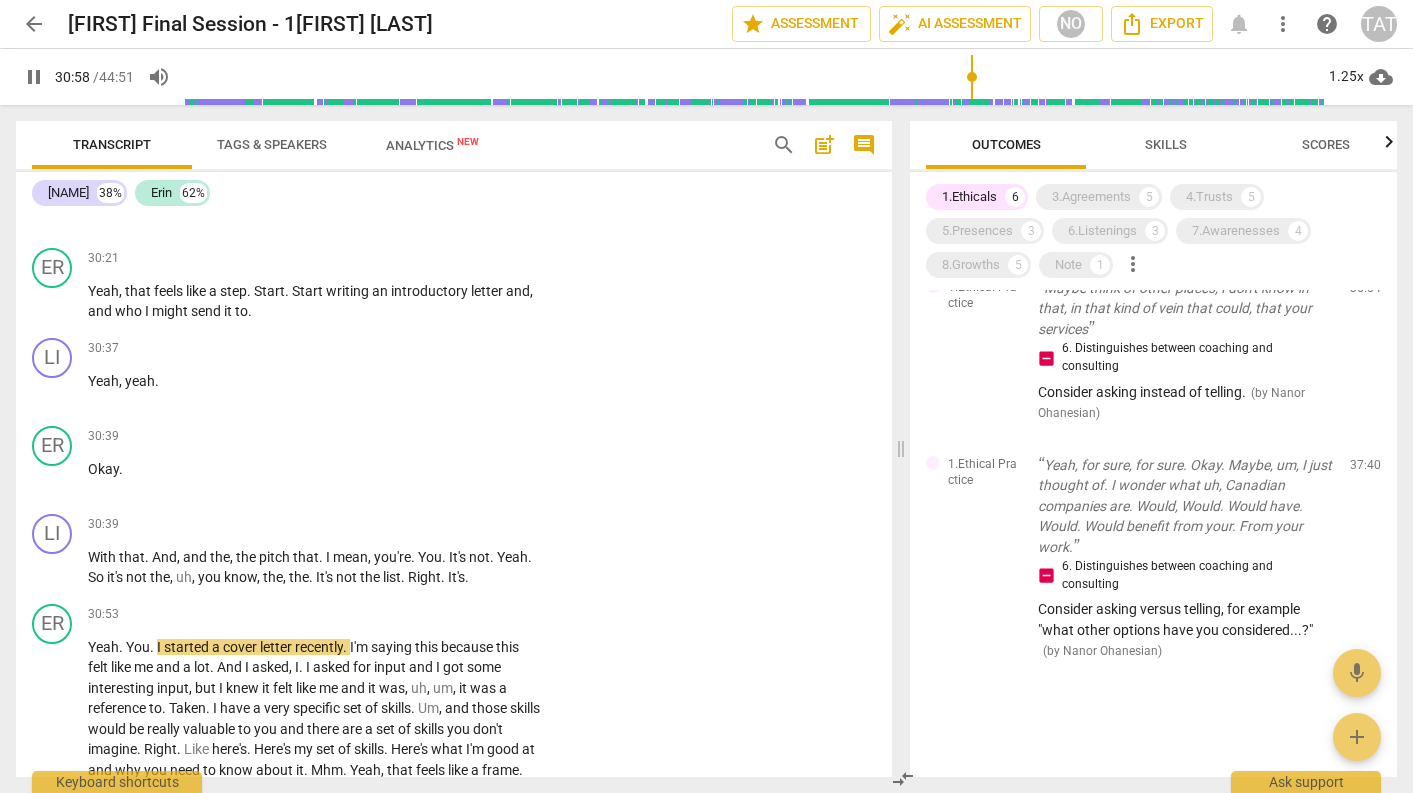 scroll, scrollTop: 1041, scrollLeft: 0, axis: vertical 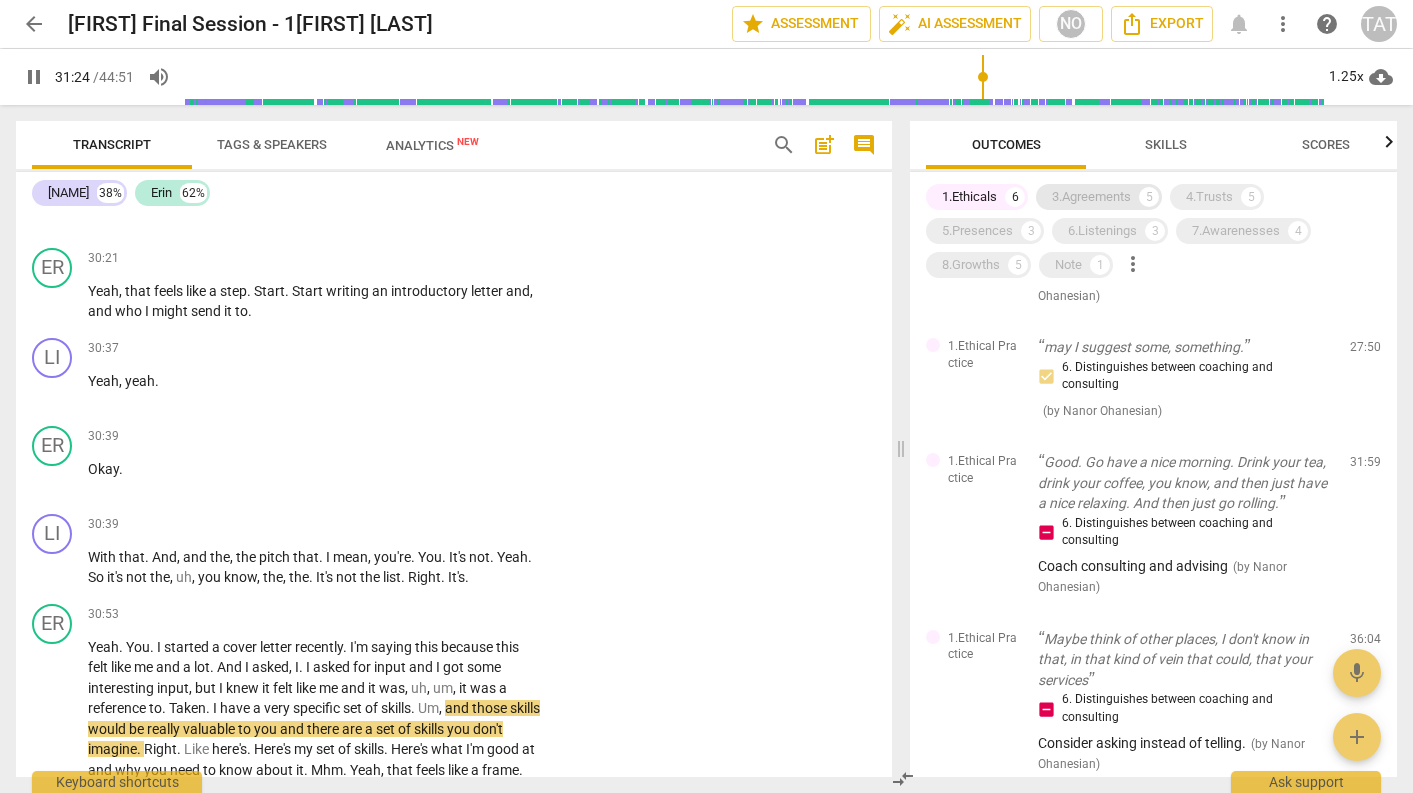 click on "3.Agreements" at bounding box center [1091, 197] 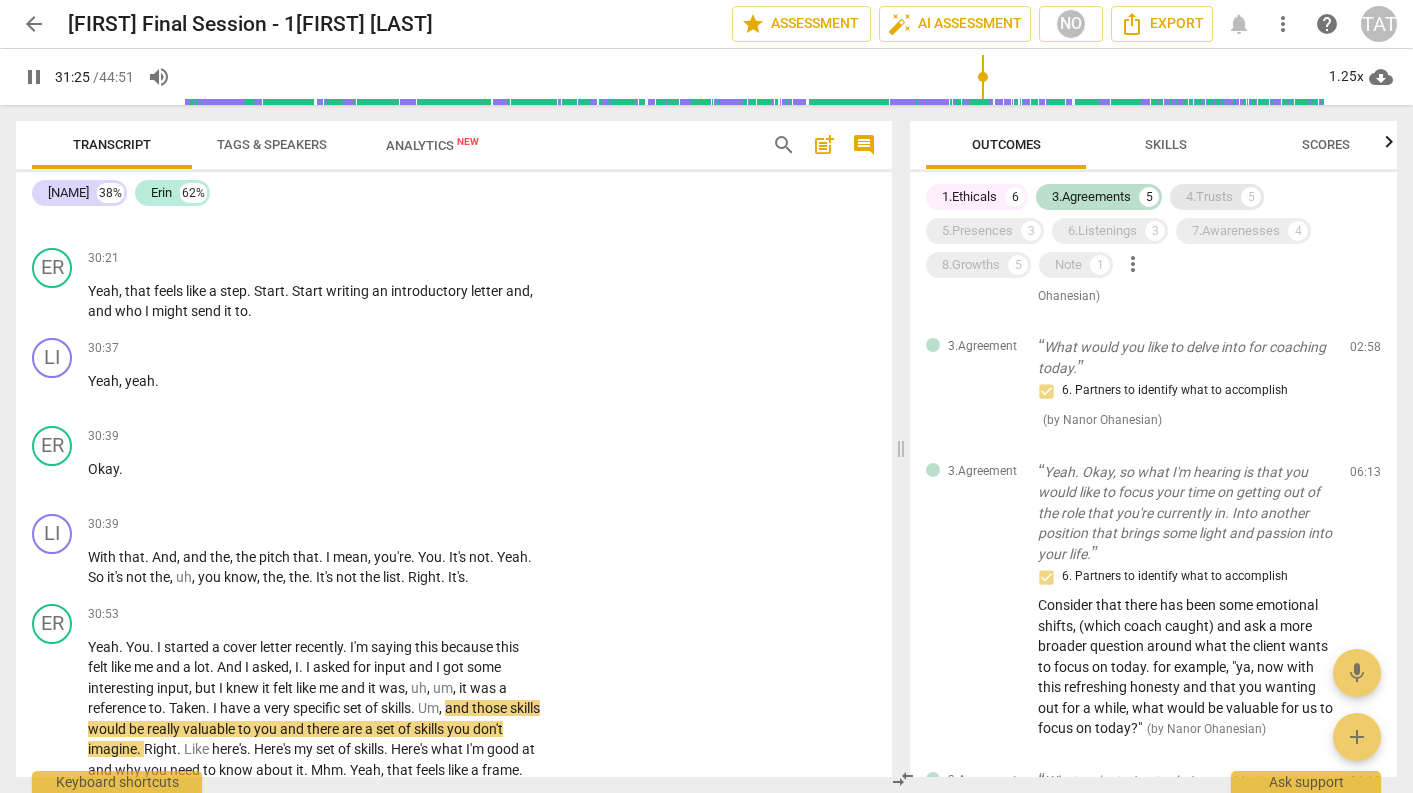 click on "4.Trusts" at bounding box center [1209, 197] 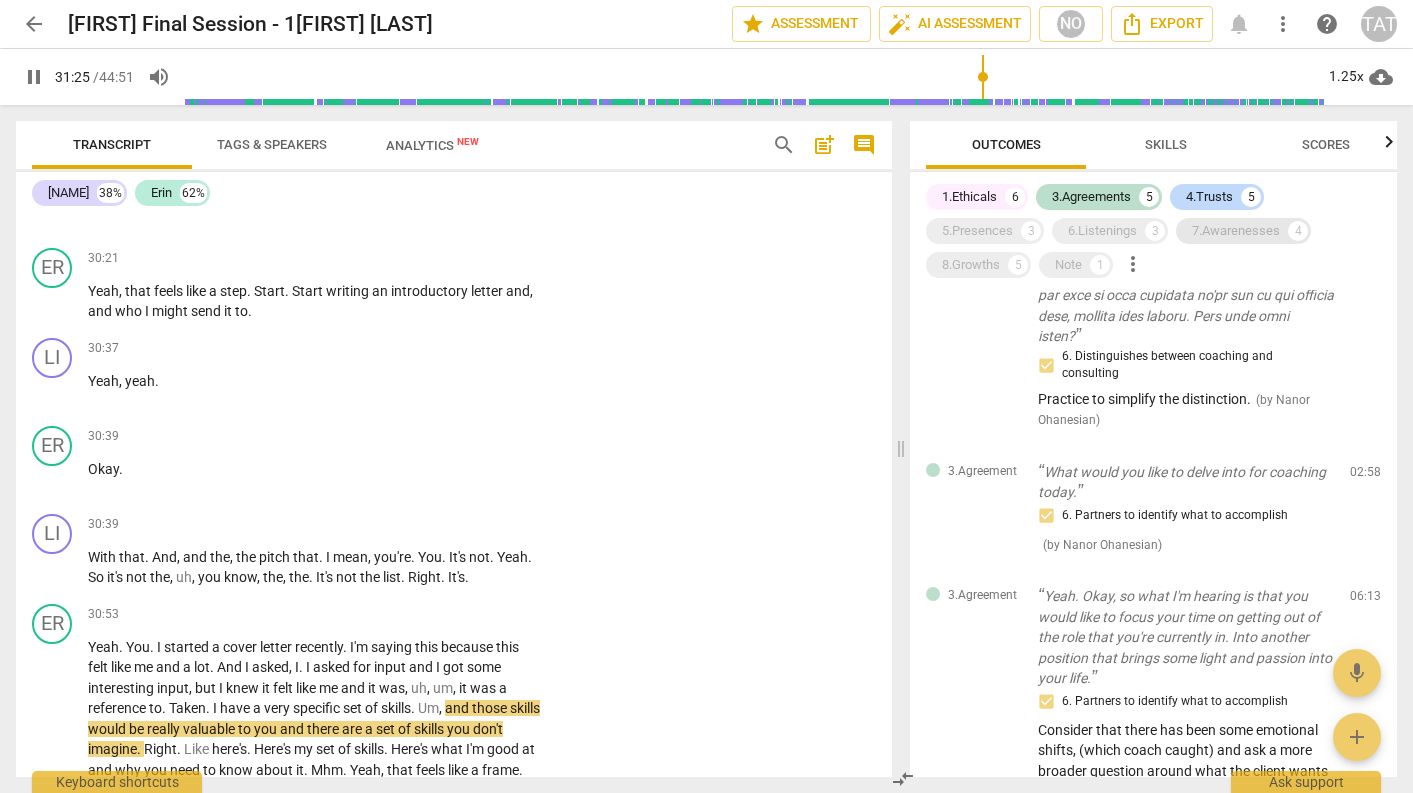 click on "7.Awarenesses" at bounding box center [1236, 231] 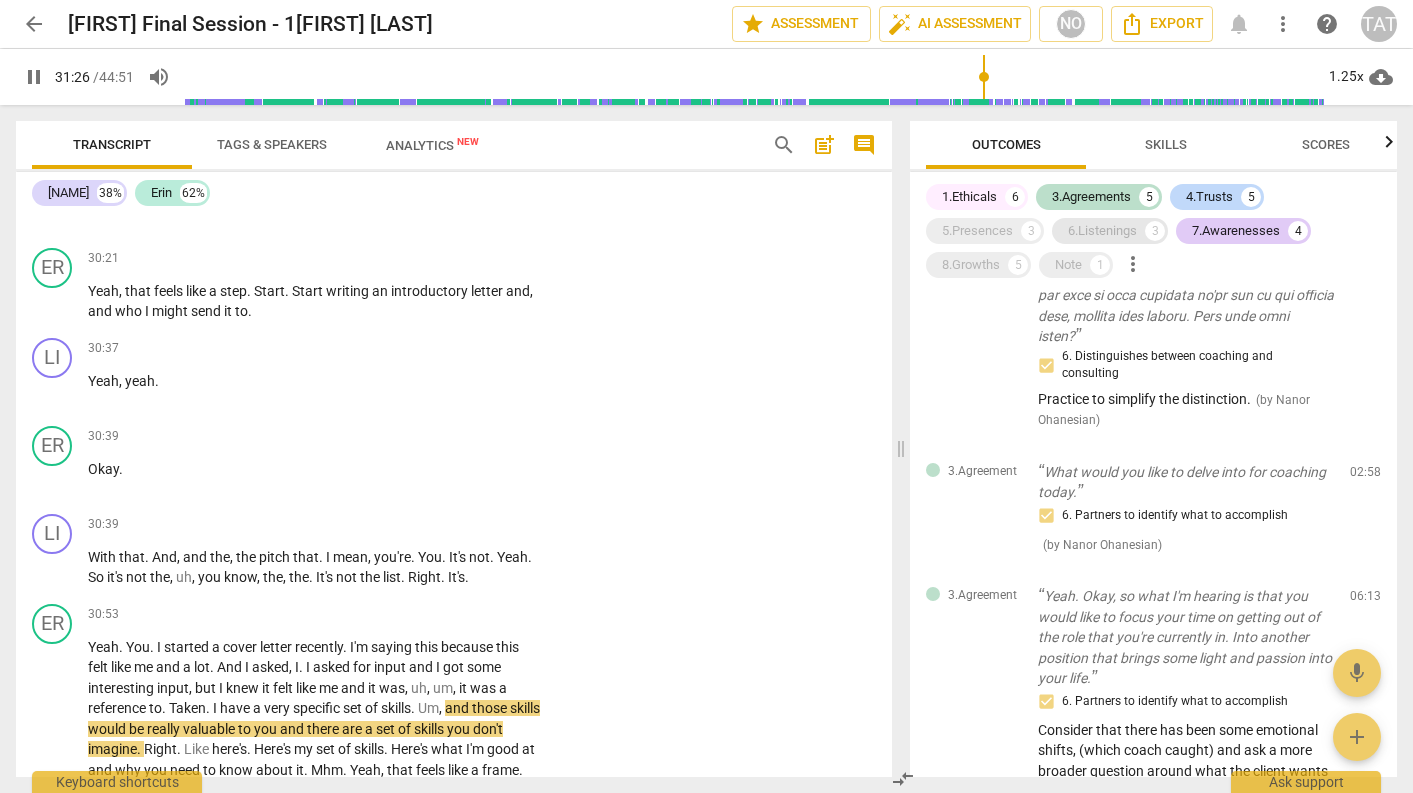 click on "6.Listenings" at bounding box center [1102, 231] 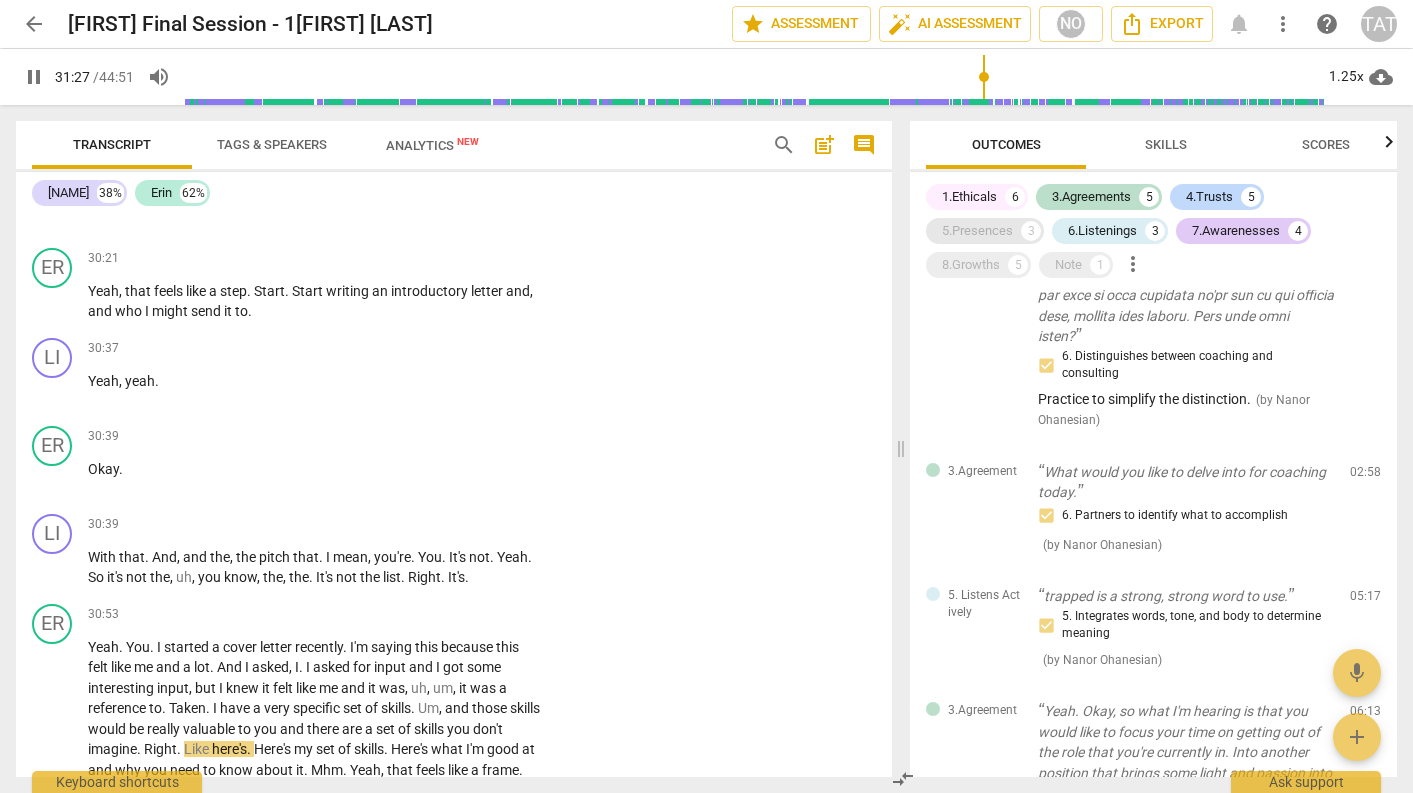click on "5.Presences" at bounding box center [977, 231] 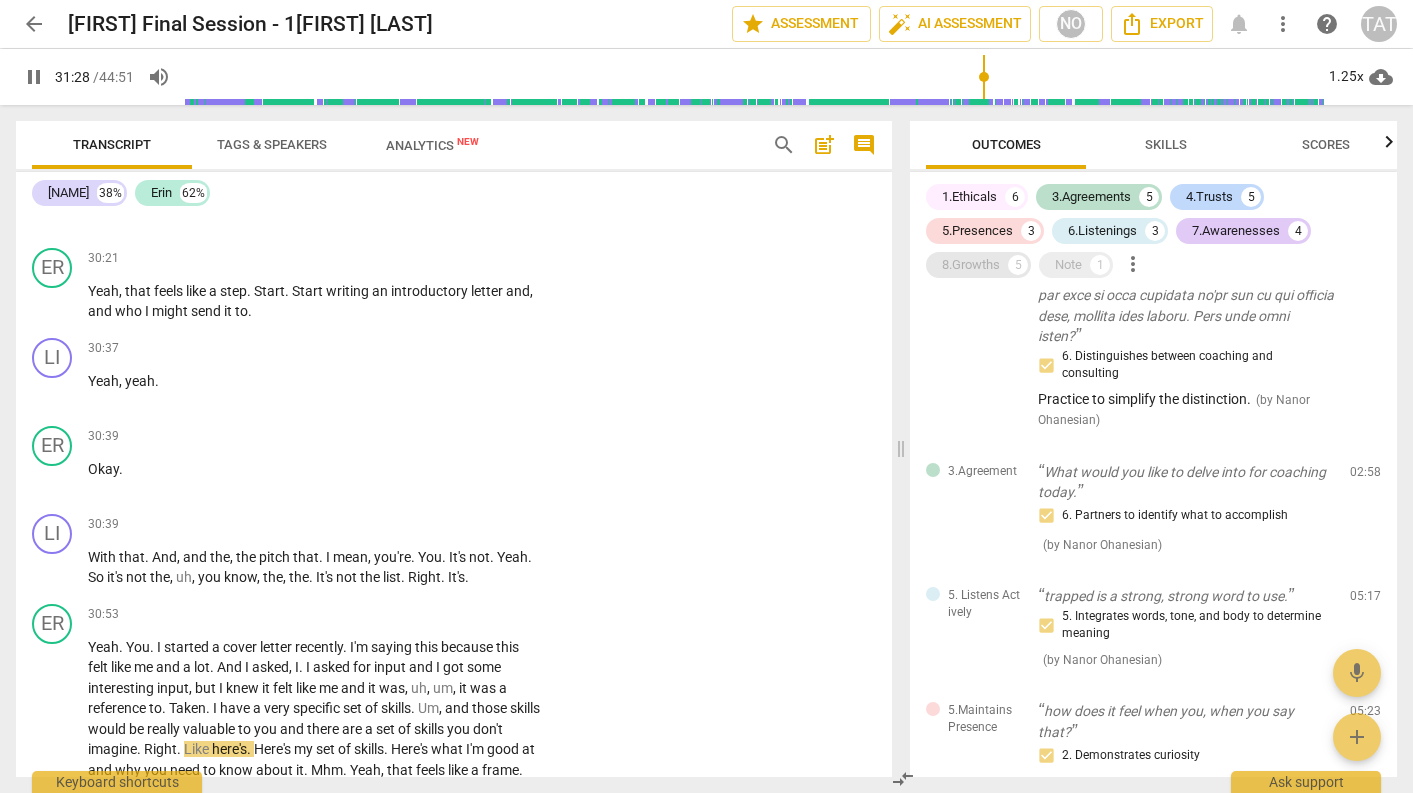 click on "8.Growths" at bounding box center [971, 265] 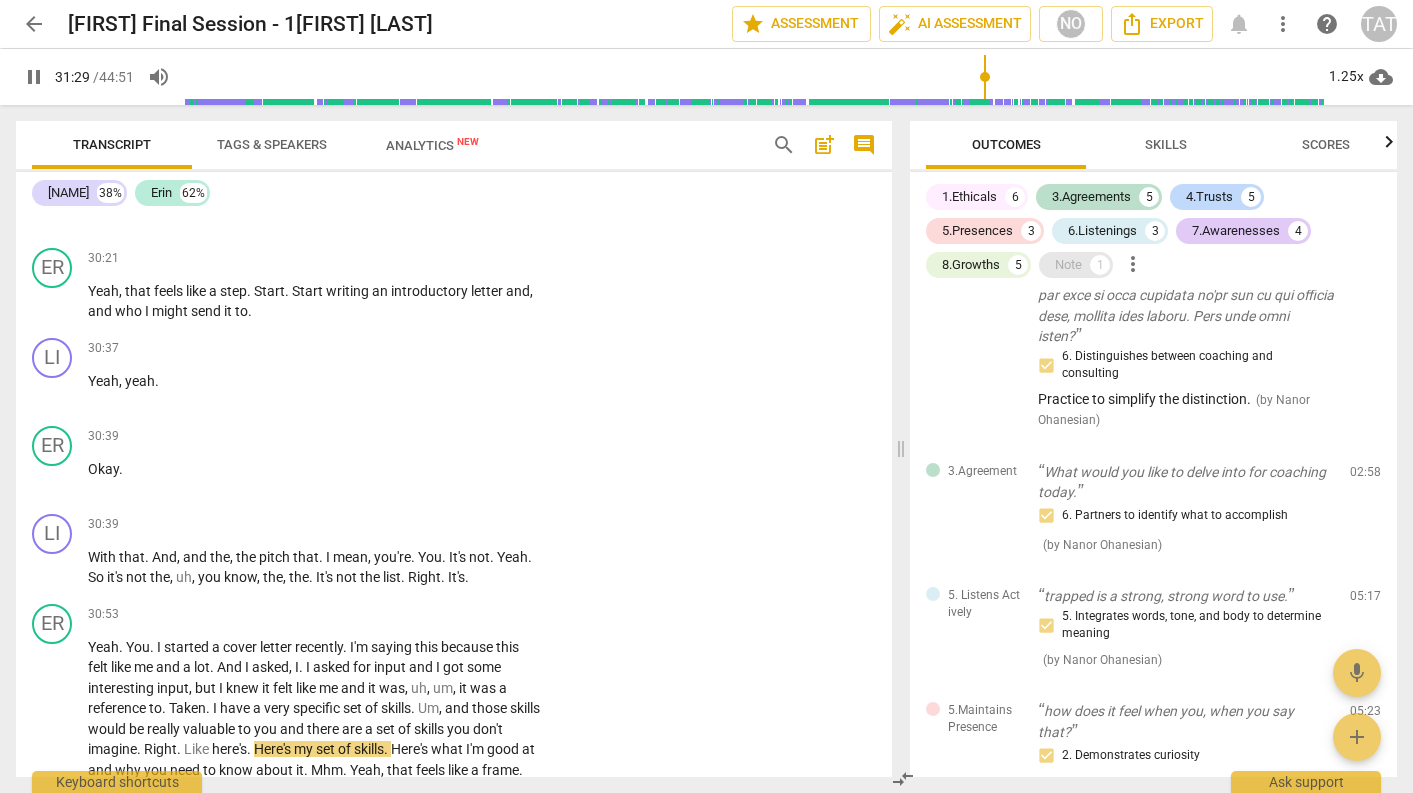 click on "Note" at bounding box center [1068, 265] 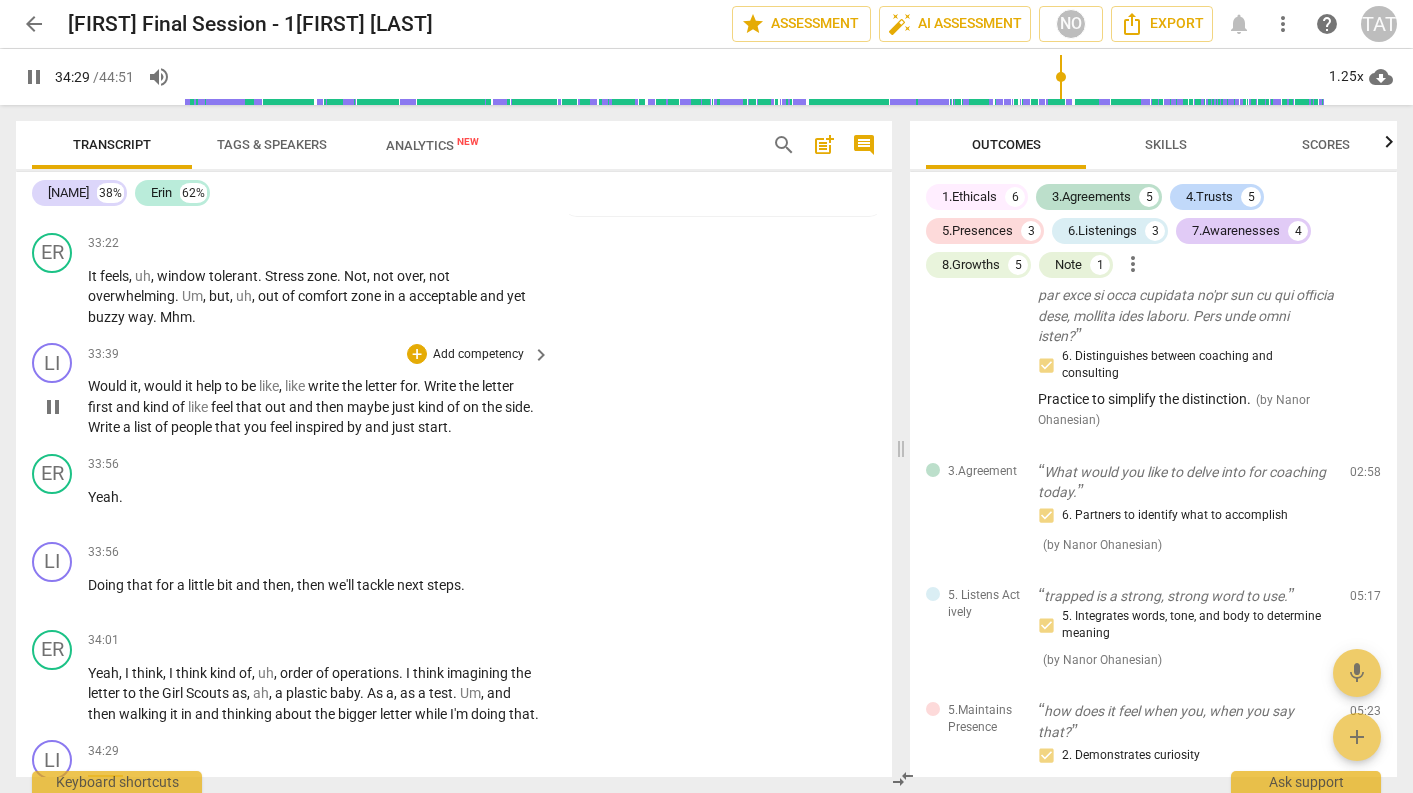 scroll, scrollTop: 14014, scrollLeft: 0, axis: vertical 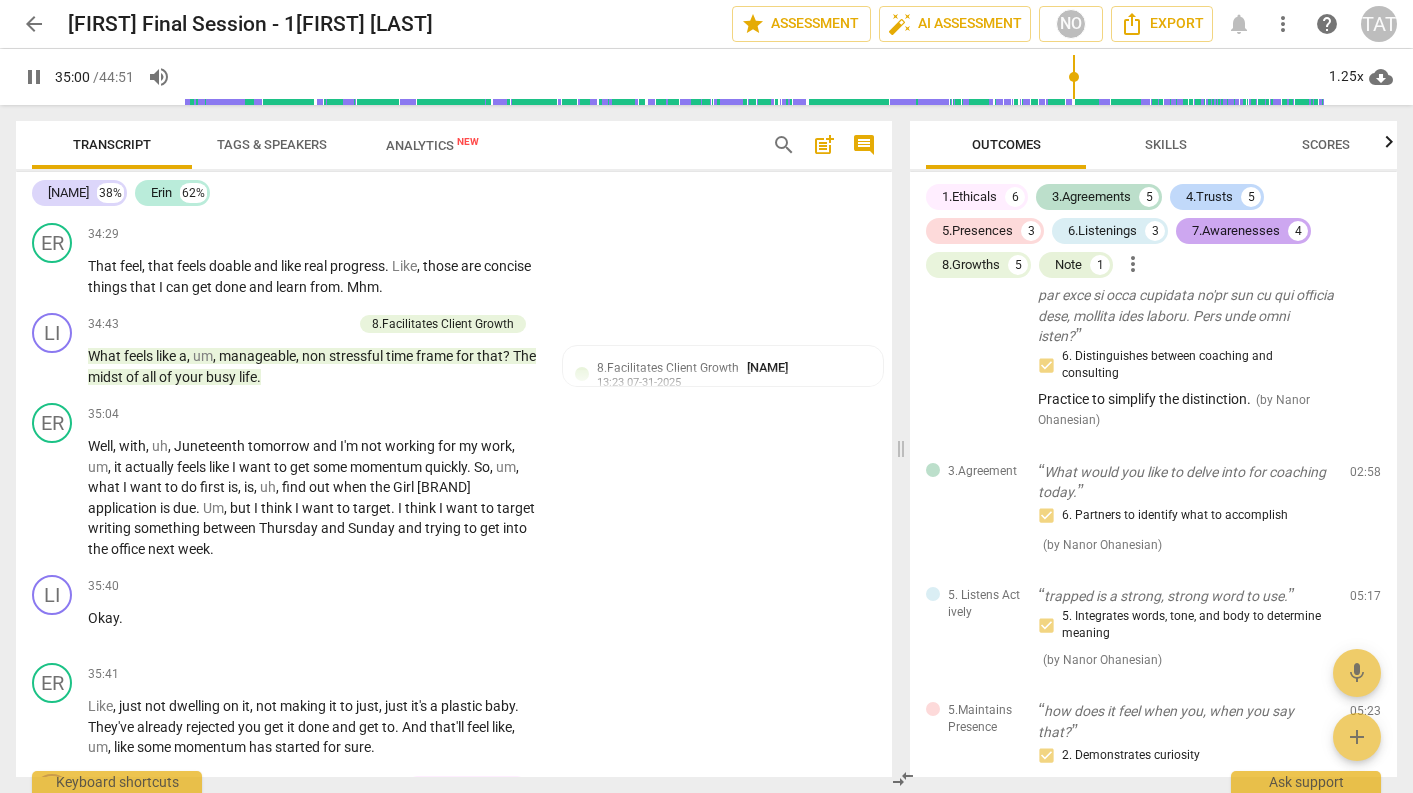 click on "7.Awarenesses" at bounding box center (1236, 231) 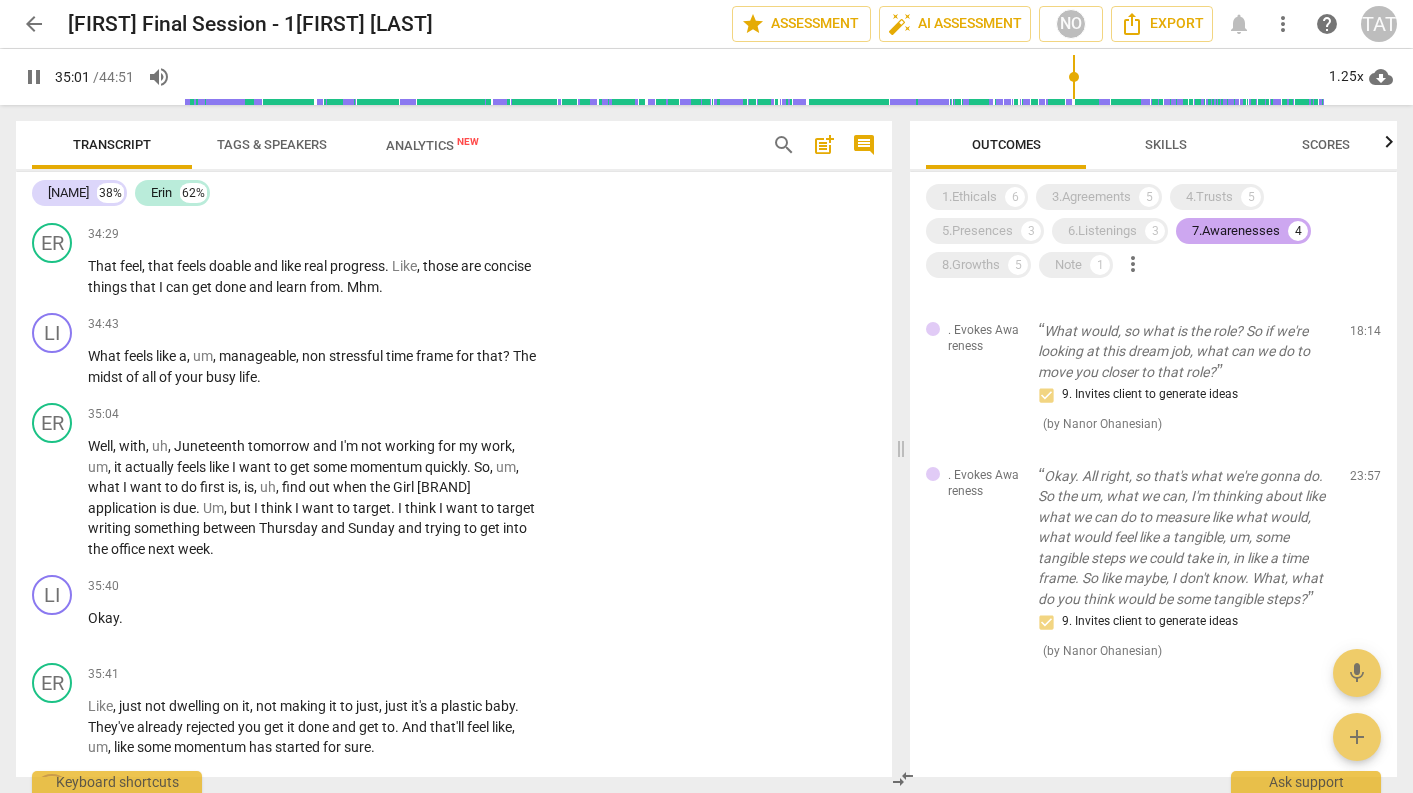 scroll, scrollTop: 345, scrollLeft: 0, axis: vertical 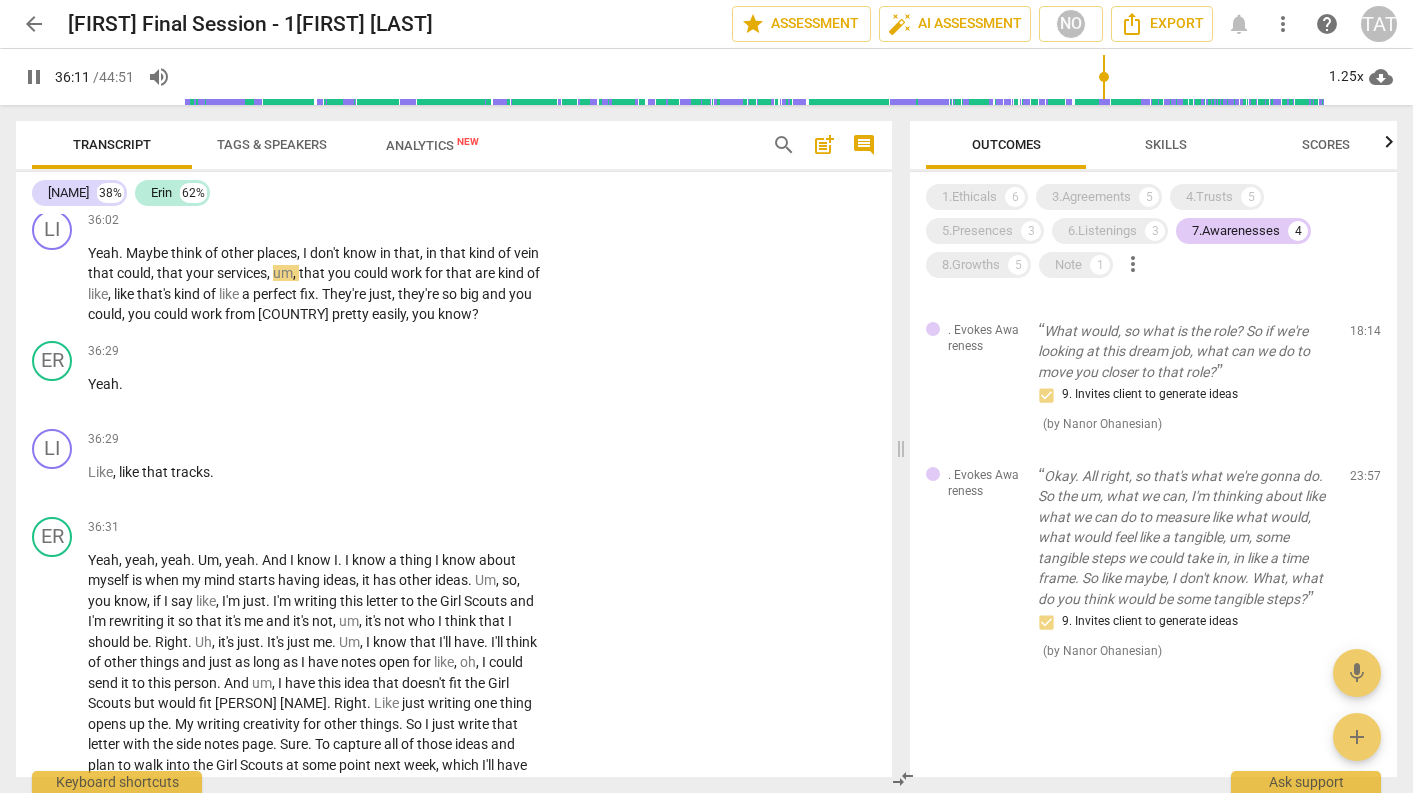click on "pause" at bounding box center (34, 77) 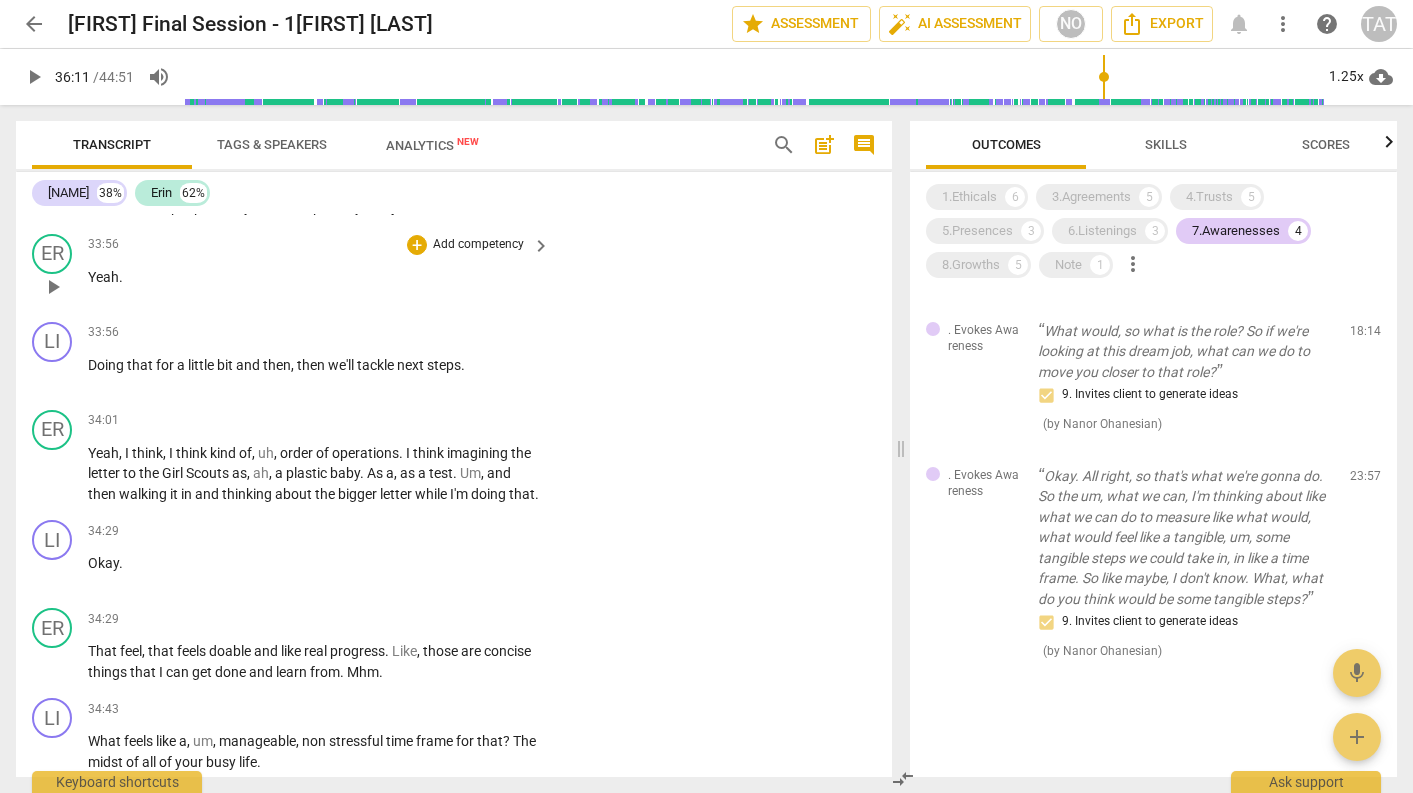 scroll, scrollTop: 13647, scrollLeft: 0, axis: vertical 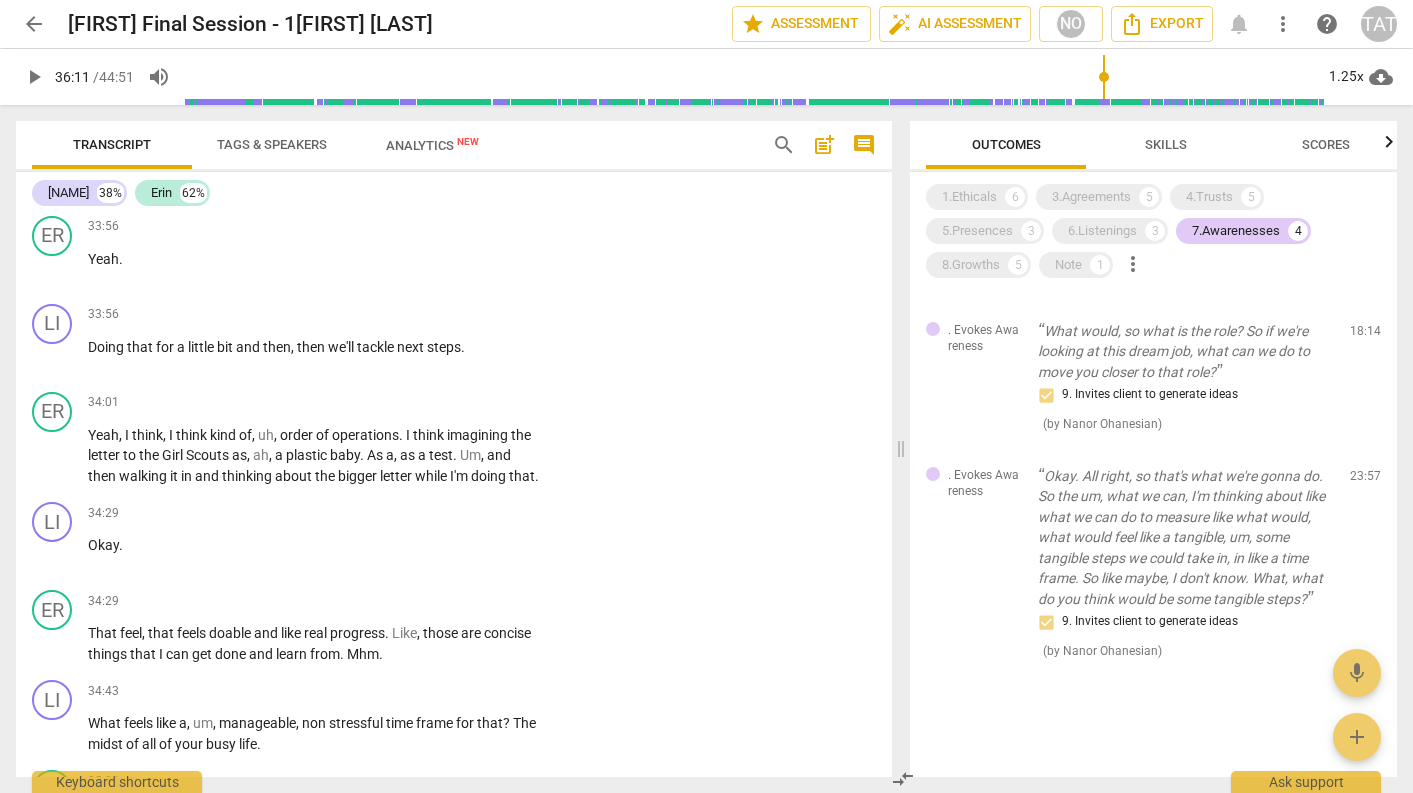 click on "play_arrow" at bounding box center [34, 77] 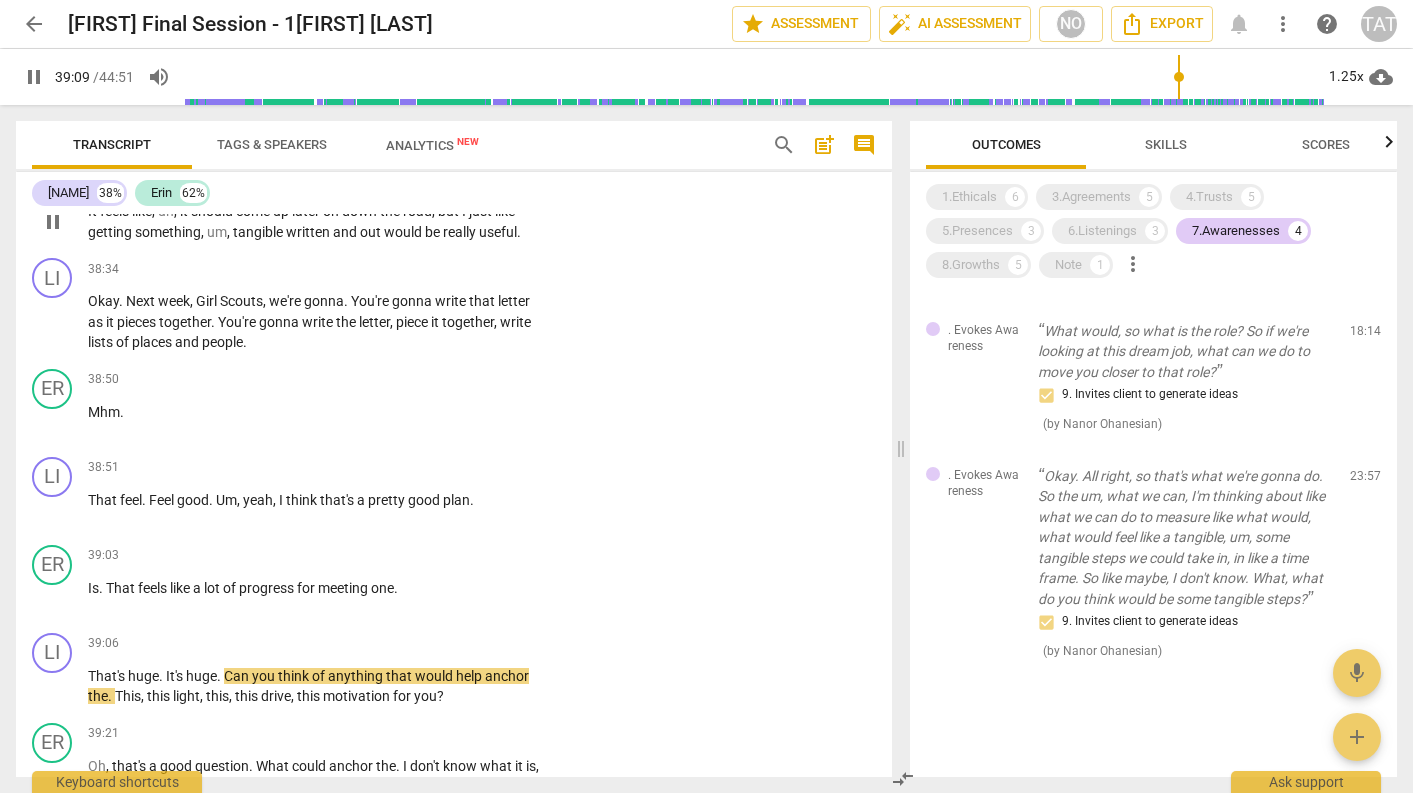 scroll, scrollTop: 15954, scrollLeft: 0, axis: vertical 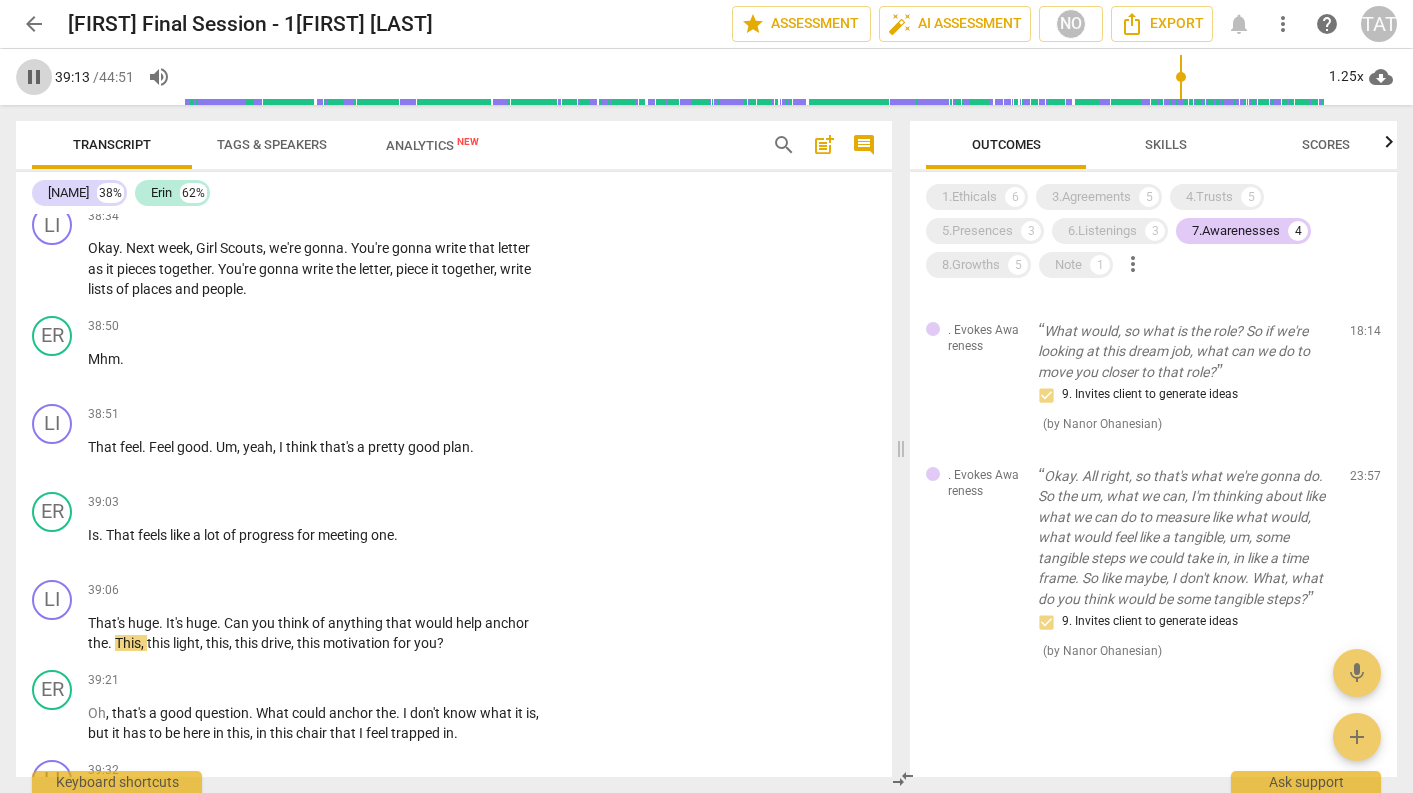 click on "pause" at bounding box center (34, 77) 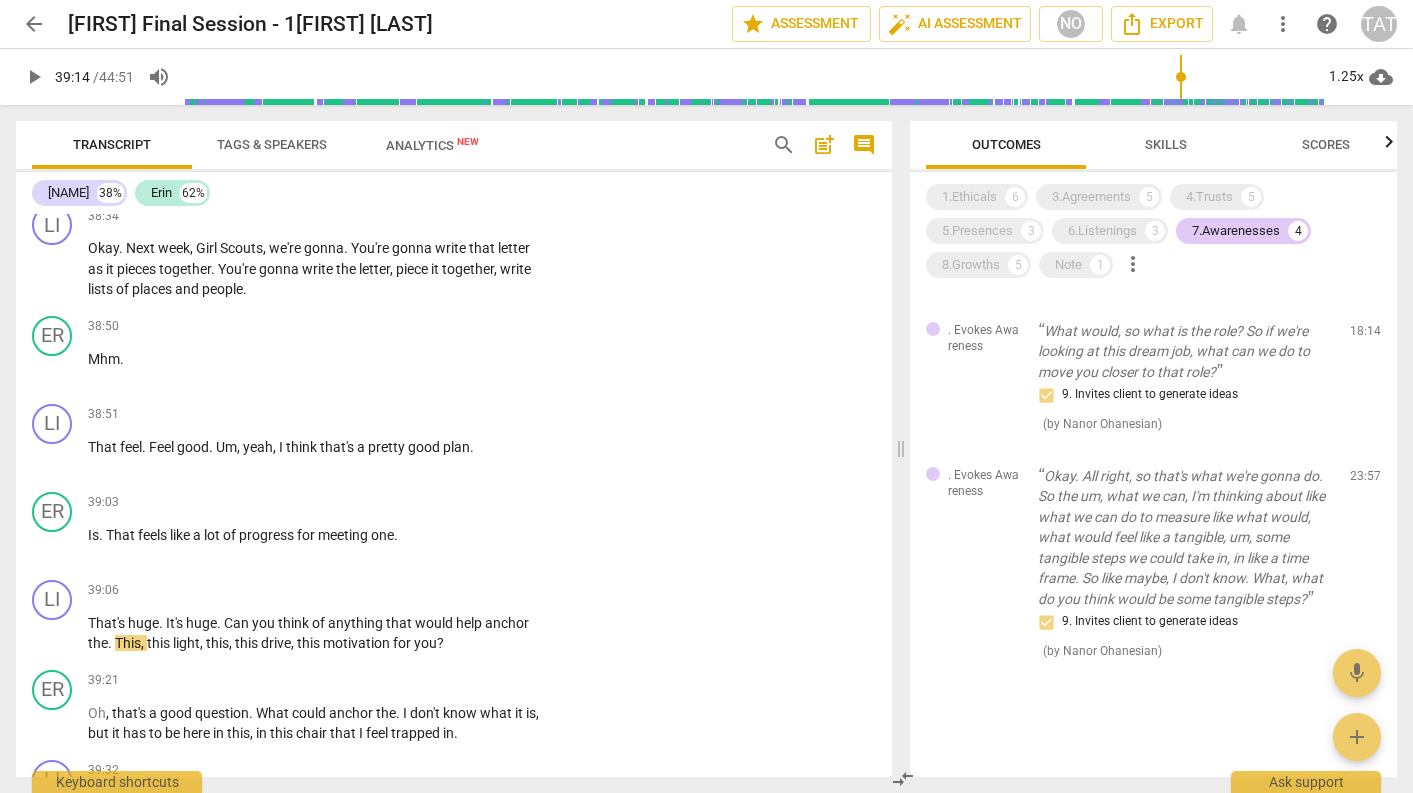 scroll, scrollTop: 0, scrollLeft: 0, axis: both 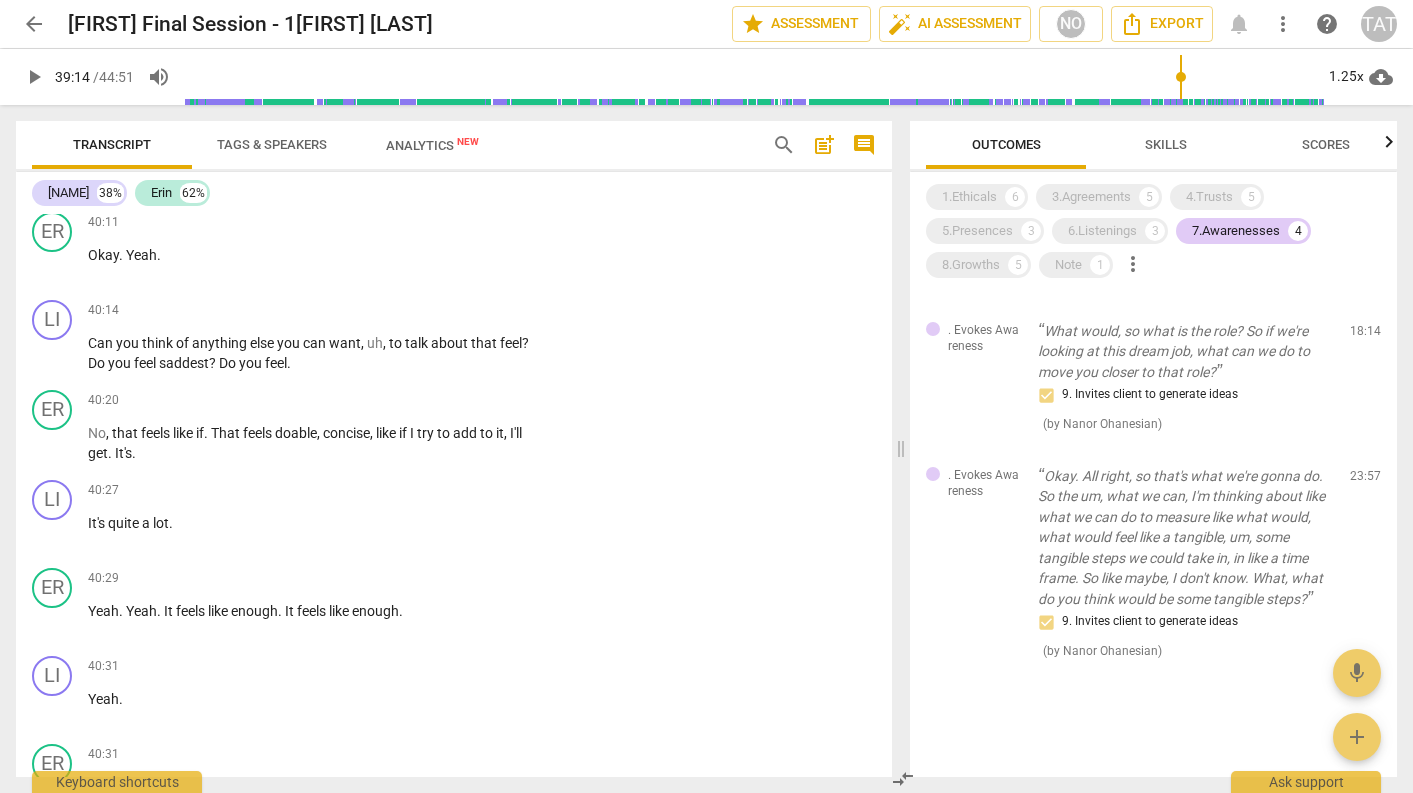 click on "play_arrow" at bounding box center [34, 77] 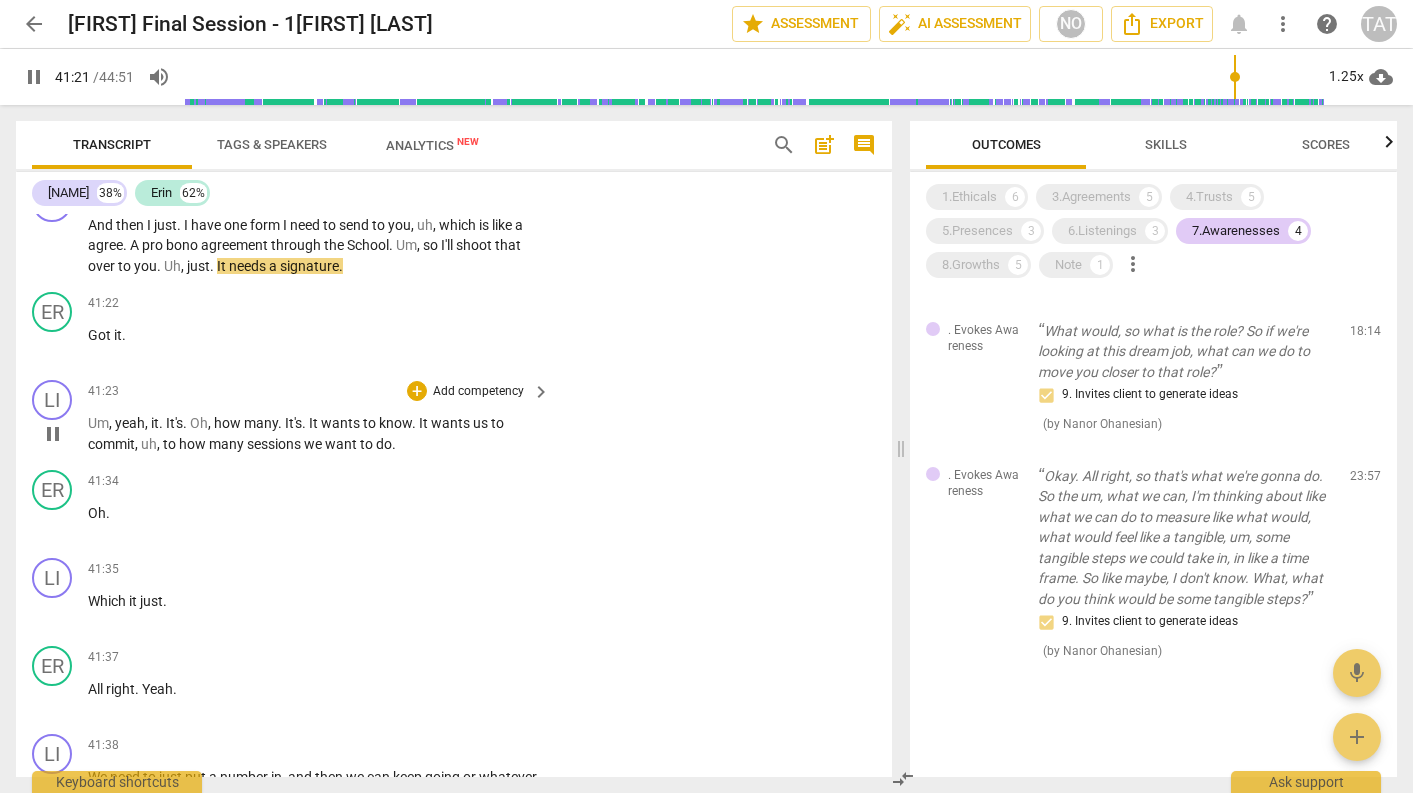 scroll, scrollTop: 18880, scrollLeft: 0, axis: vertical 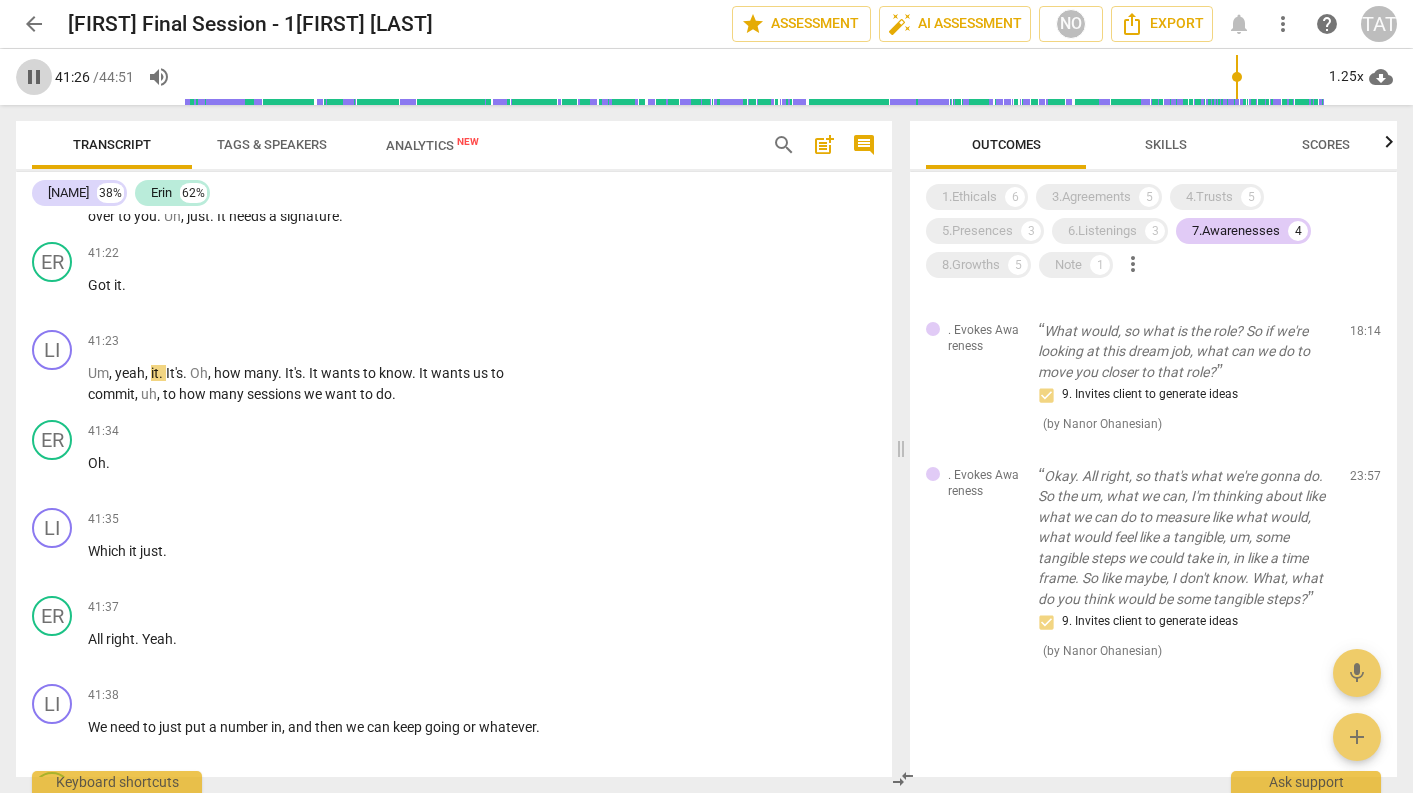 click on "pause" at bounding box center [34, 77] 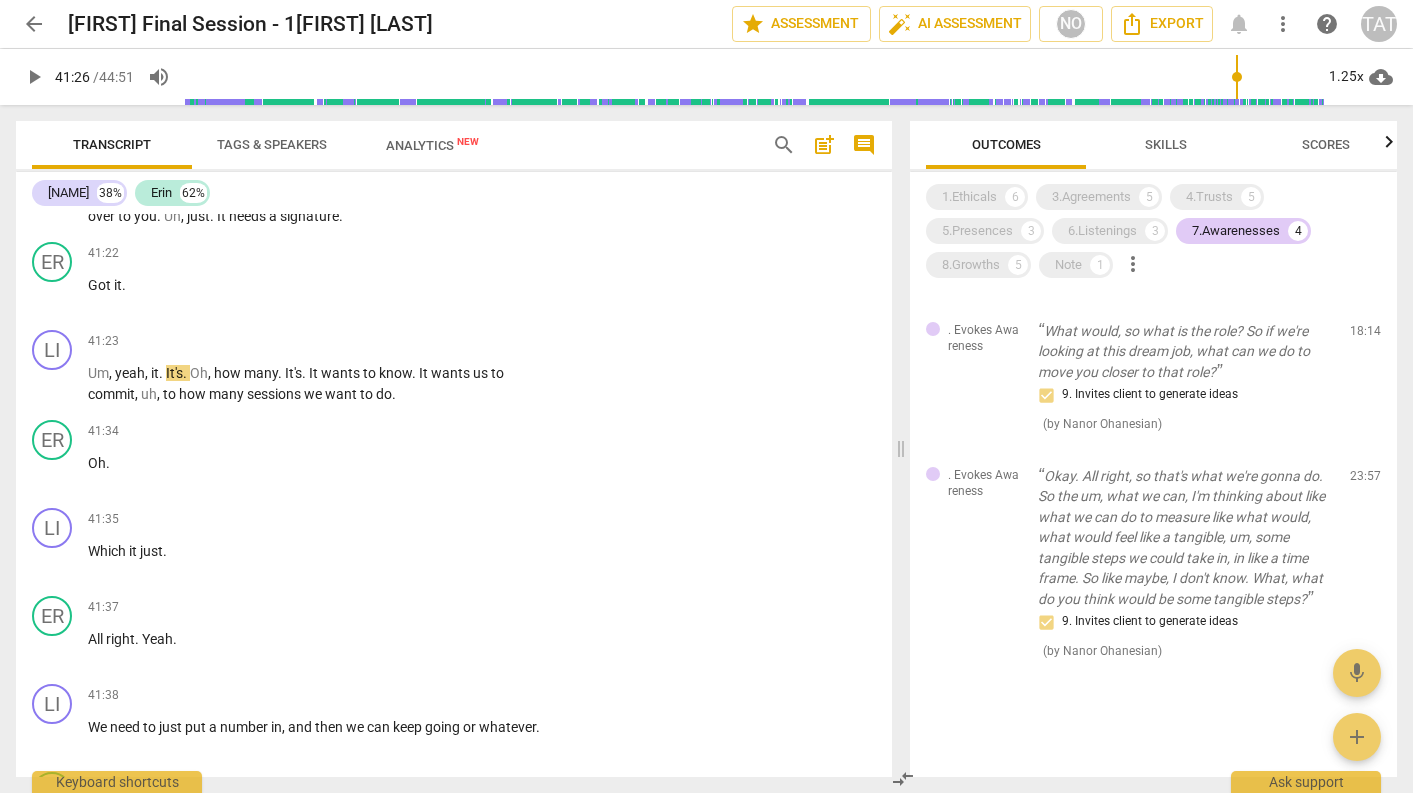type on "2486" 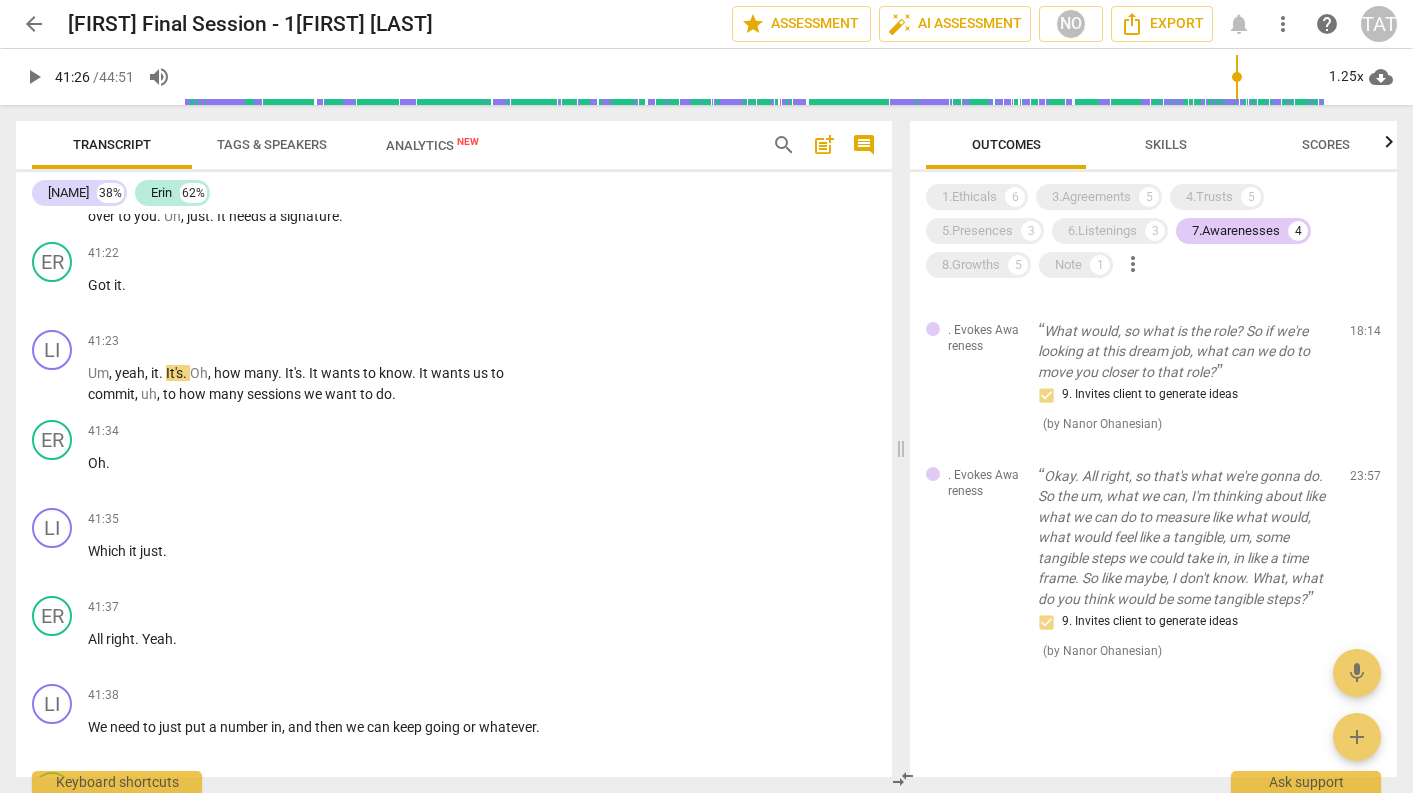 scroll, scrollTop: 0, scrollLeft: 0, axis: both 